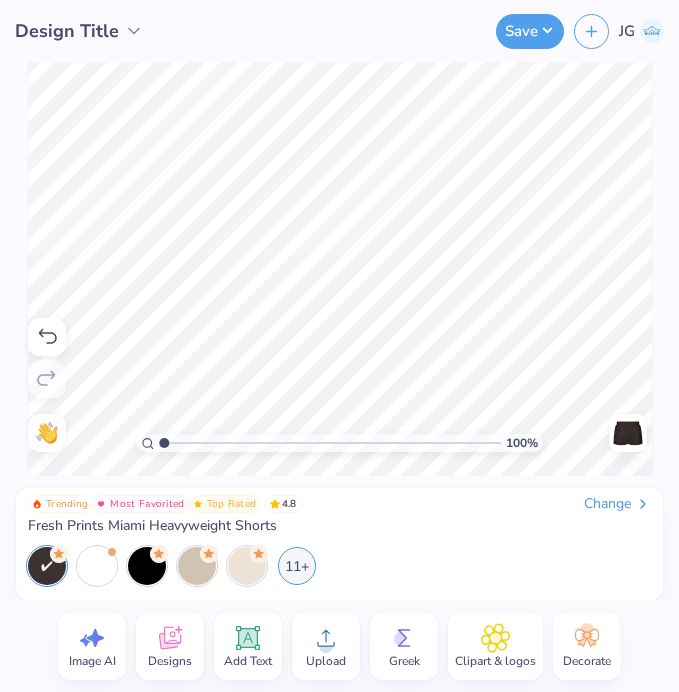 scroll, scrollTop: 0, scrollLeft: 0, axis: both 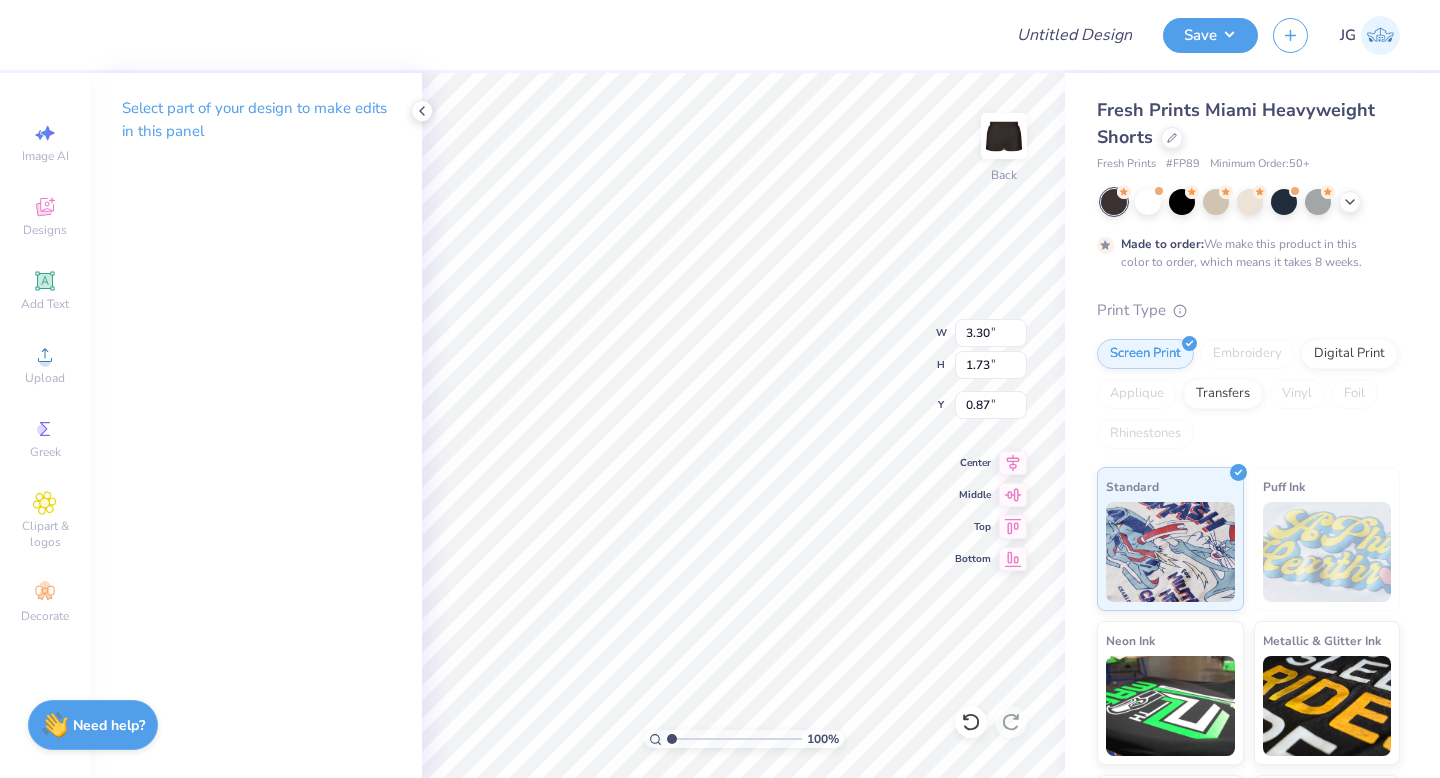 click 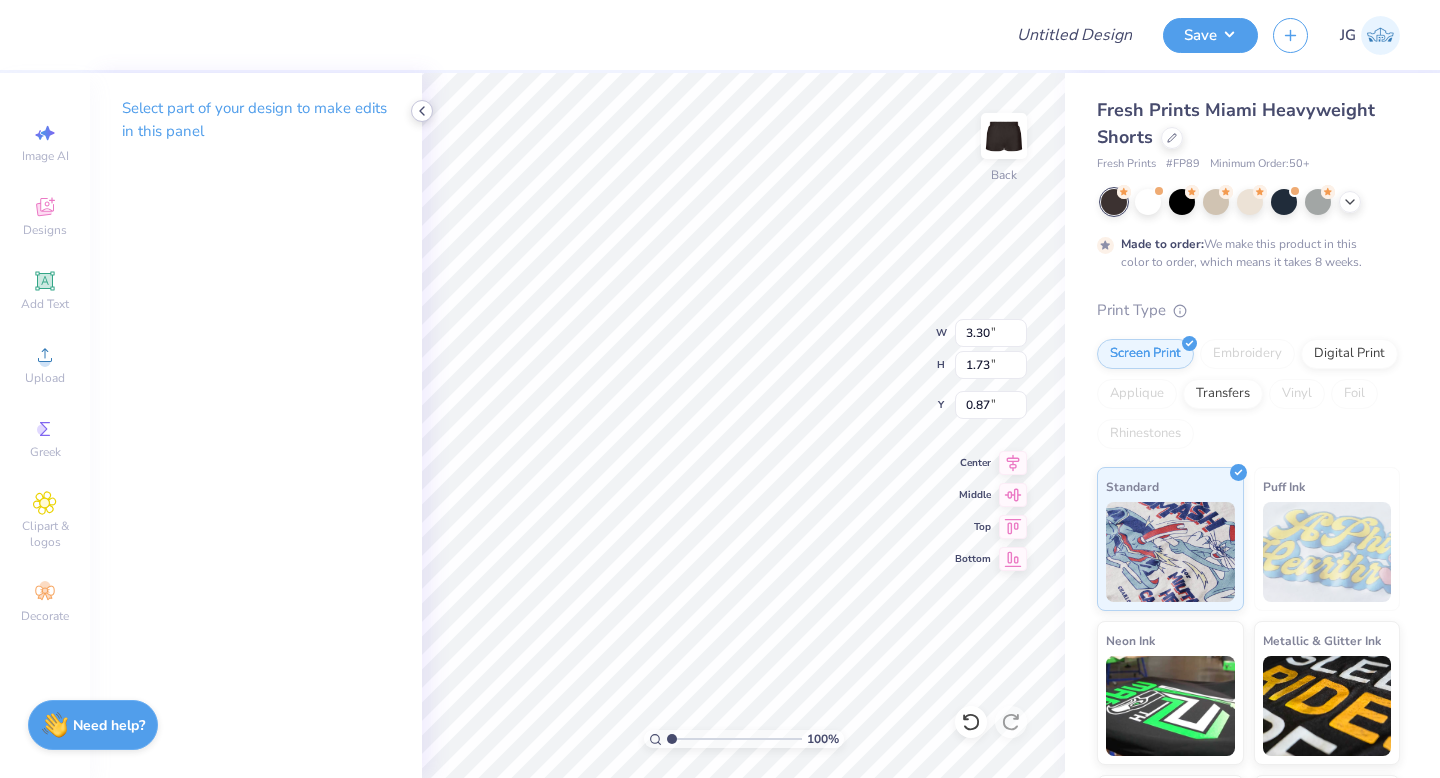 click 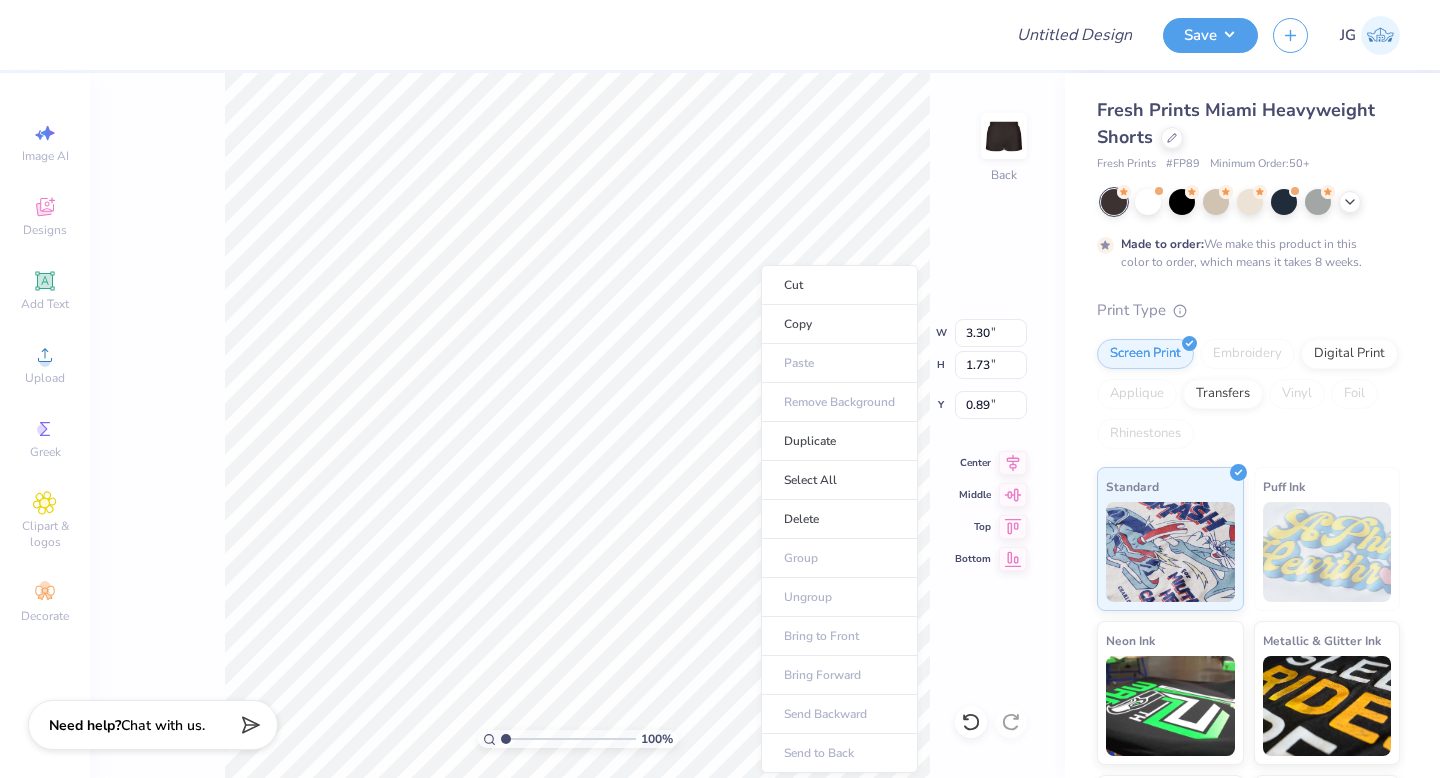 type on "0.89" 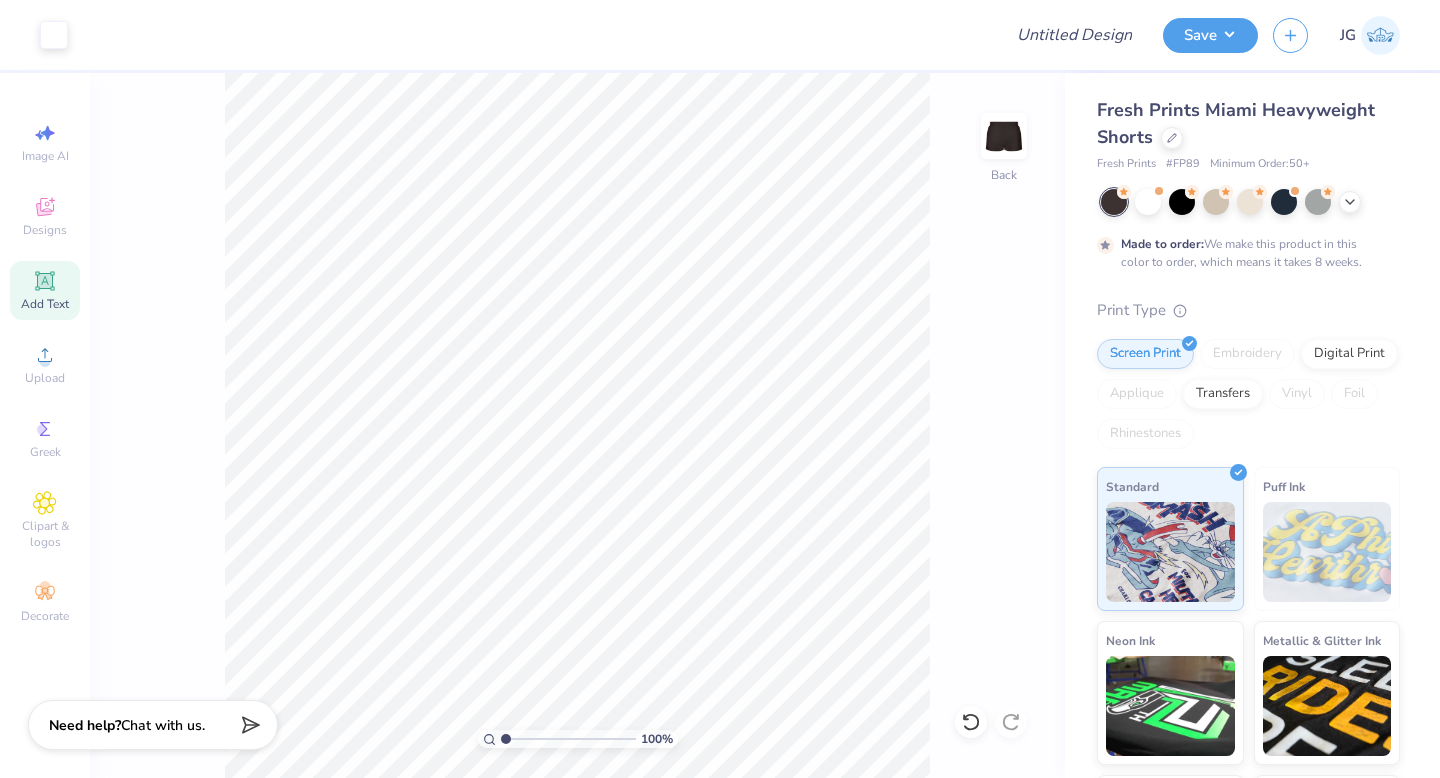 click 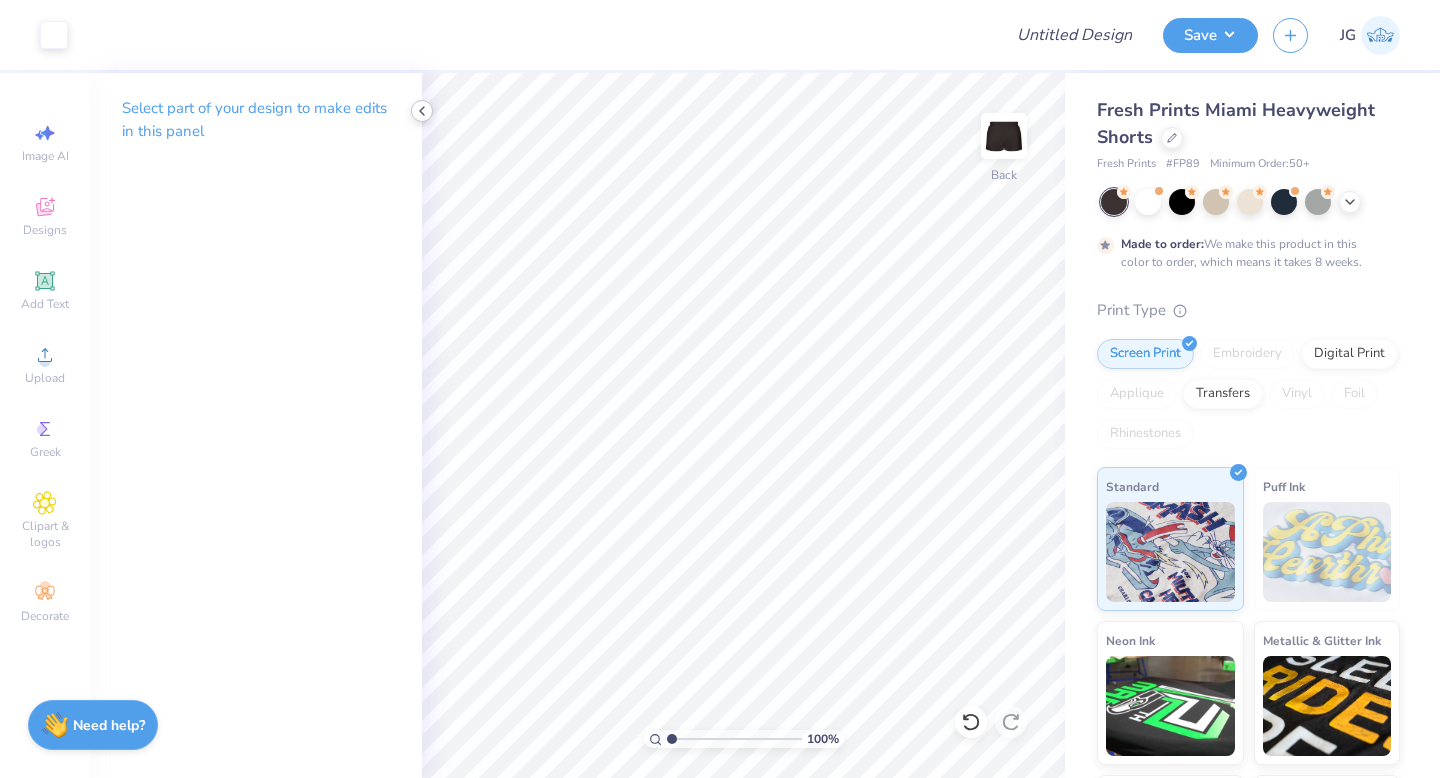 click 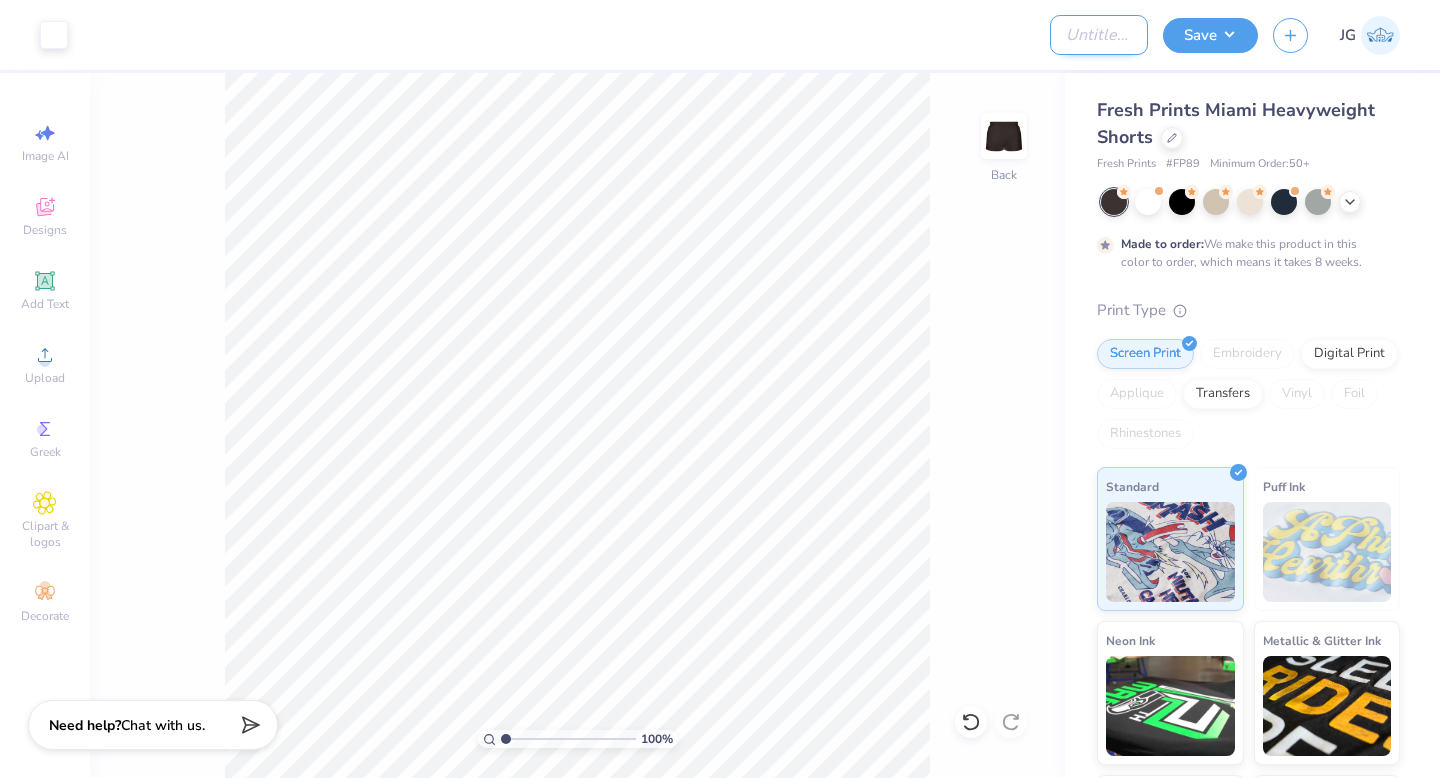 click on "Design Title" at bounding box center [1099, 35] 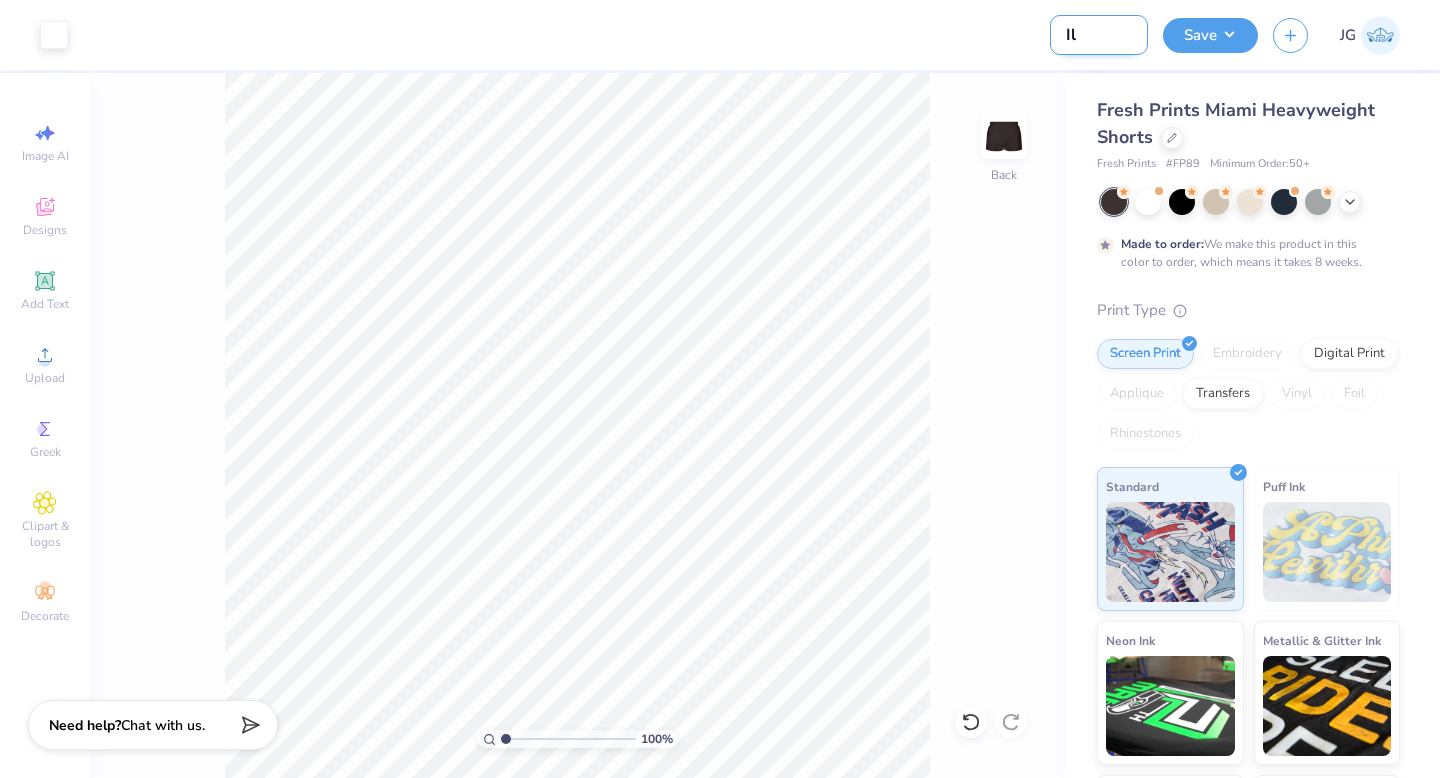 type on "I" 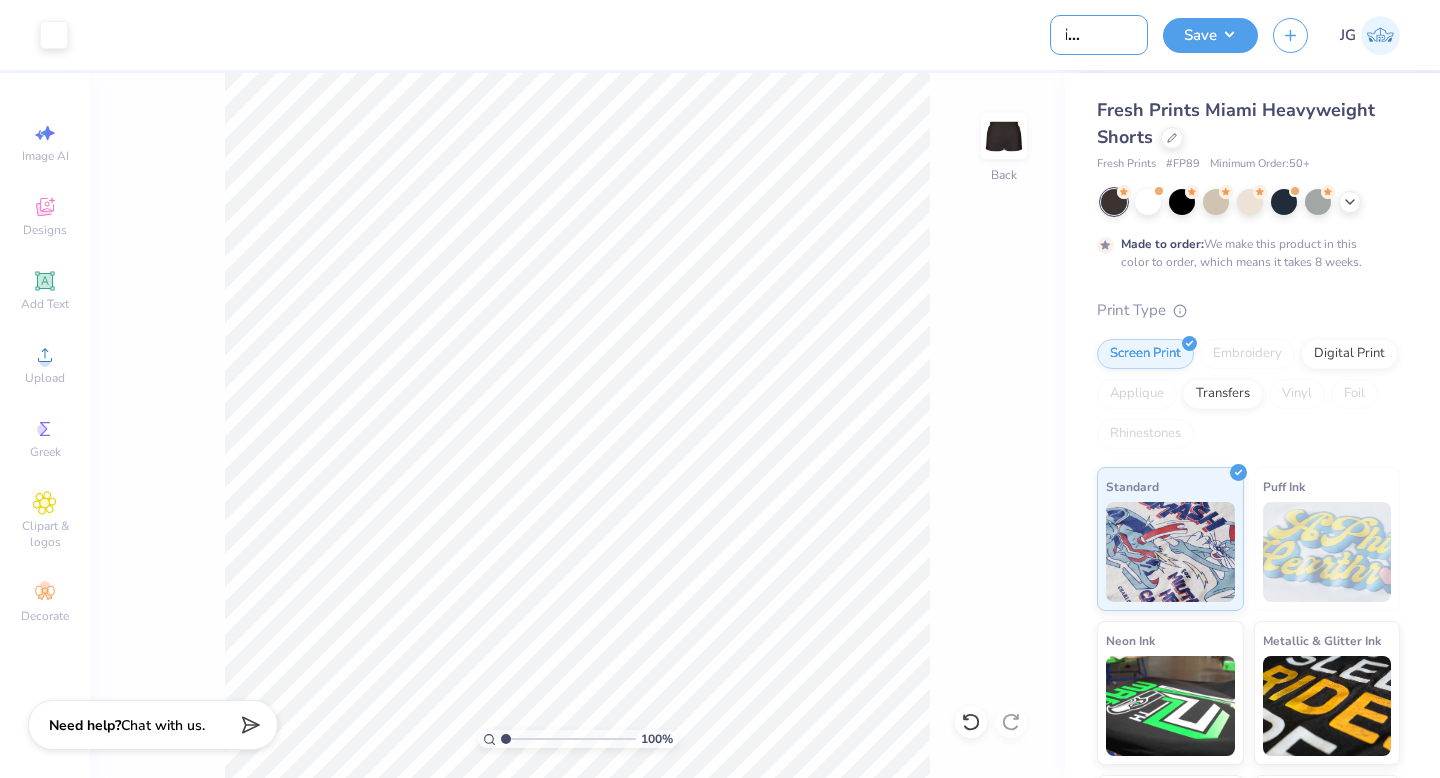 scroll, scrollTop: 0, scrollLeft: 55, axis: horizontal 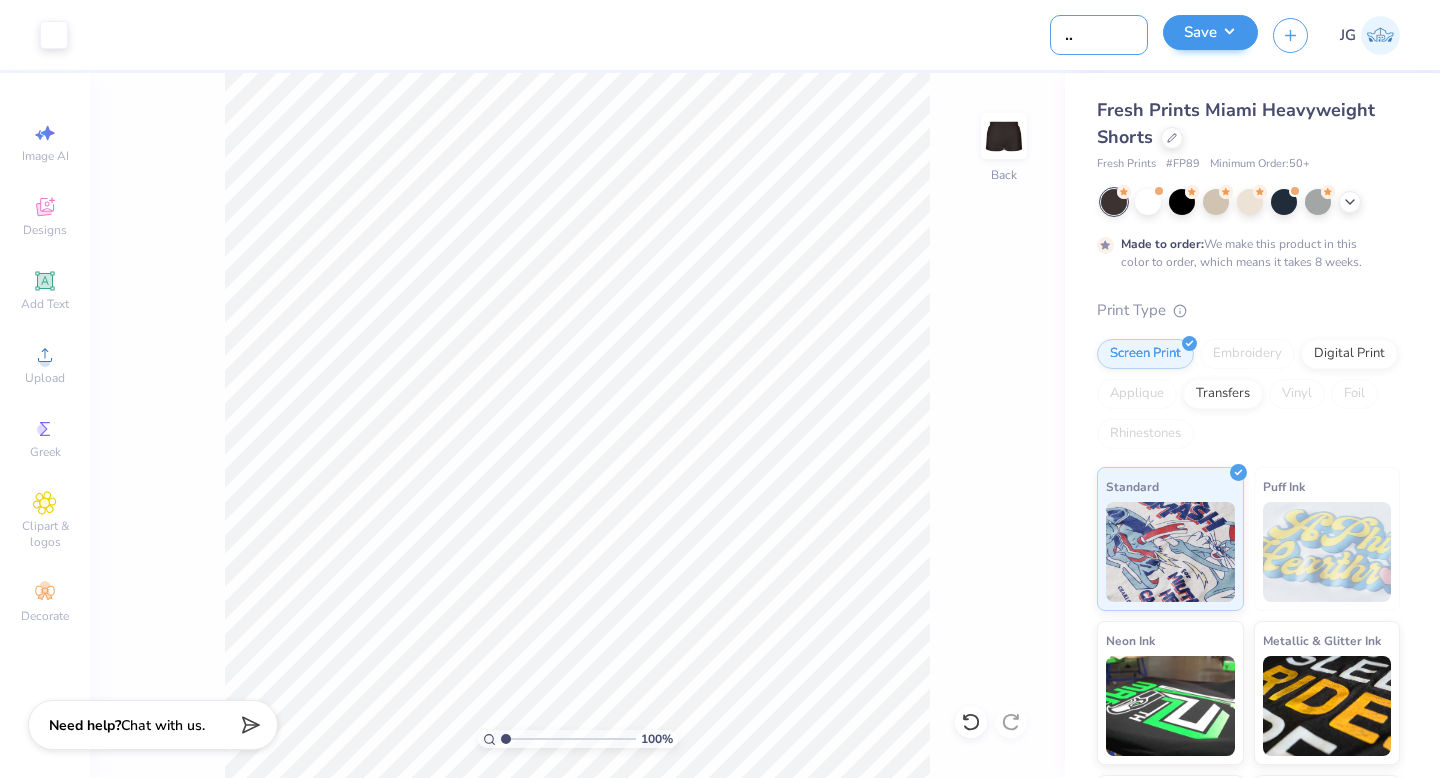 type on "Illmazing Shorts" 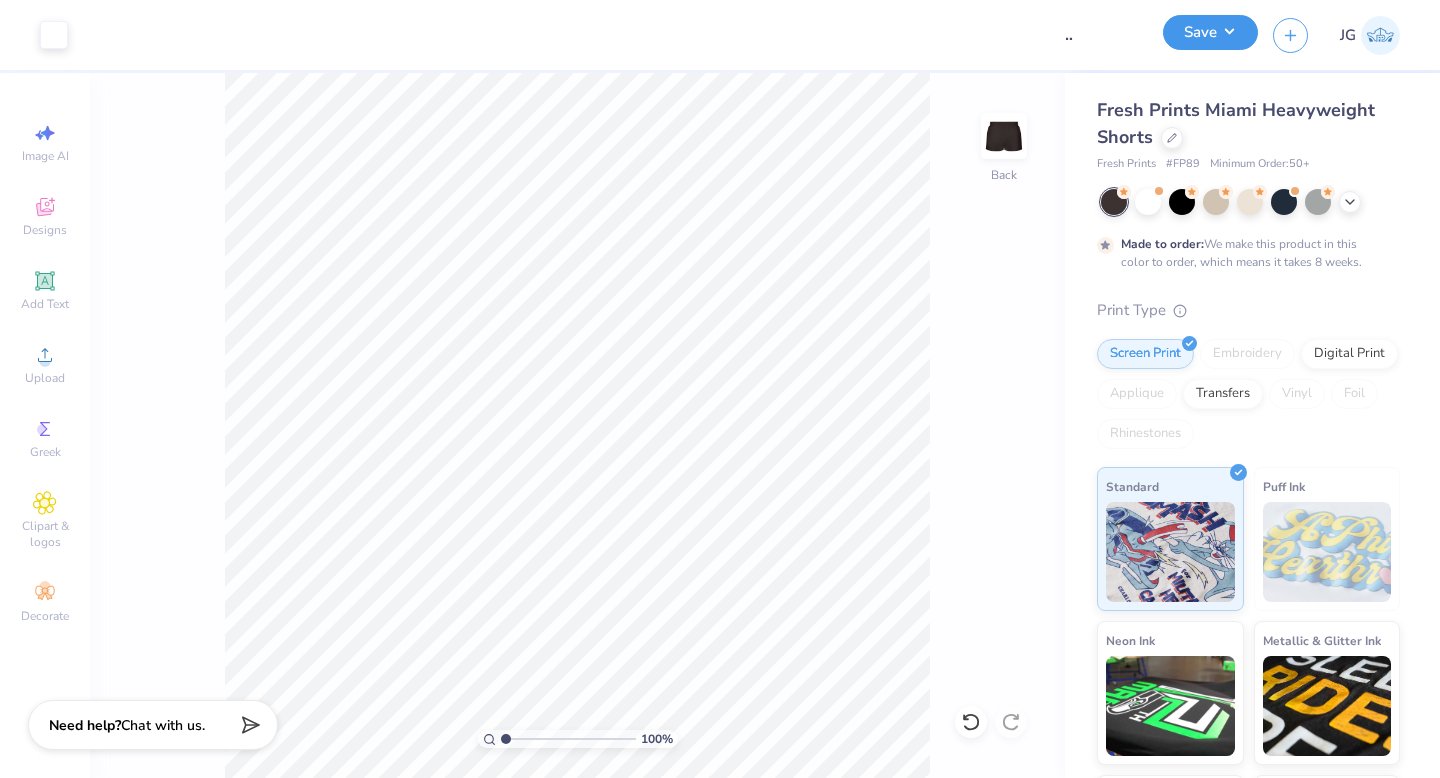 scroll, scrollTop: 0, scrollLeft: 0, axis: both 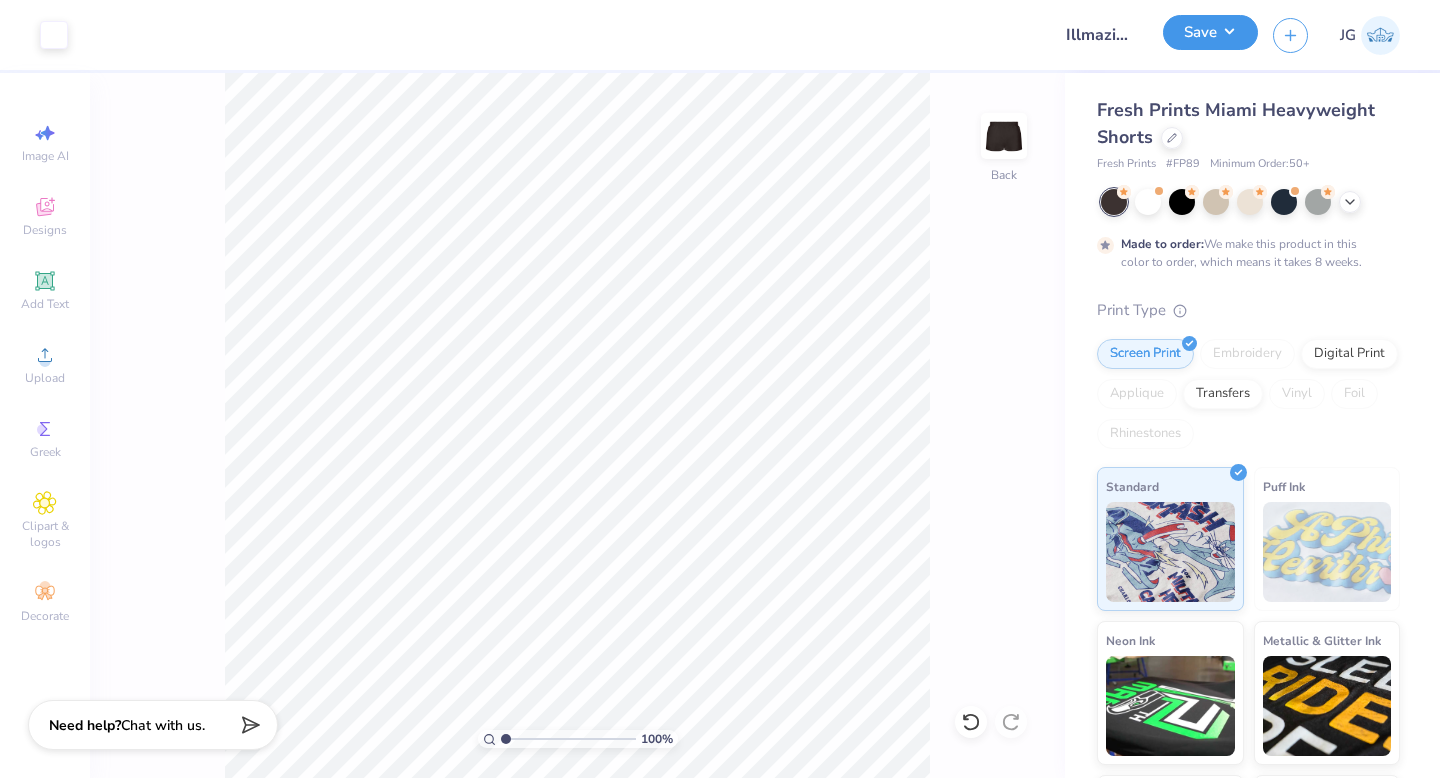 click on "Save" at bounding box center [1210, 32] 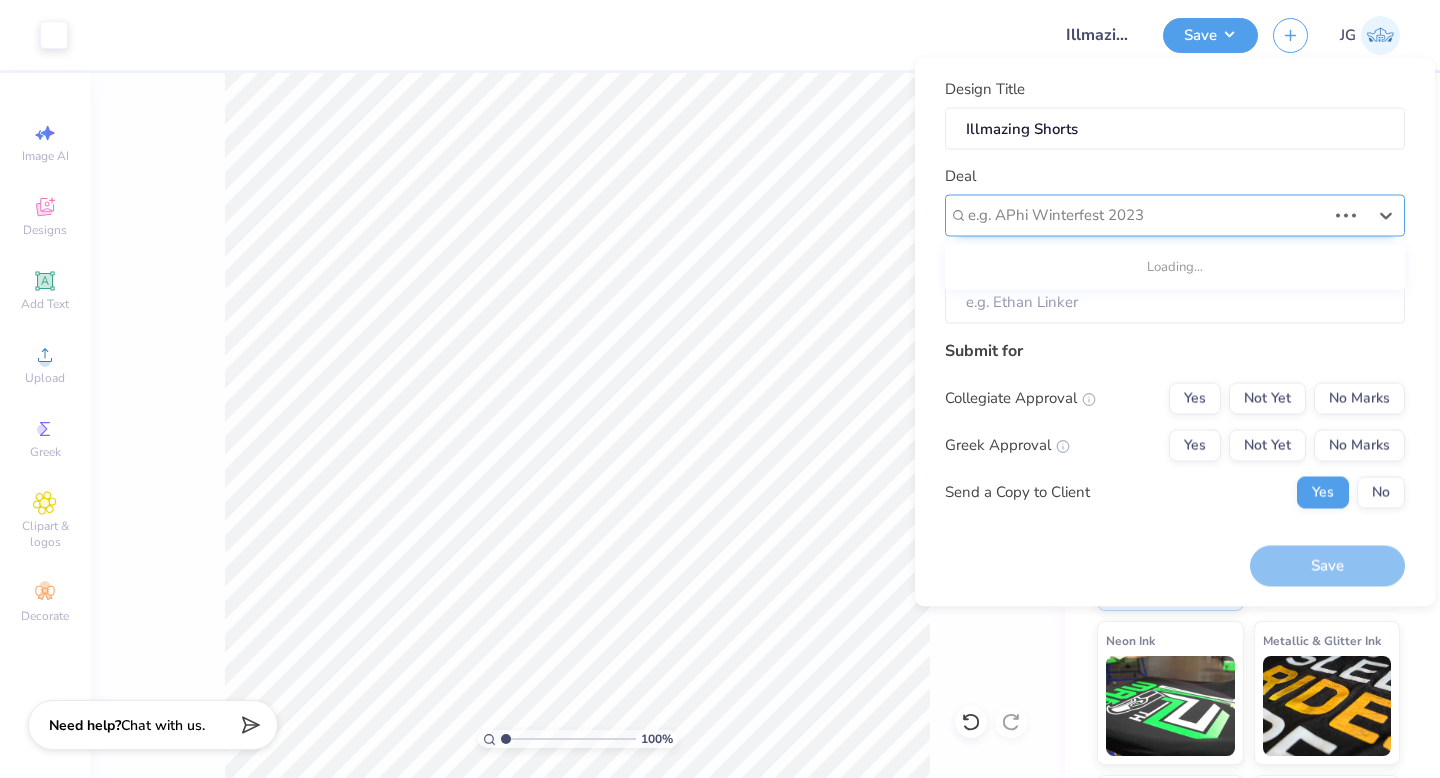 click on "e.g. APhi Winterfest 2023" at bounding box center (1147, 215) 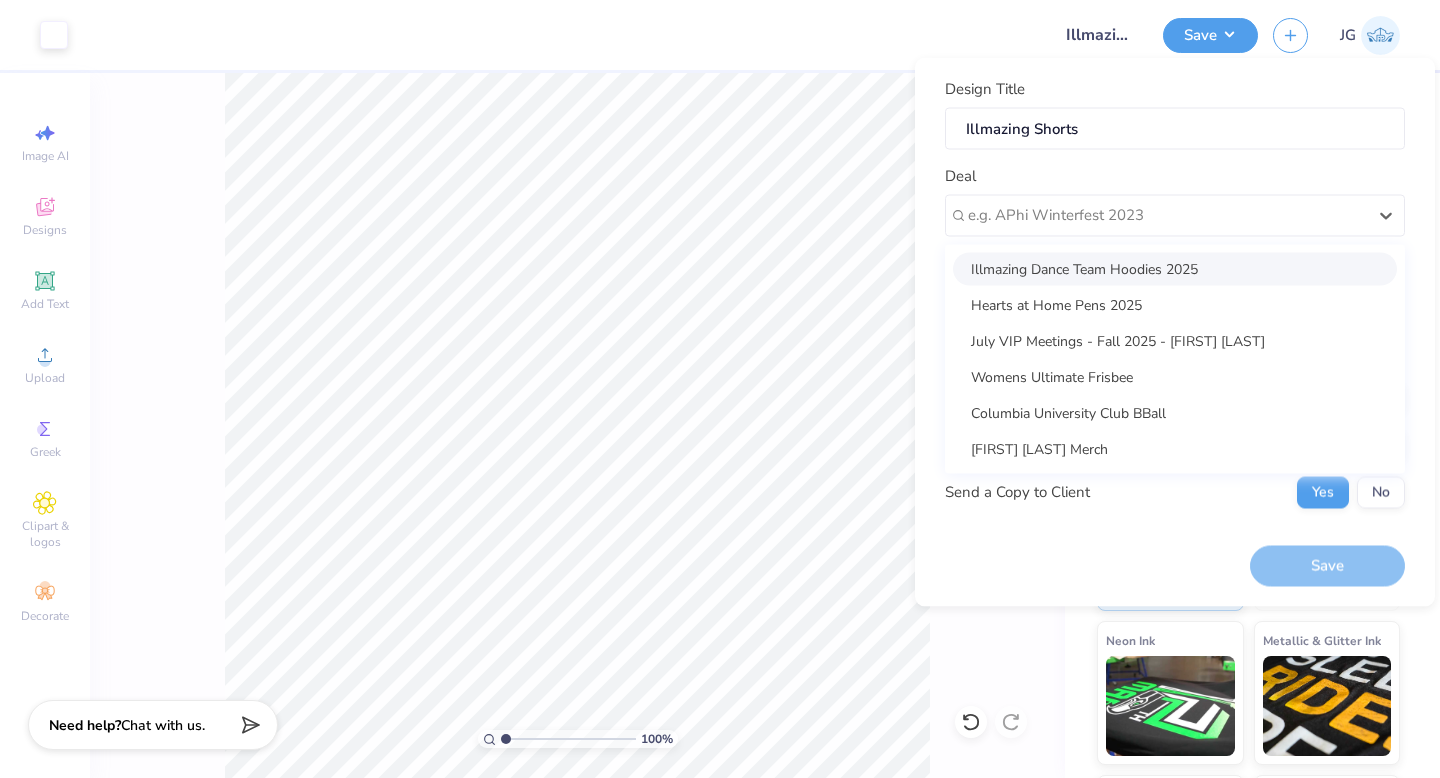 click on "Illmazing Dance Team Hoodies 2025" at bounding box center (1175, 268) 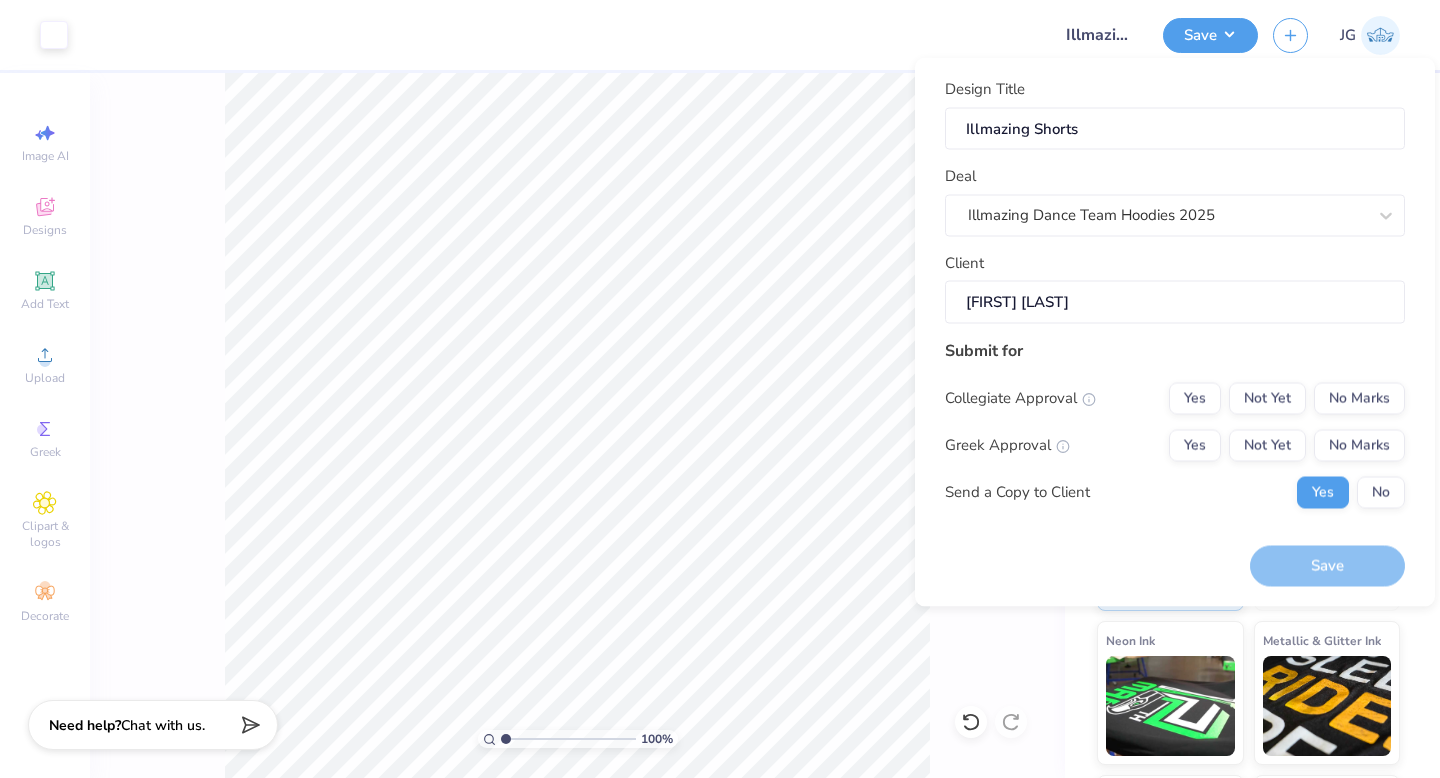 click on "Siara Zeigler" at bounding box center (1175, 302) 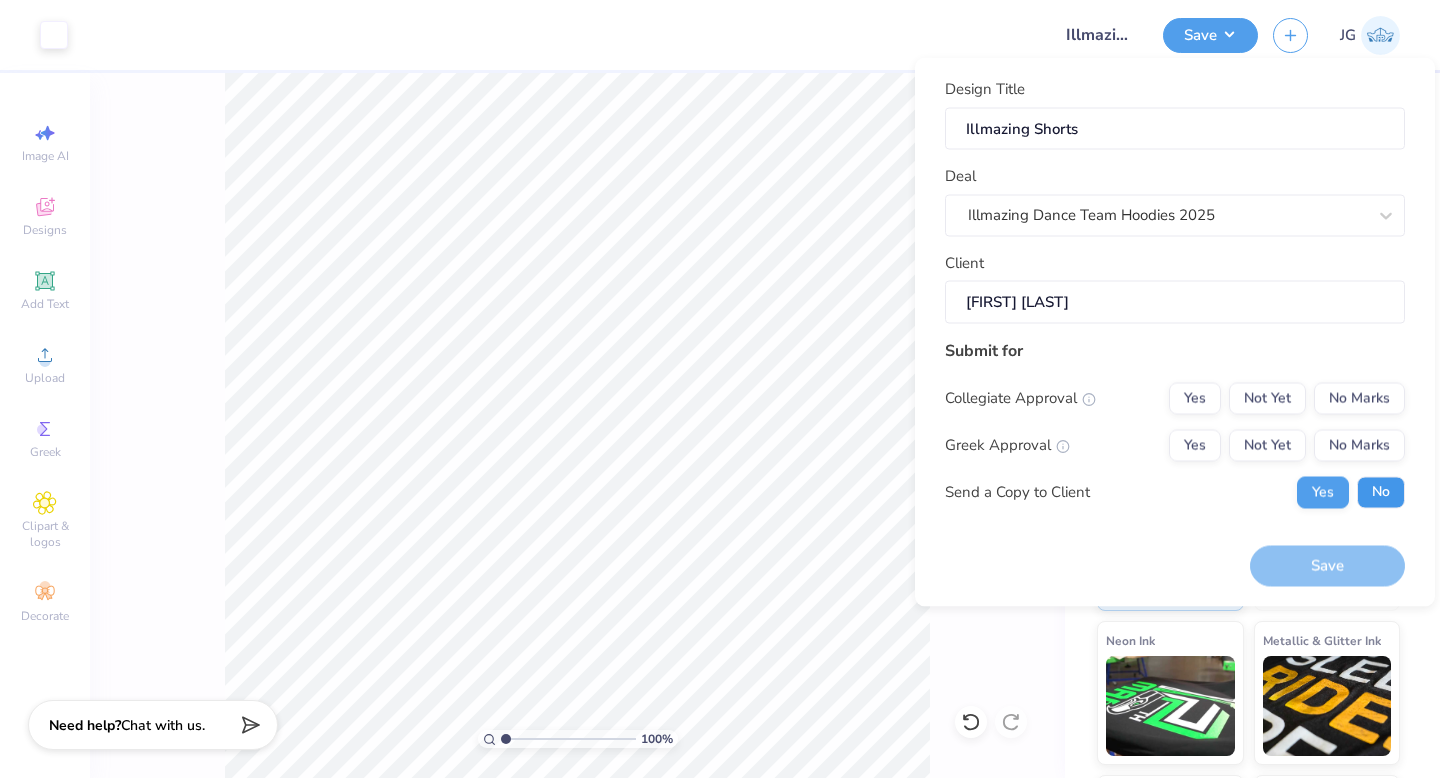 click on "No" at bounding box center [1381, 492] 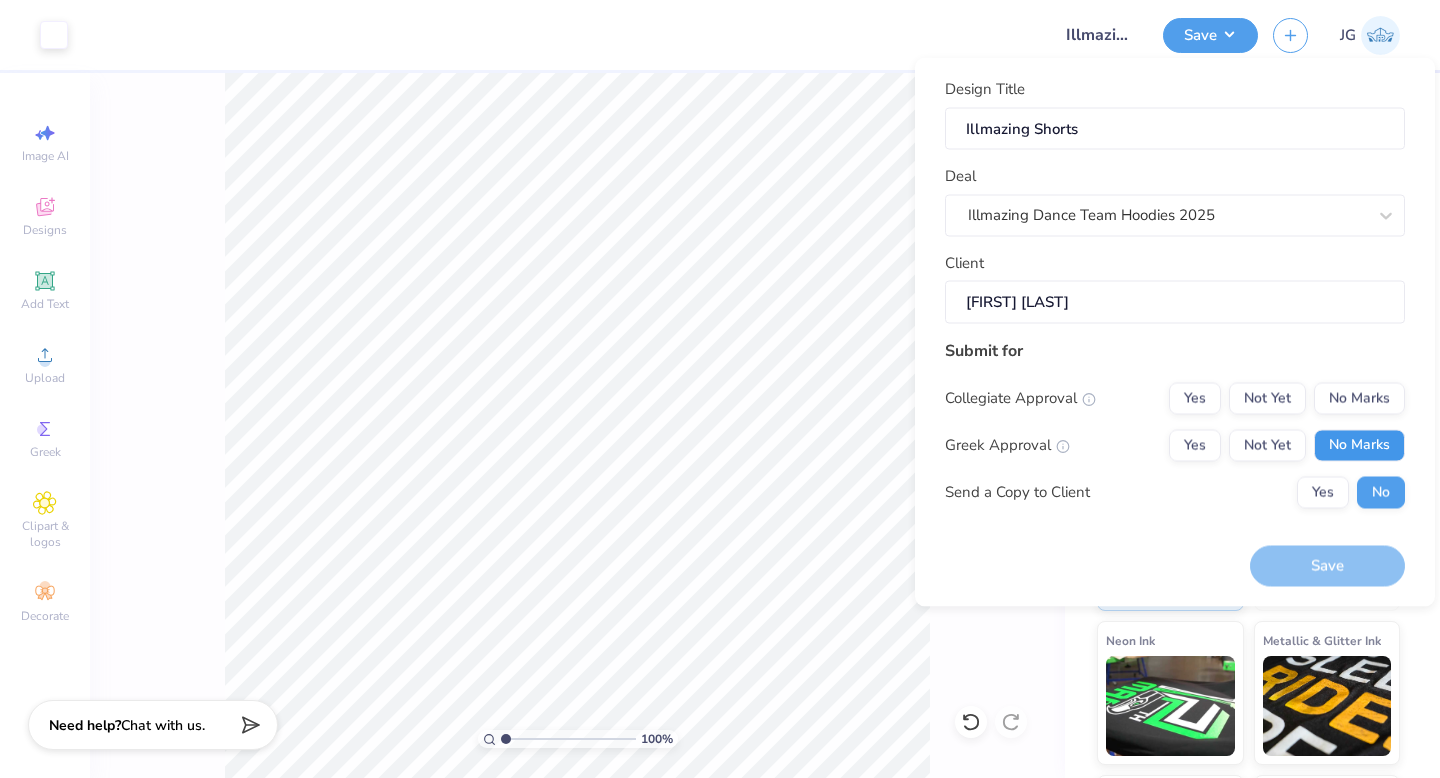 click on "No Marks" at bounding box center [1359, 445] 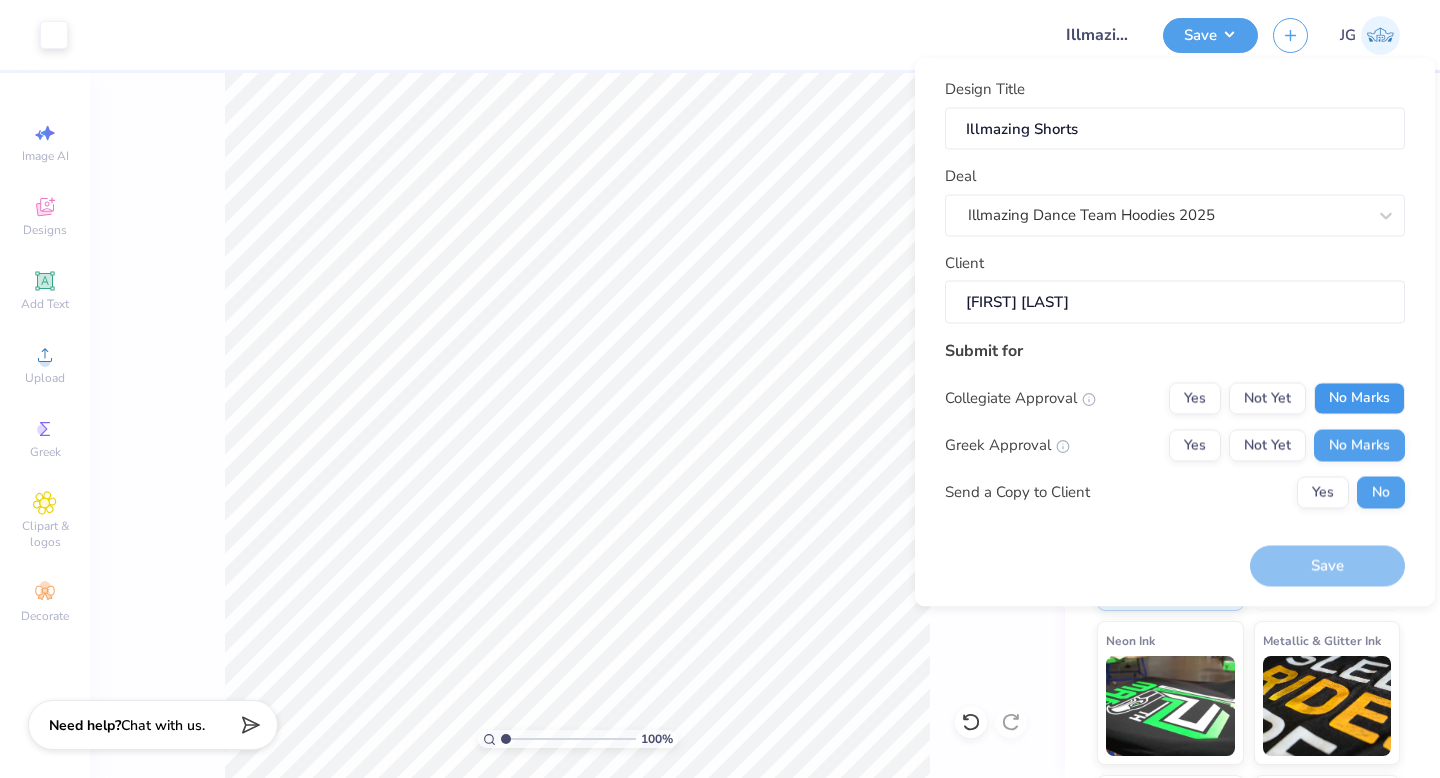 click on "No Marks" at bounding box center [1359, 398] 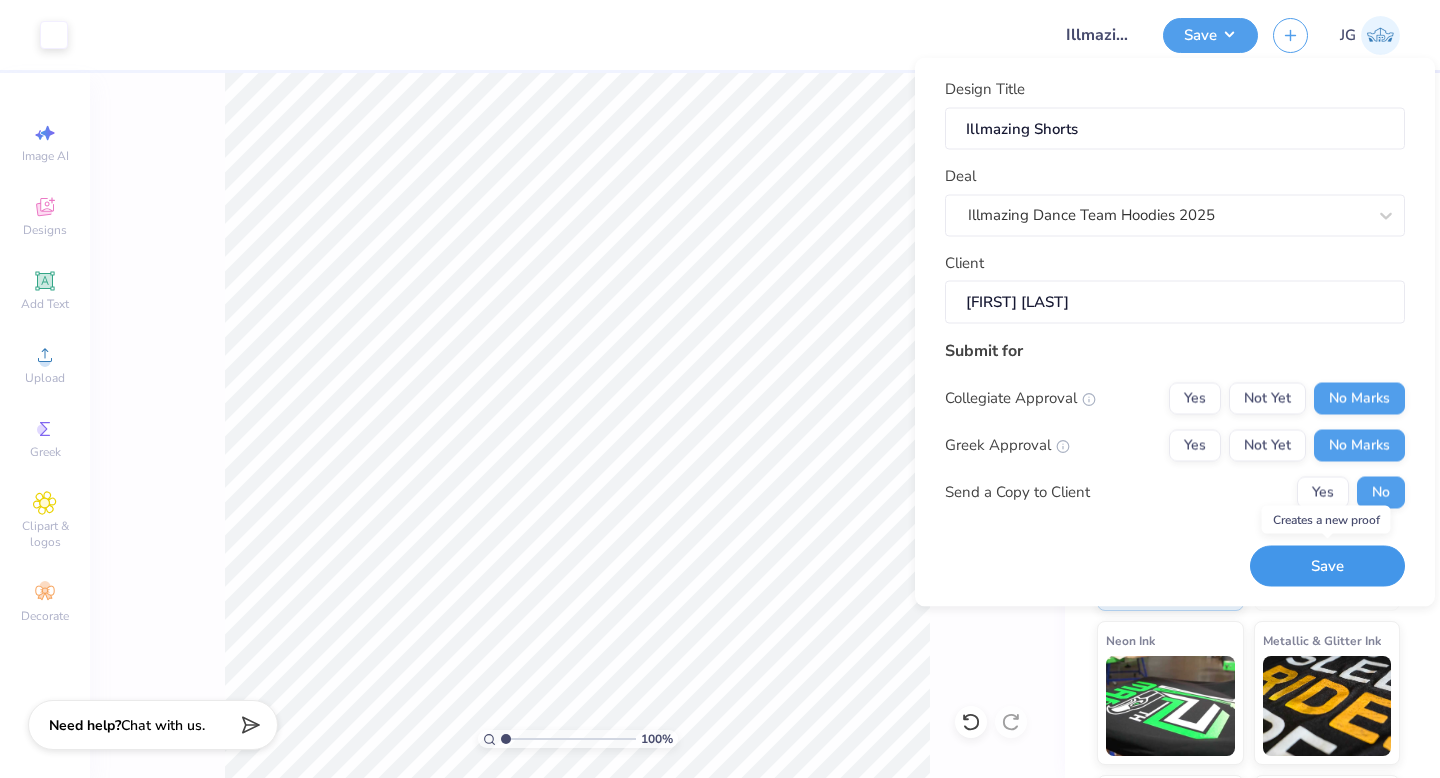 click on "Save" at bounding box center [1327, 566] 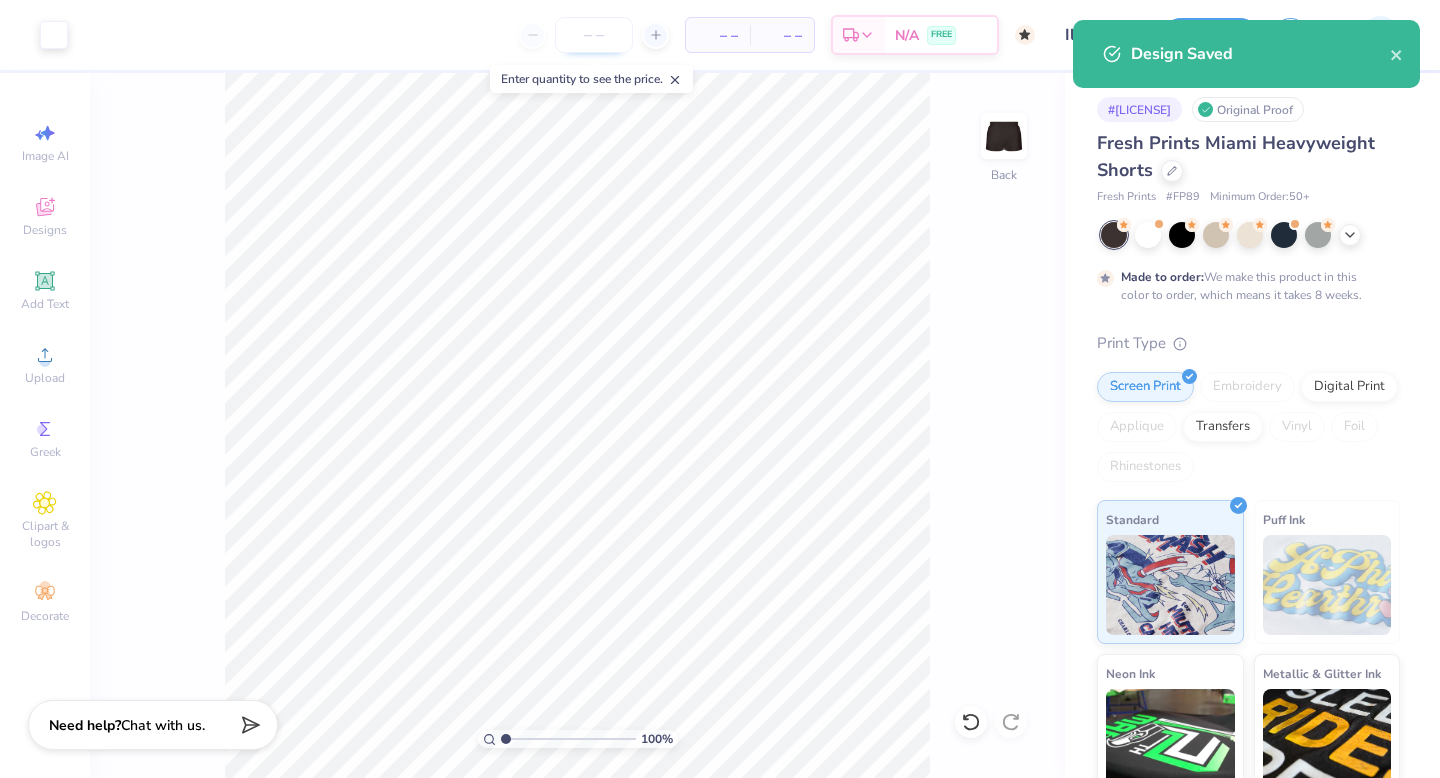 click at bounding box center [594, 35] 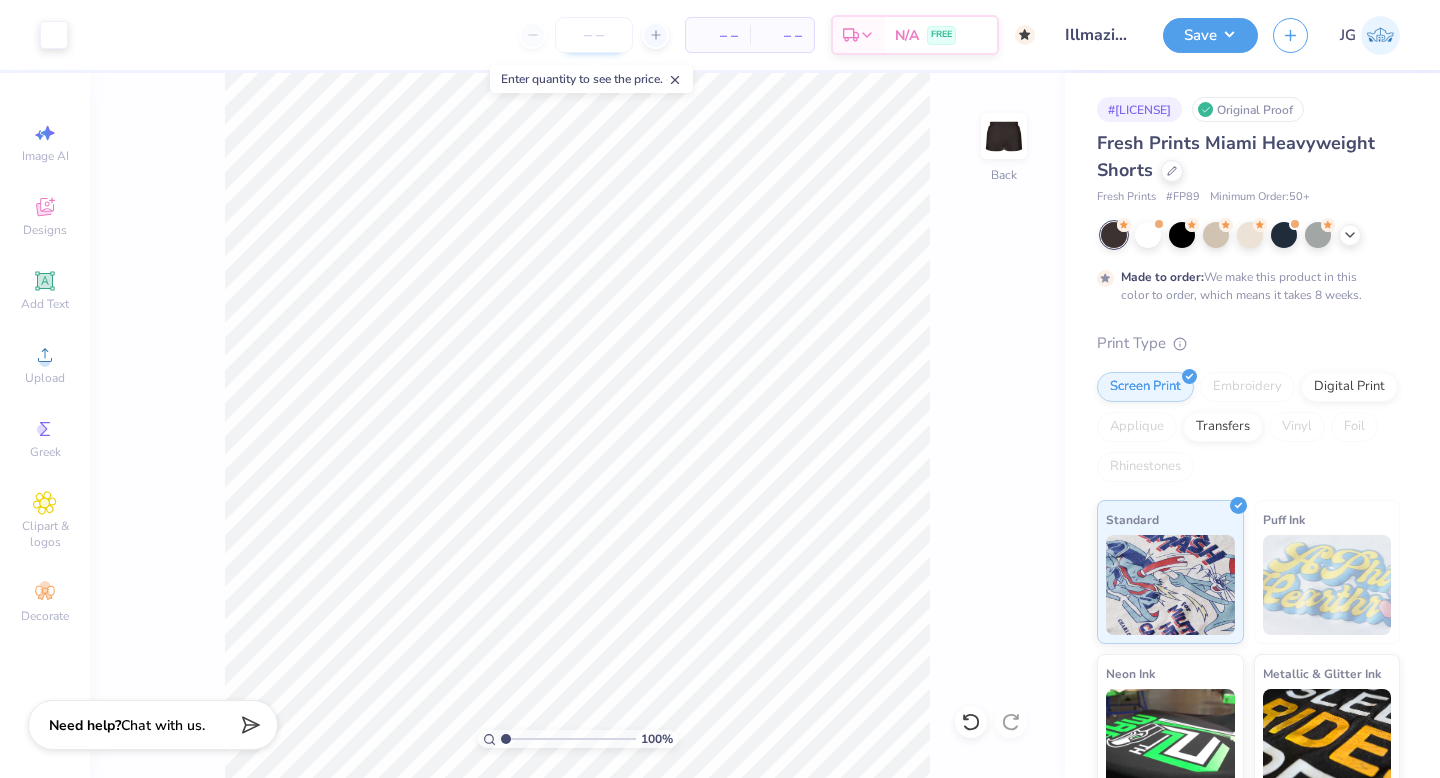 type on "3" 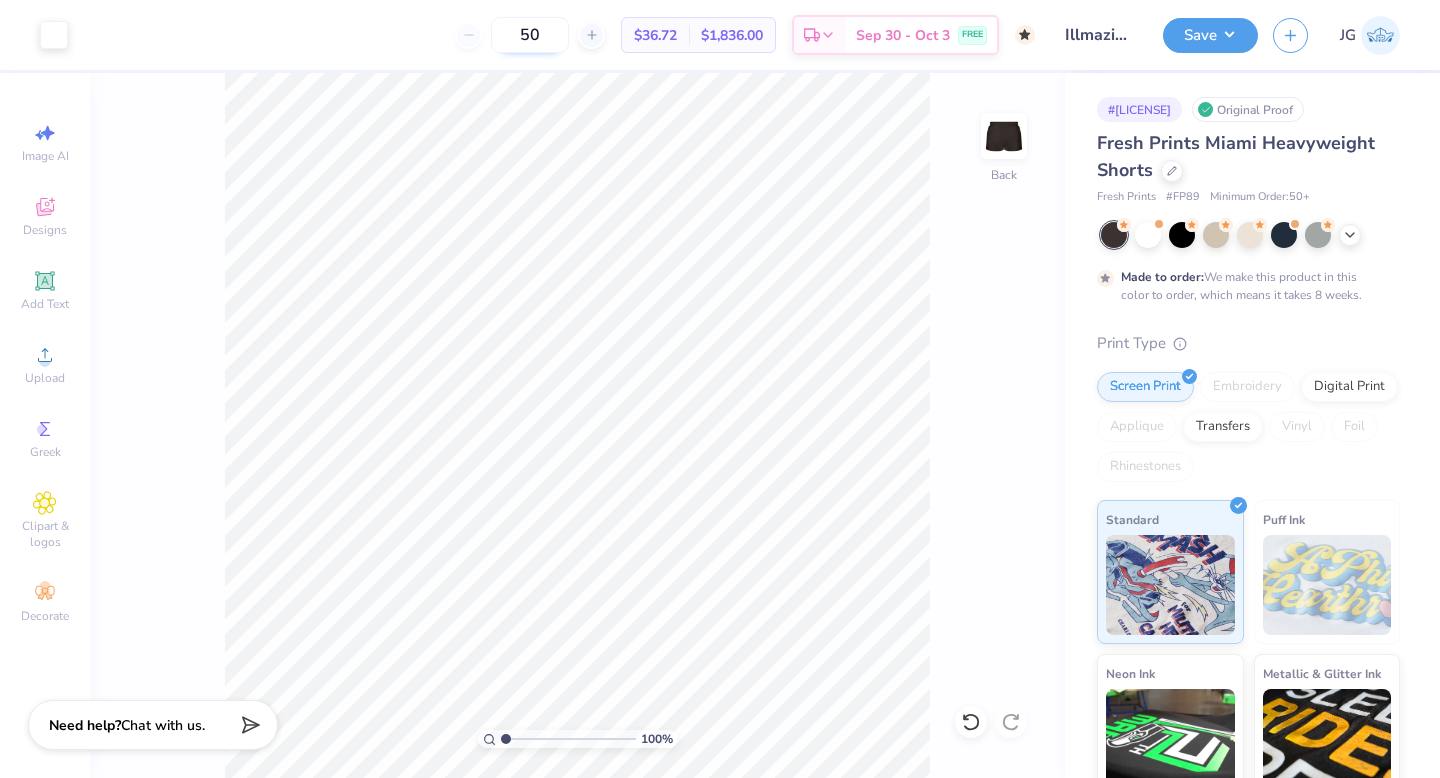 click on "50" at bounding box center [530, 35] 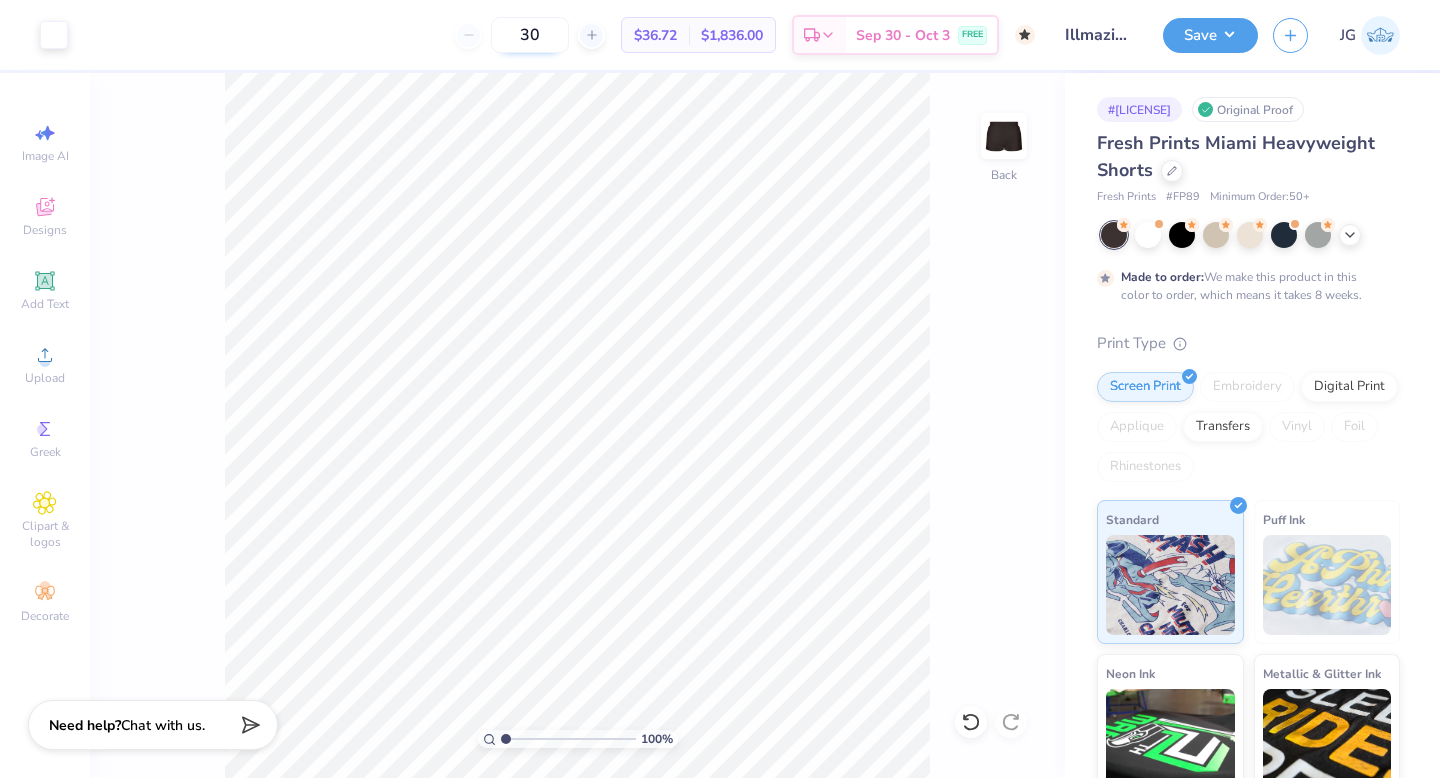 type on "50" 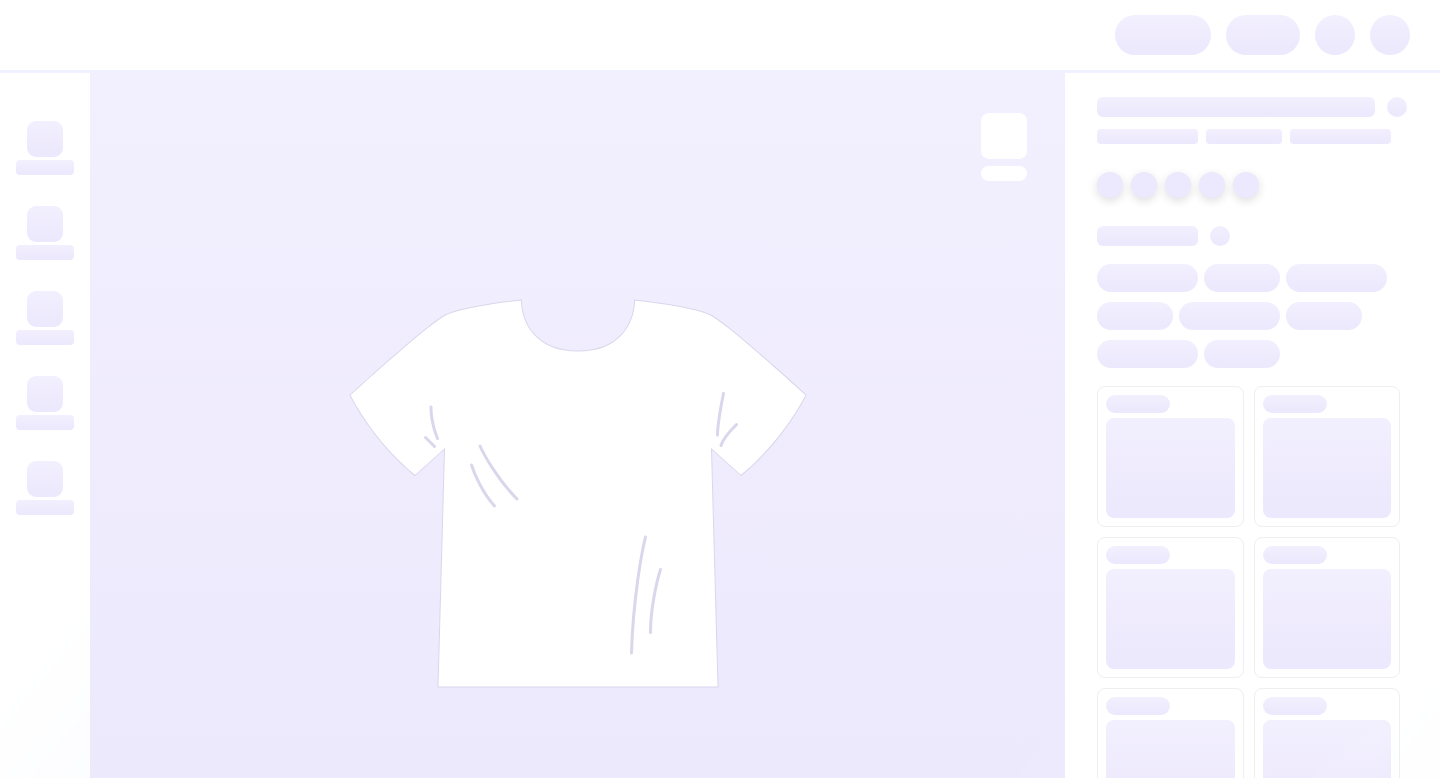 scroll, scrollTop: 0, scrollLeft: 0, axis: both 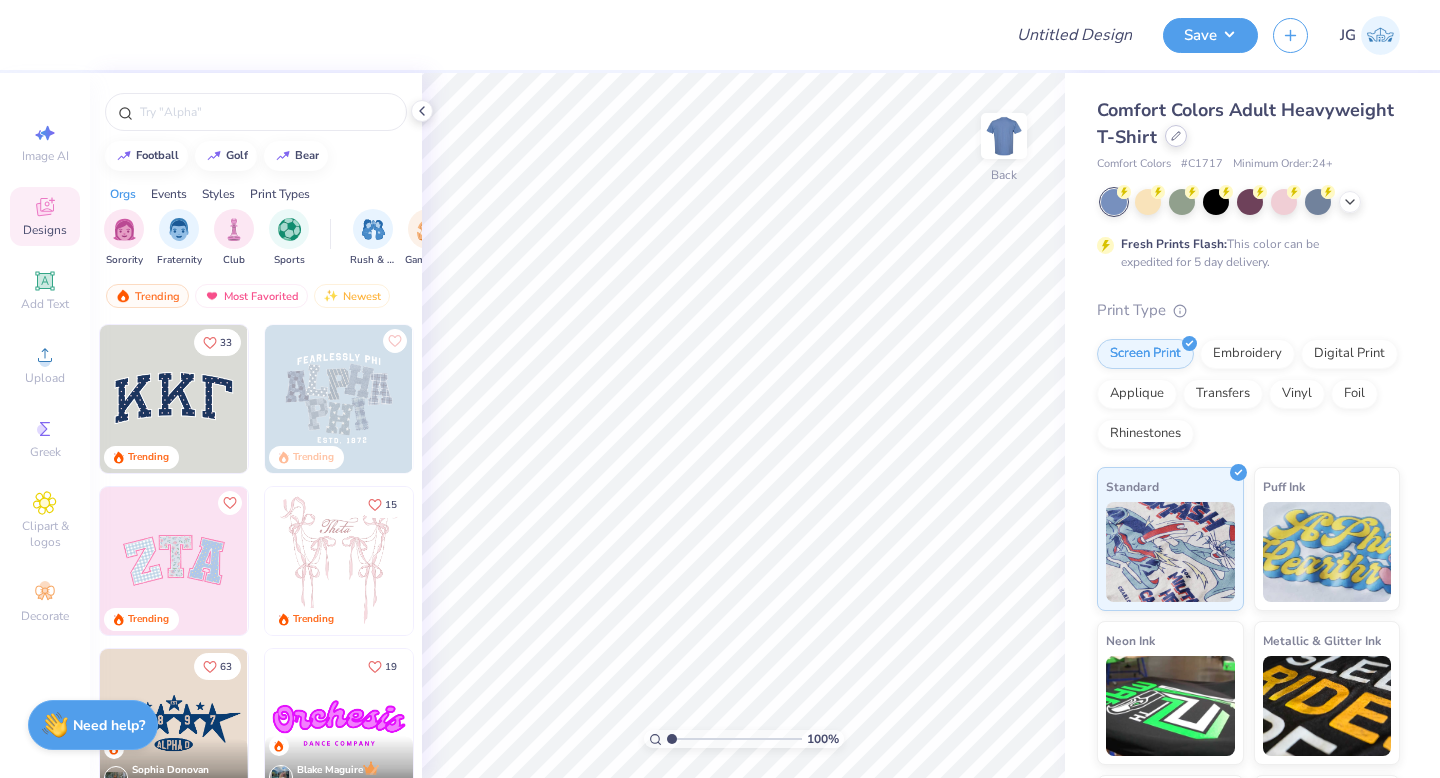 click at bounding box center [1176, 136] 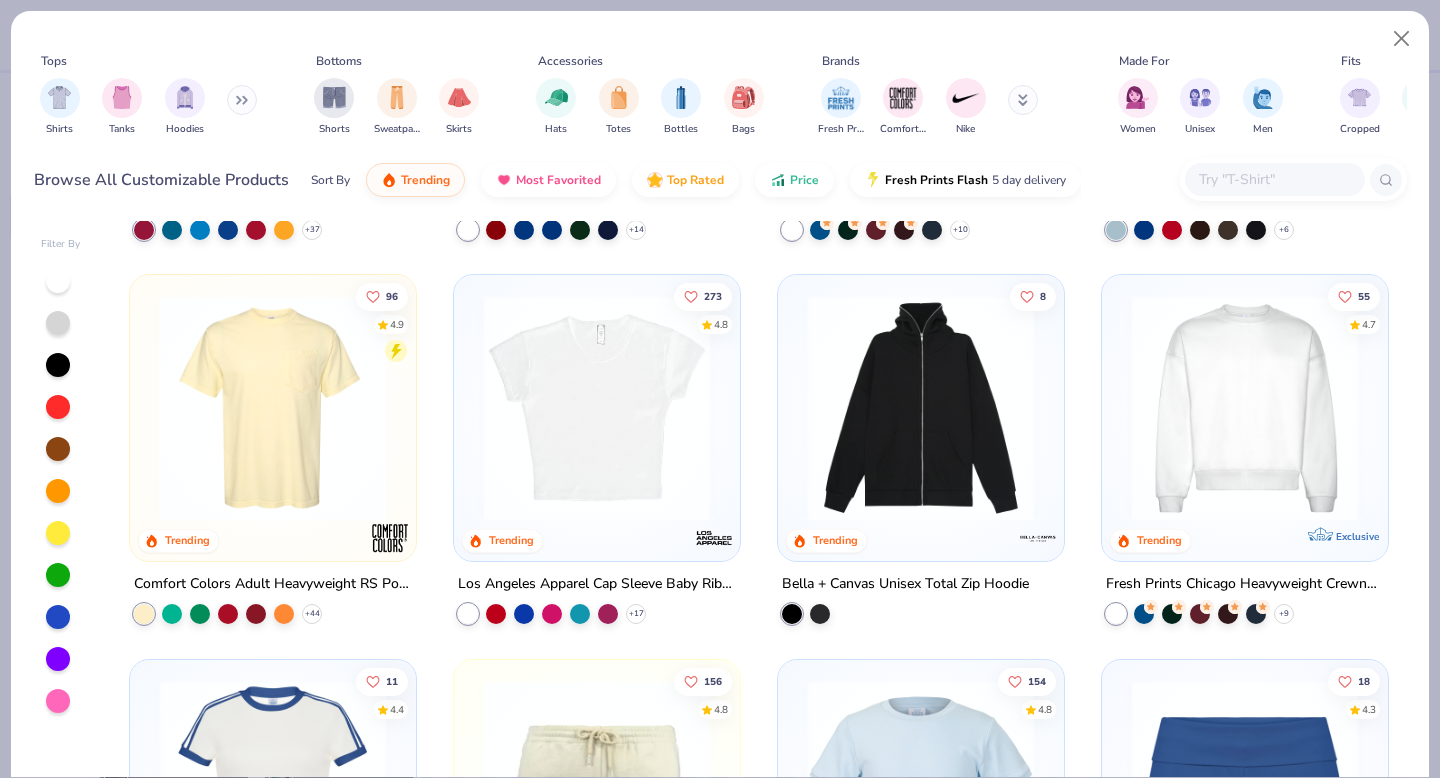 scroll, scrollTop: 926, scrollLeft: 0, axis: vertical 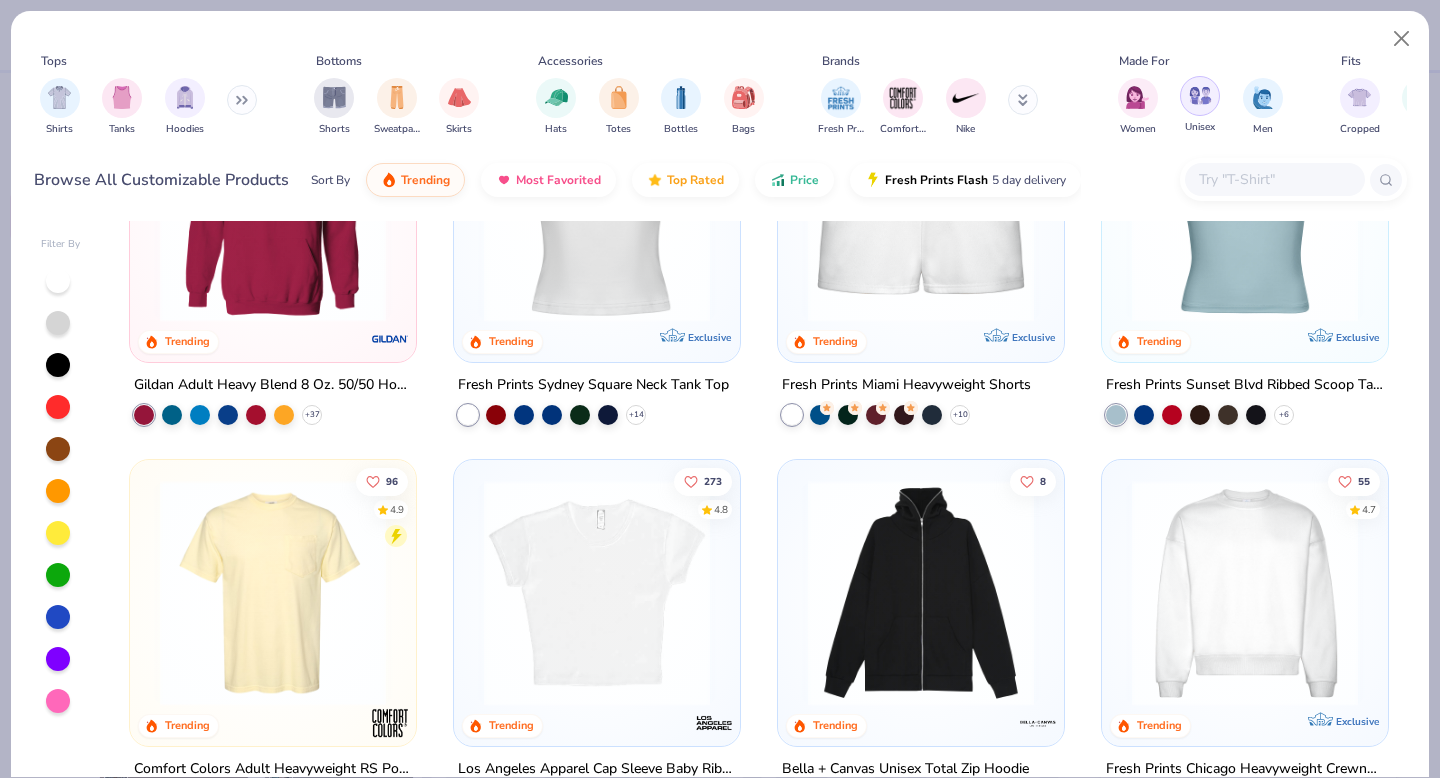 click at bounding box center [1200, 95] 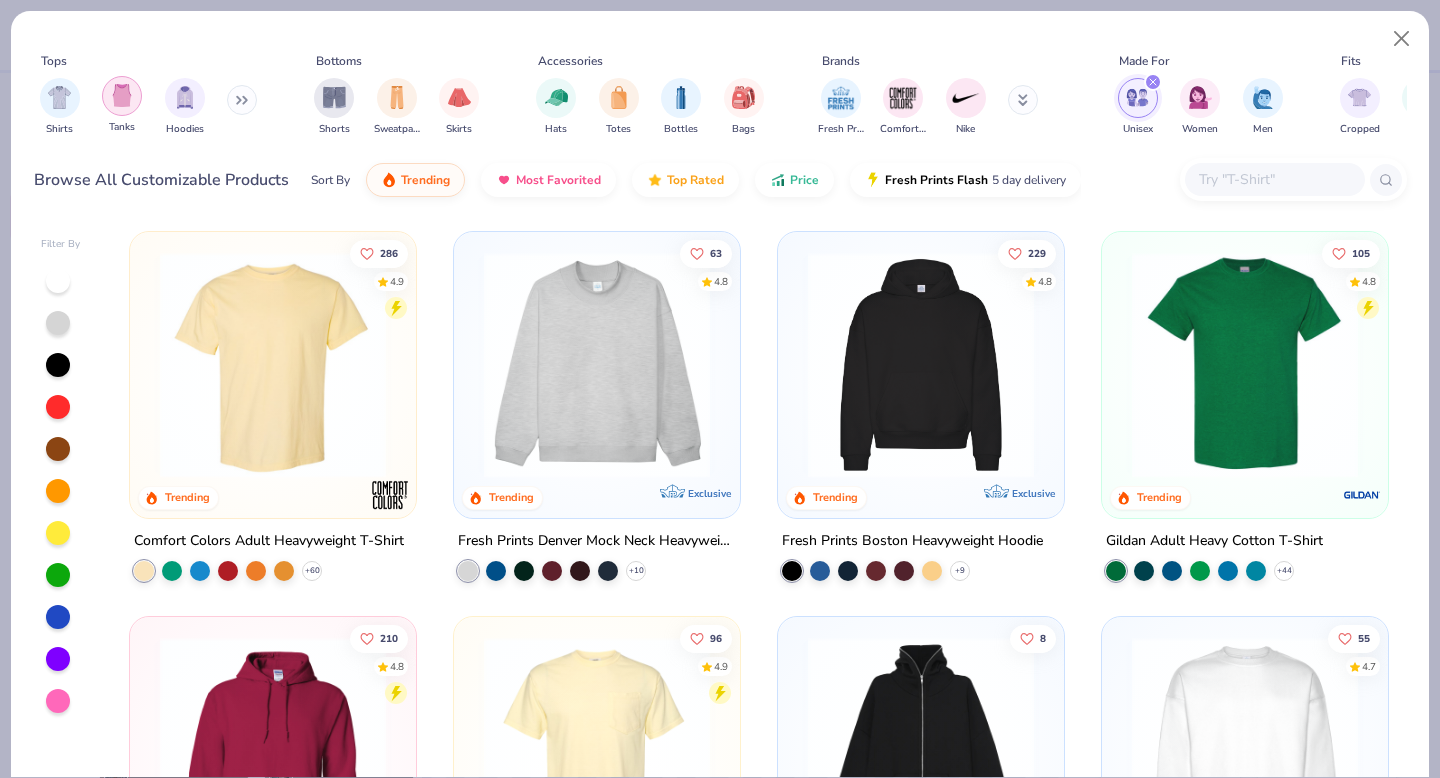 click at bounding box center [122, 95] 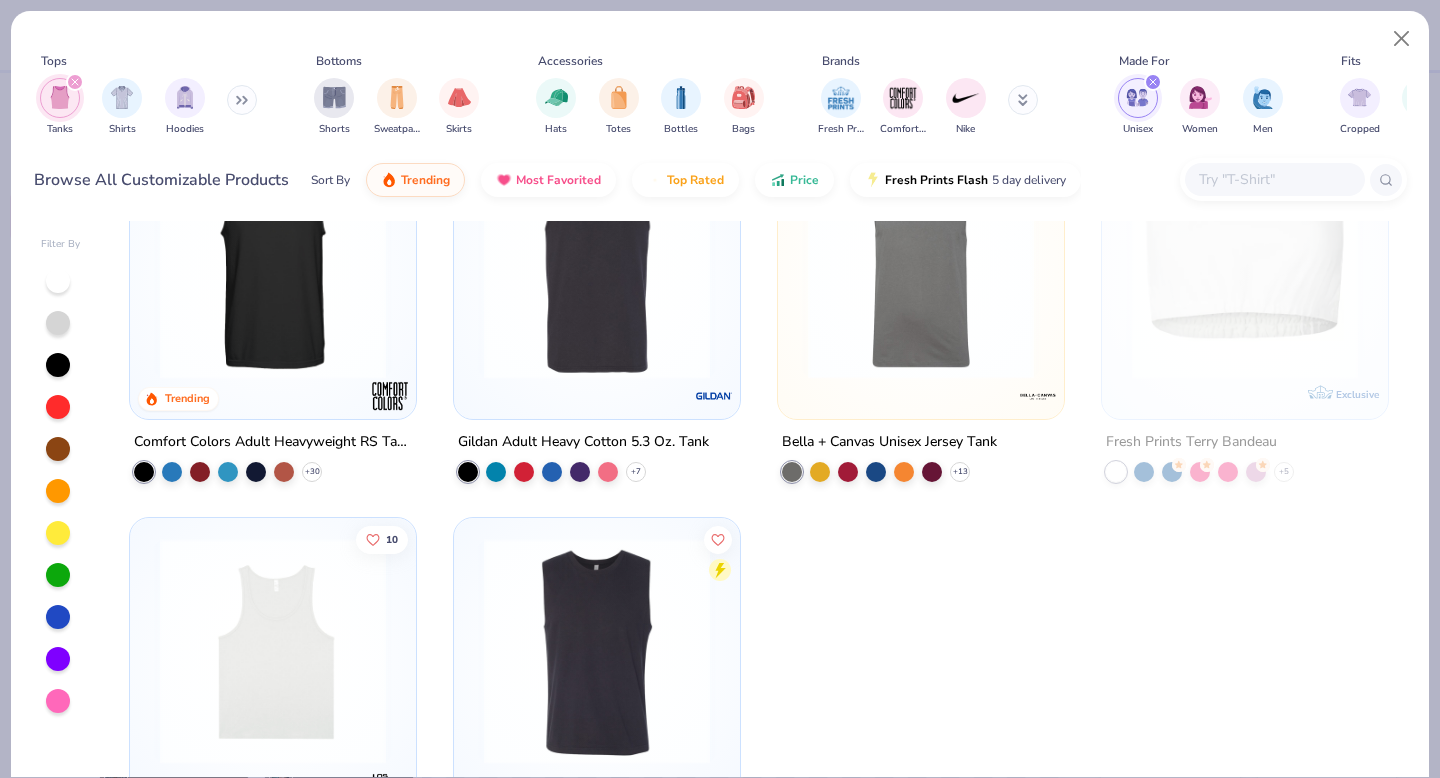 scroll, scrollTop: 222, scrollLeft: 0, axis: vertical 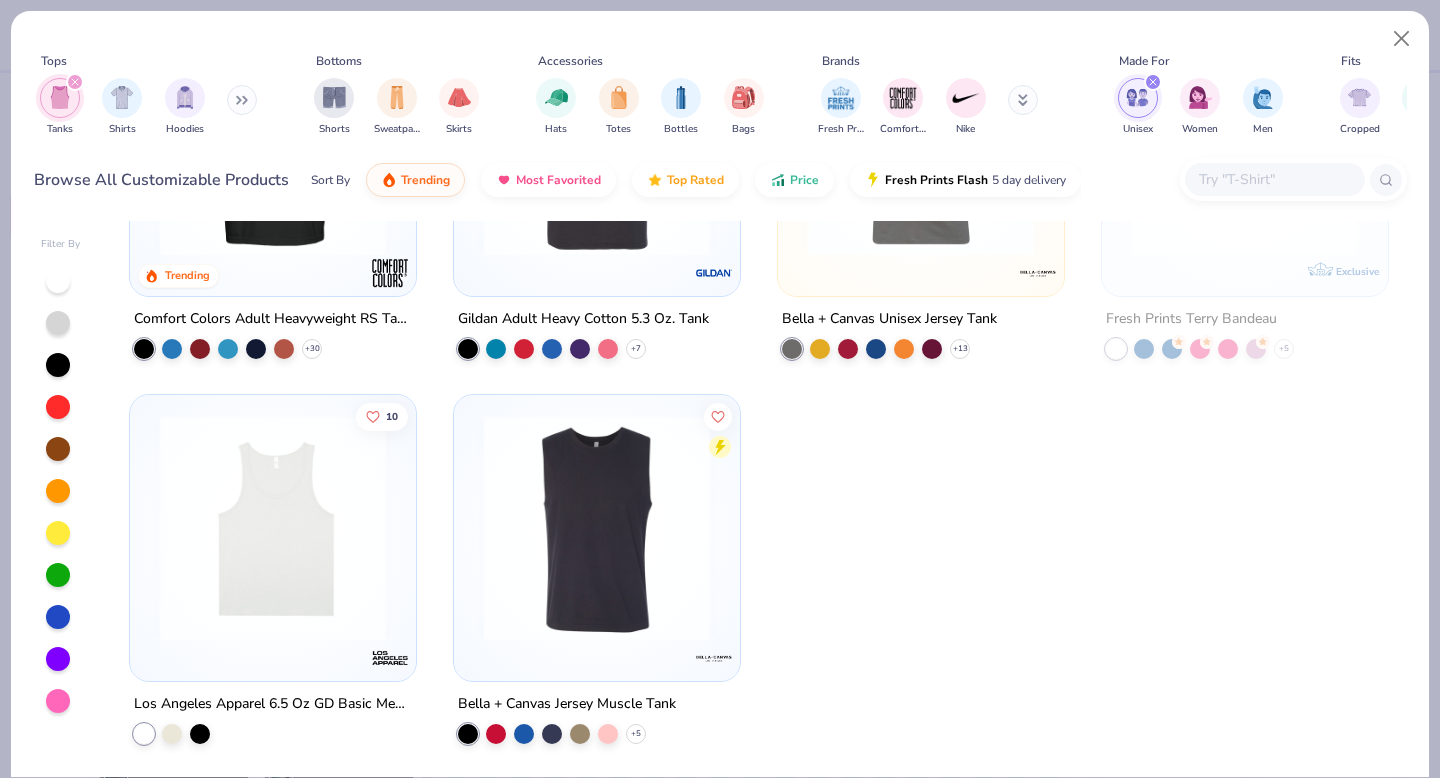 click at bounding box center [1137, 97] 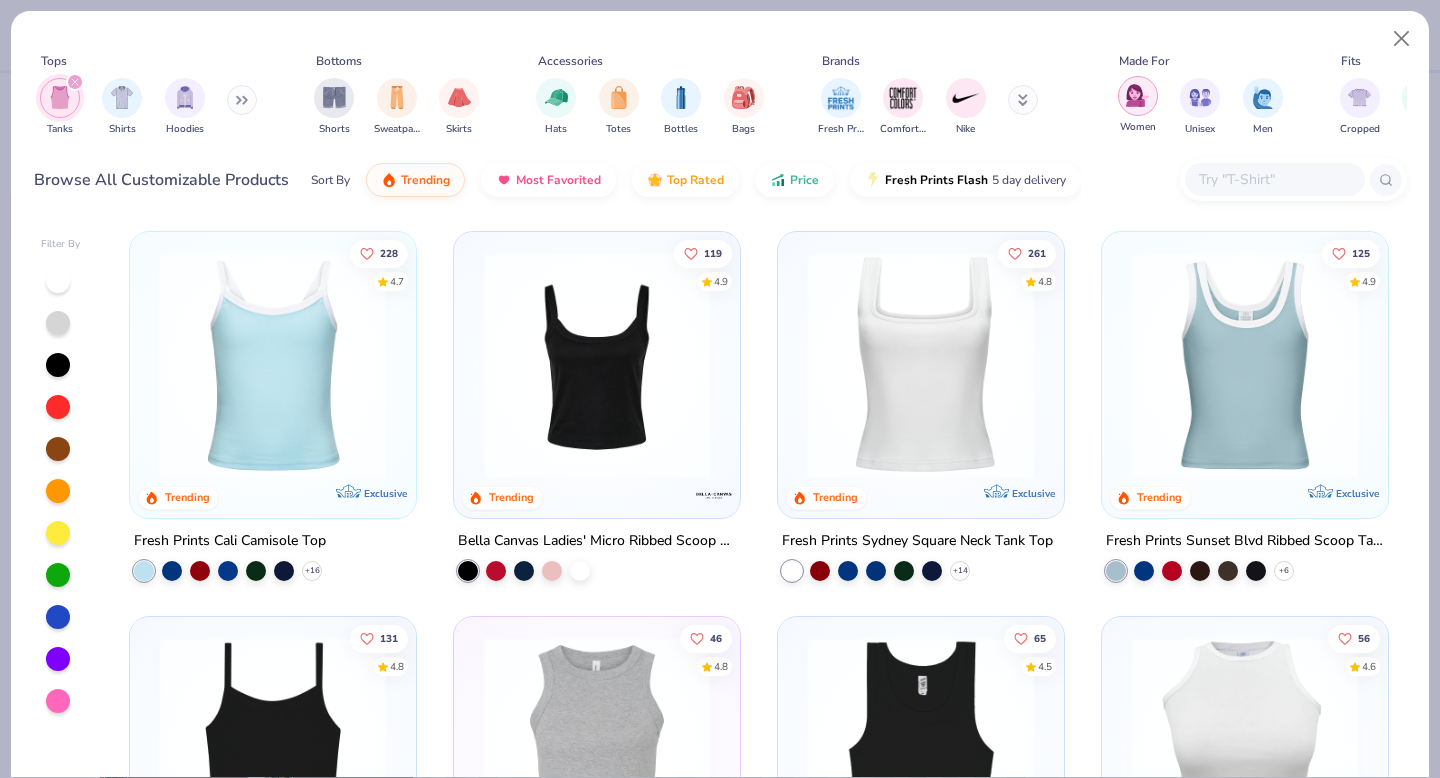 click at bounding box center (1138, 96) 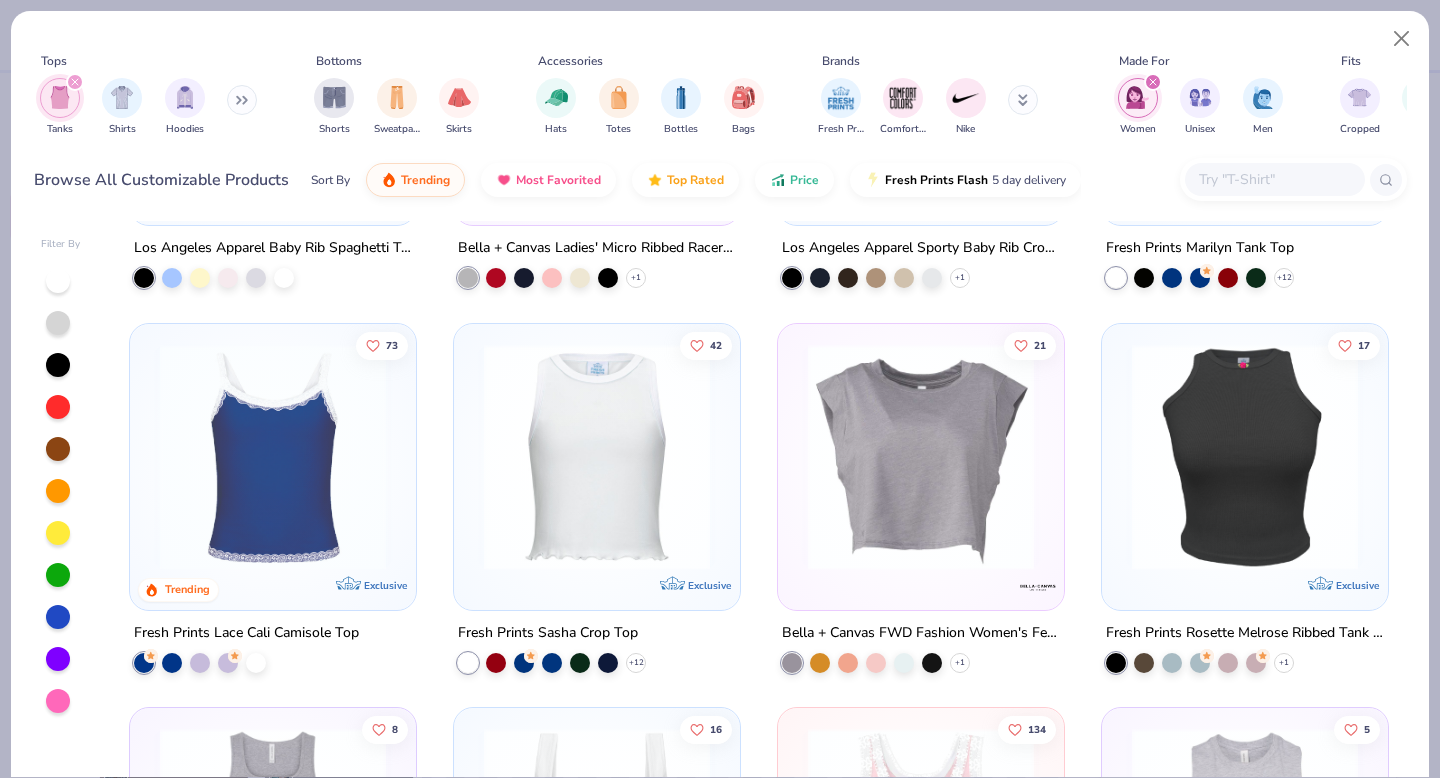 scroll, scrollTop: 679, scrollLeft: 0, axis: vertical 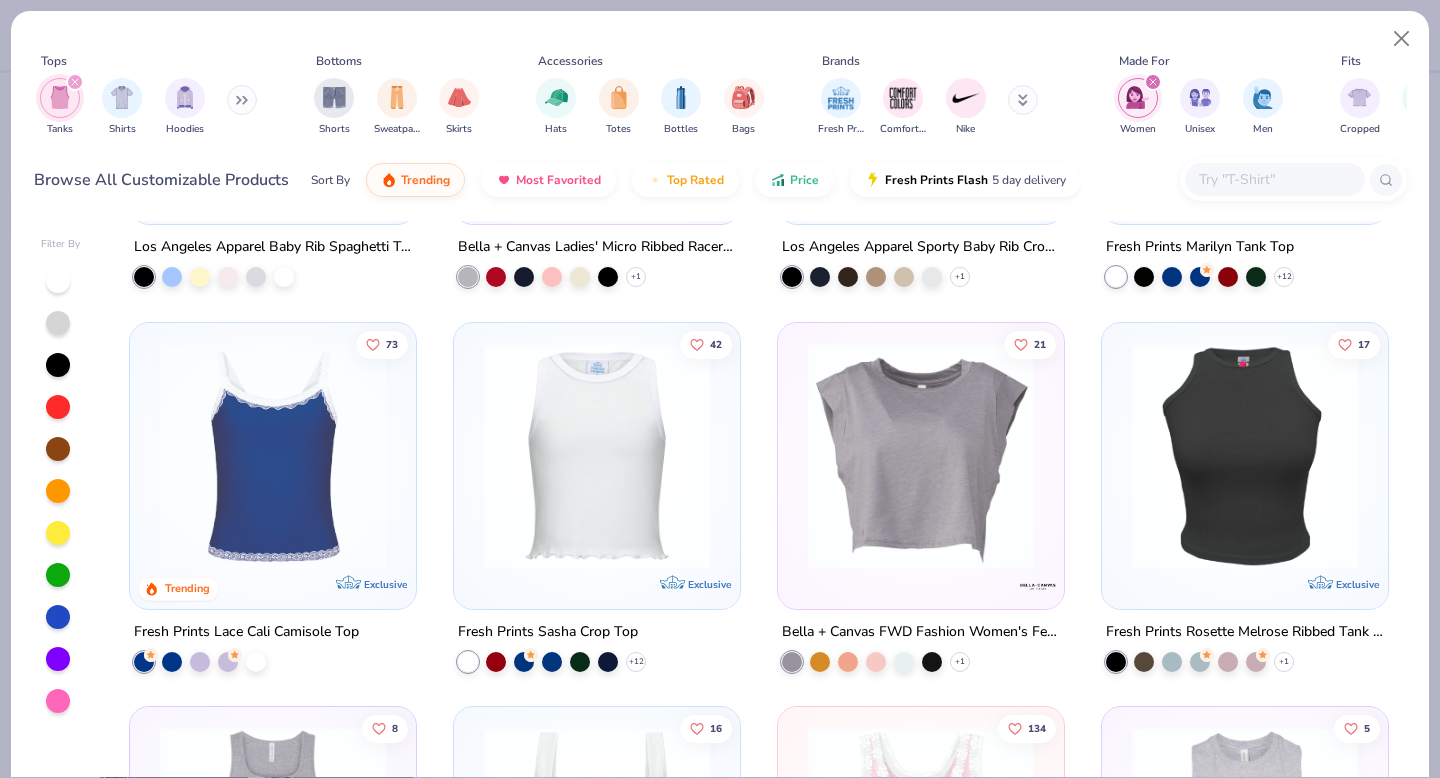 click at bounding box center (1274, 179) 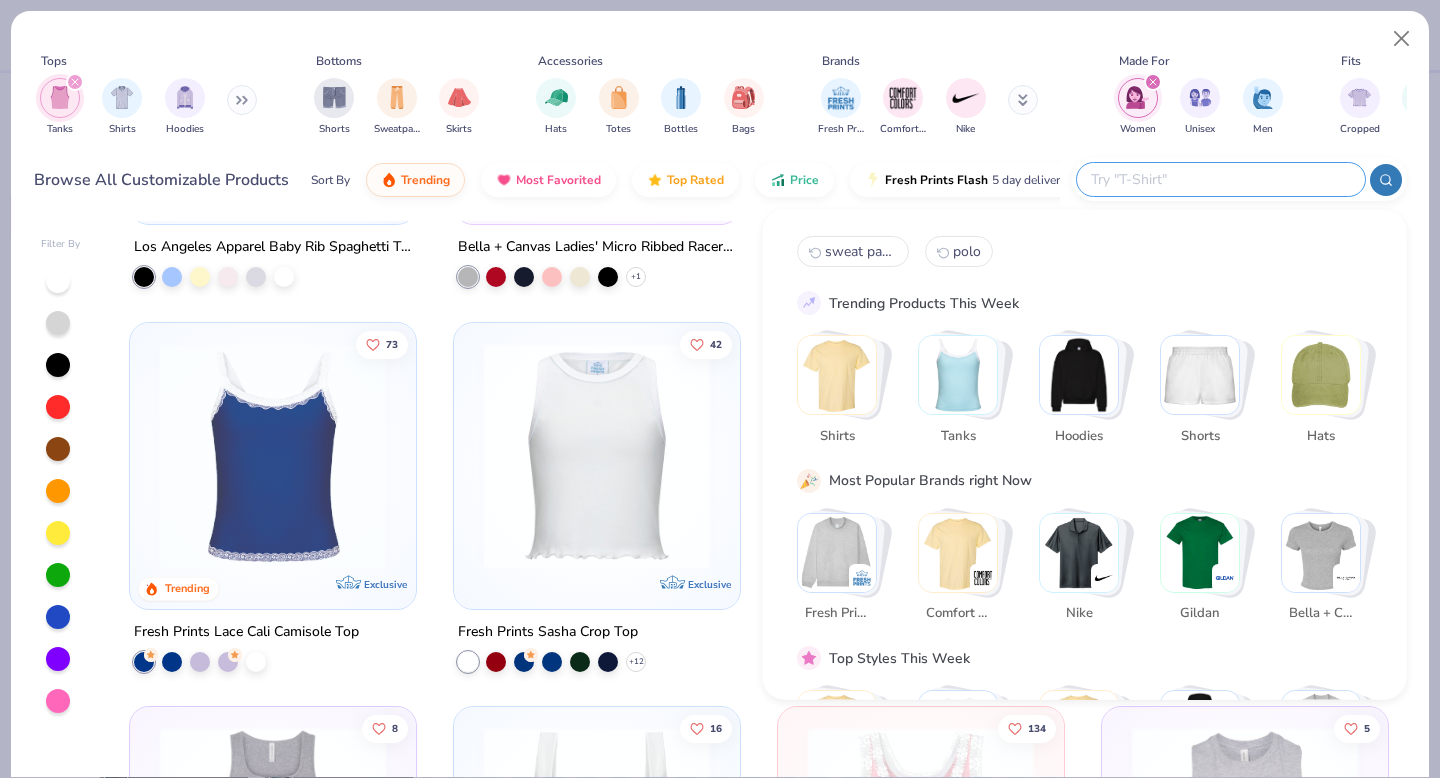 click at bounding box center (1220, 179) 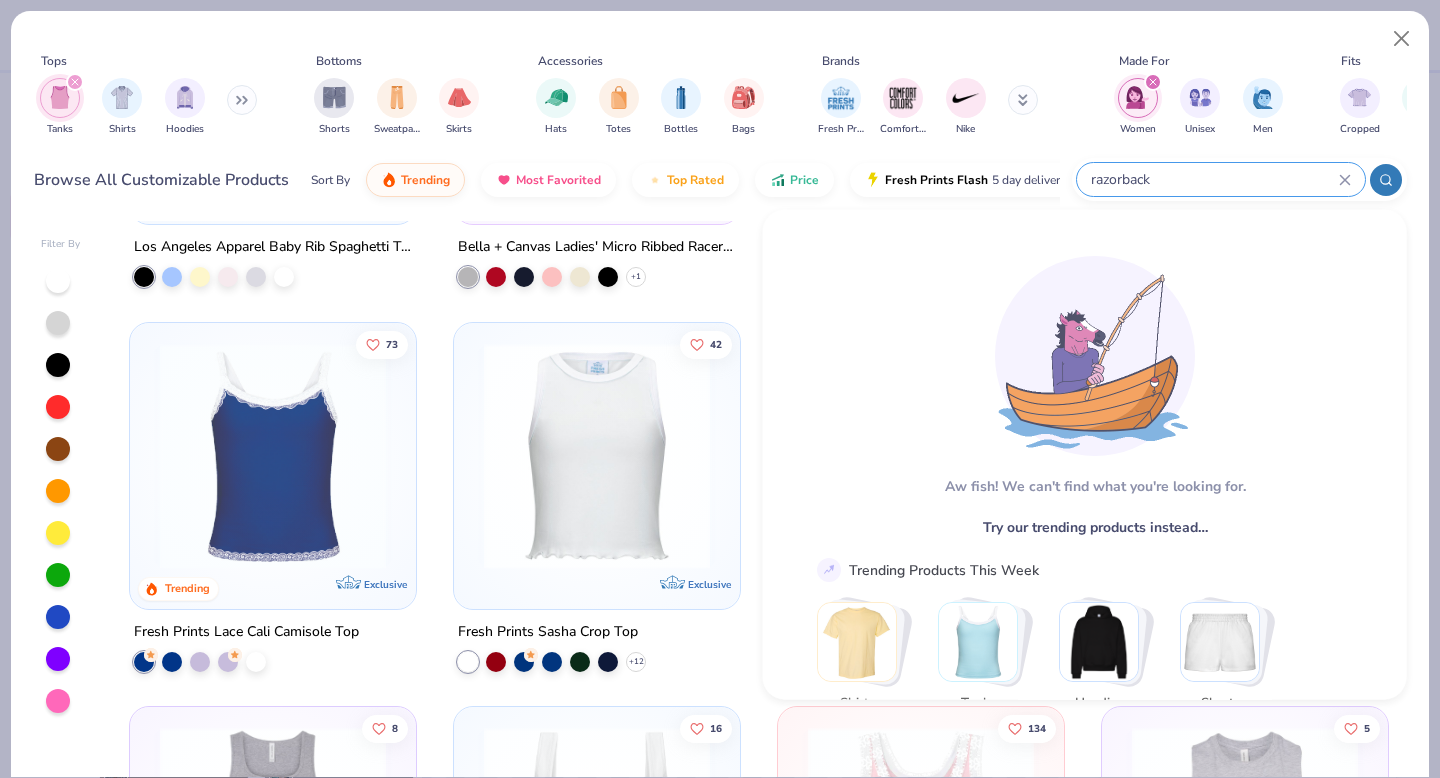 type on "razorback" 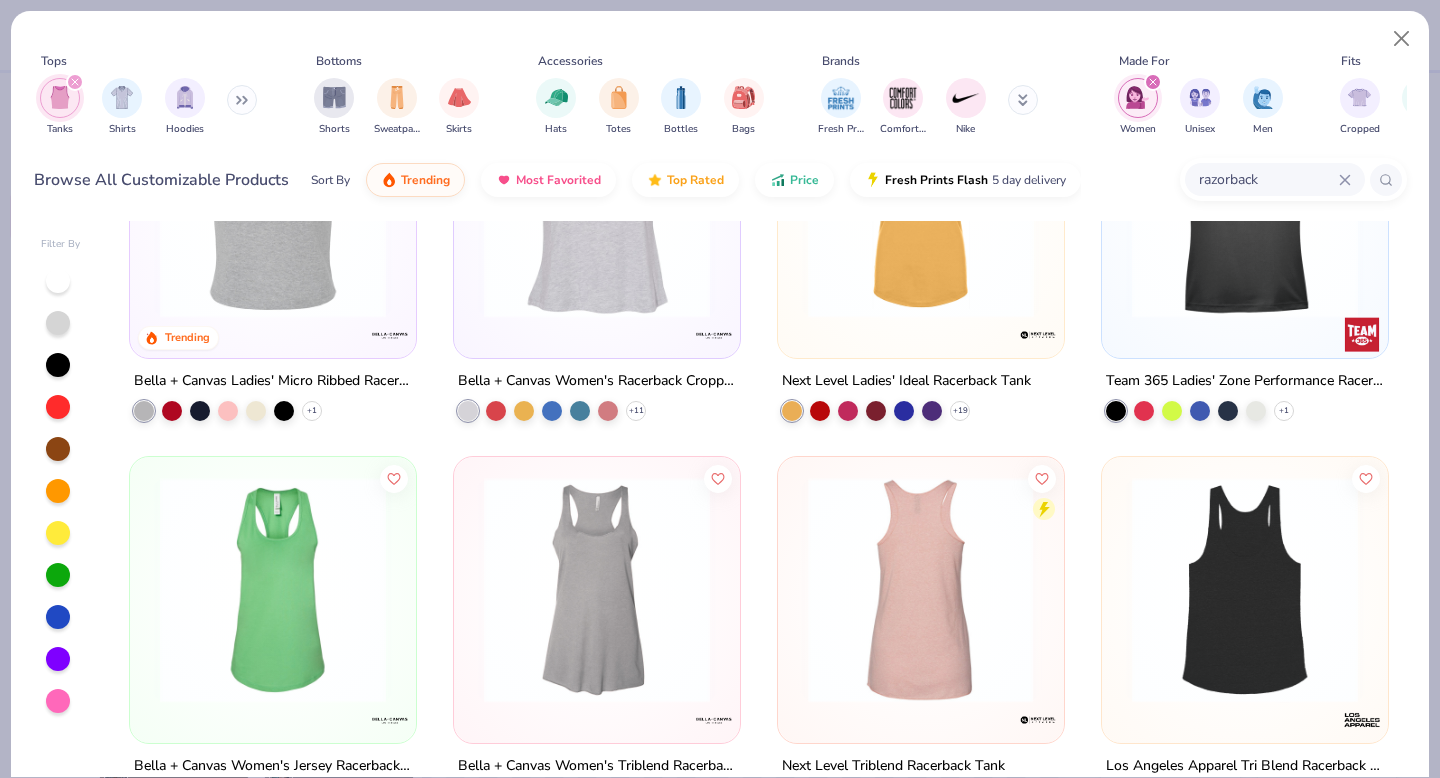scroll, scrollTop: 0, scrollLeft: 0, axis: both 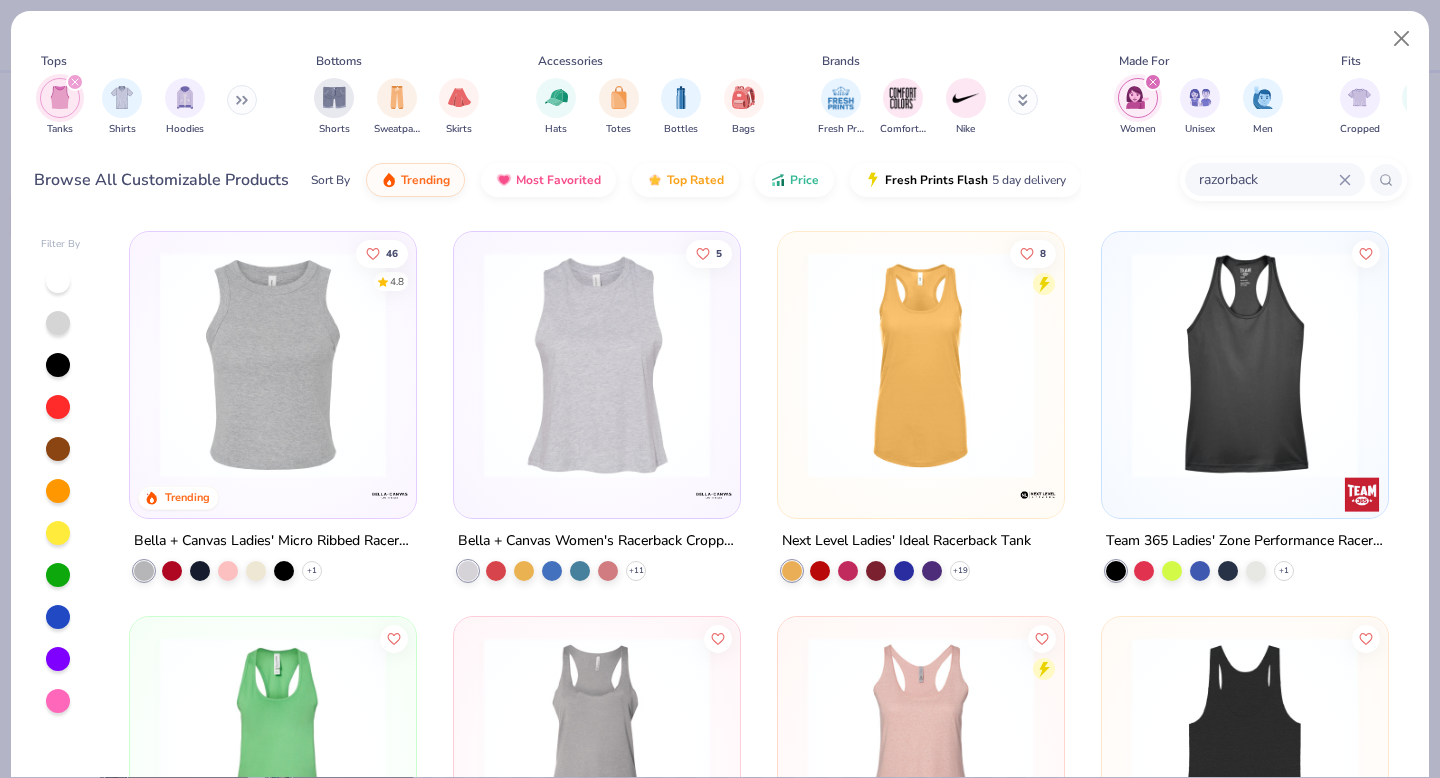 click at bounding box center [273, 365] 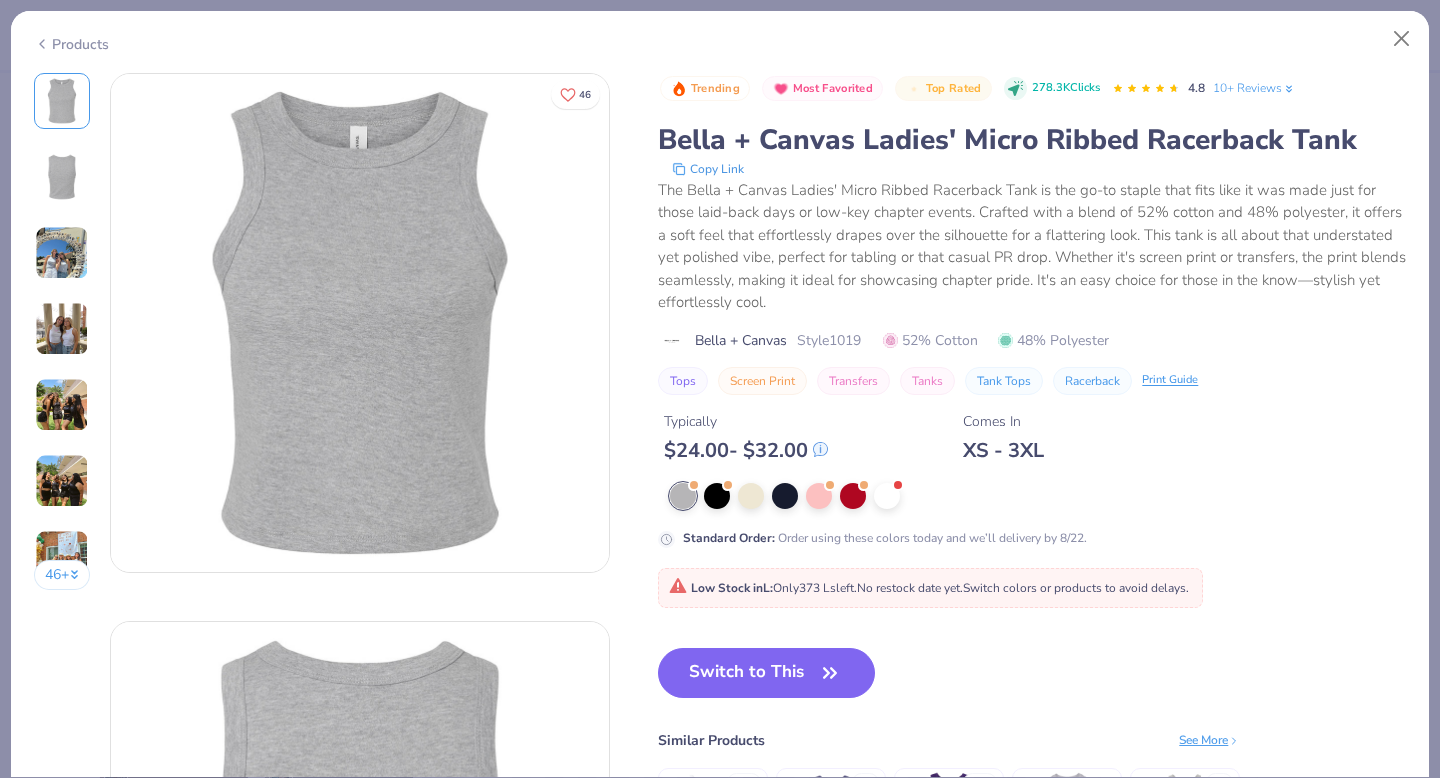 click at bounding box center (62, 329) 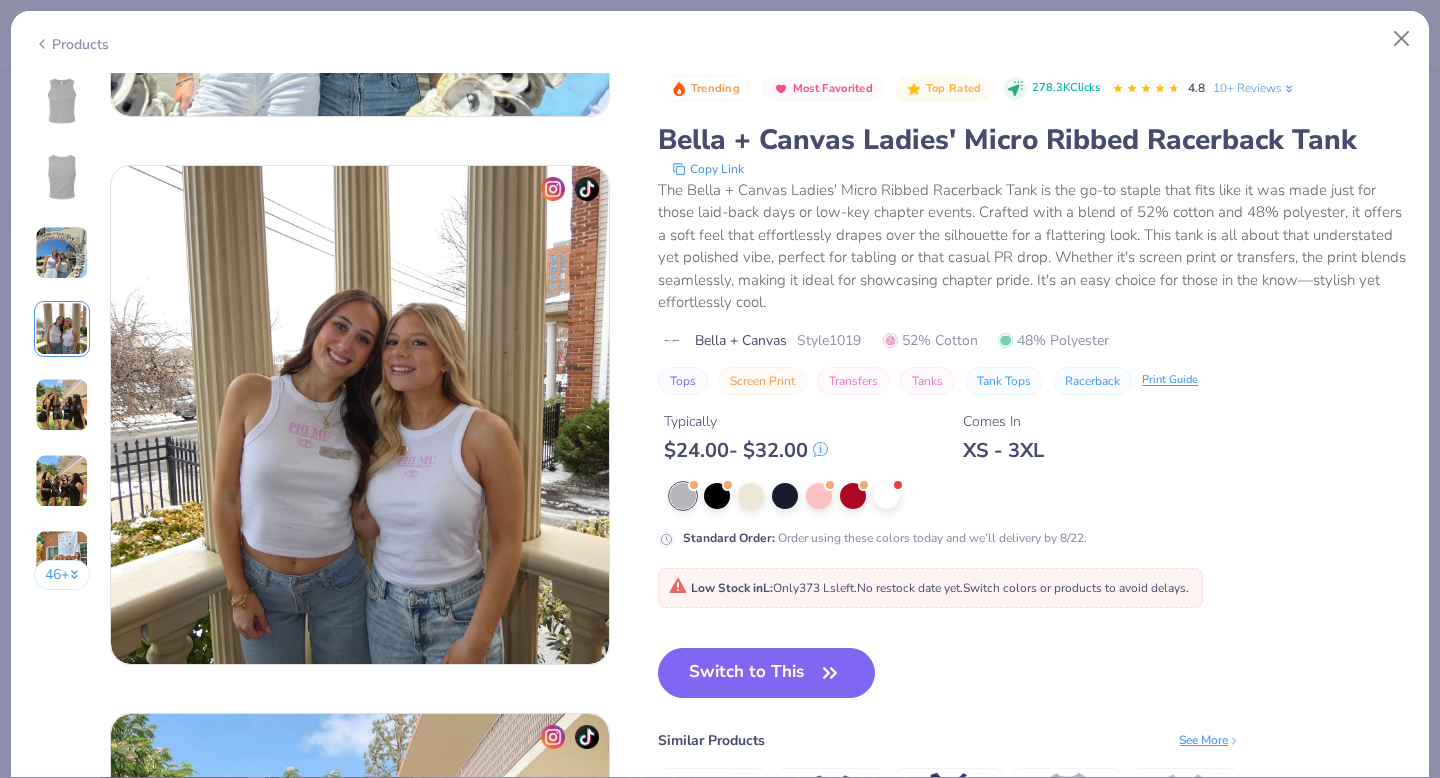 scroll, scrollTop: 1644, scrollLeft: 0, axis: vertical 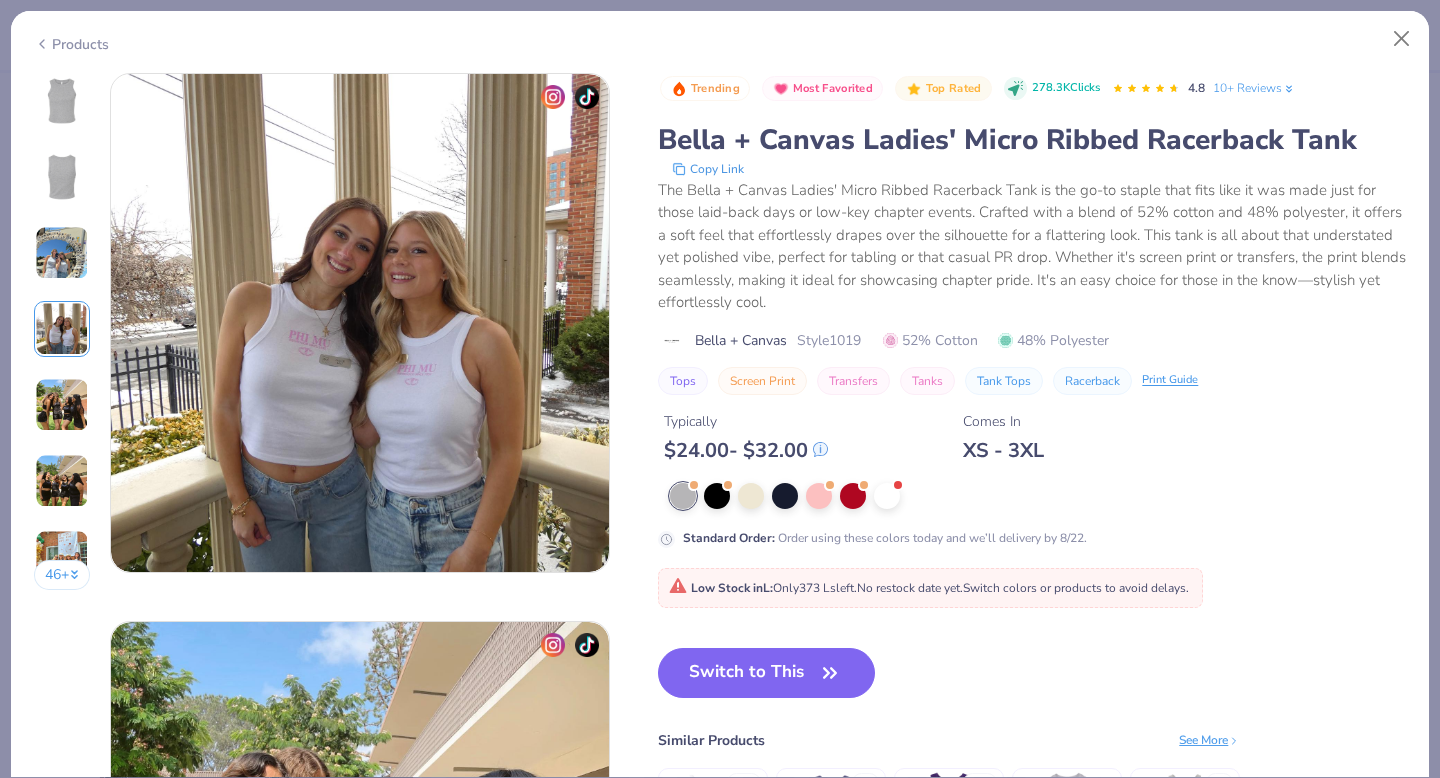click at bounding box center [62, 405] 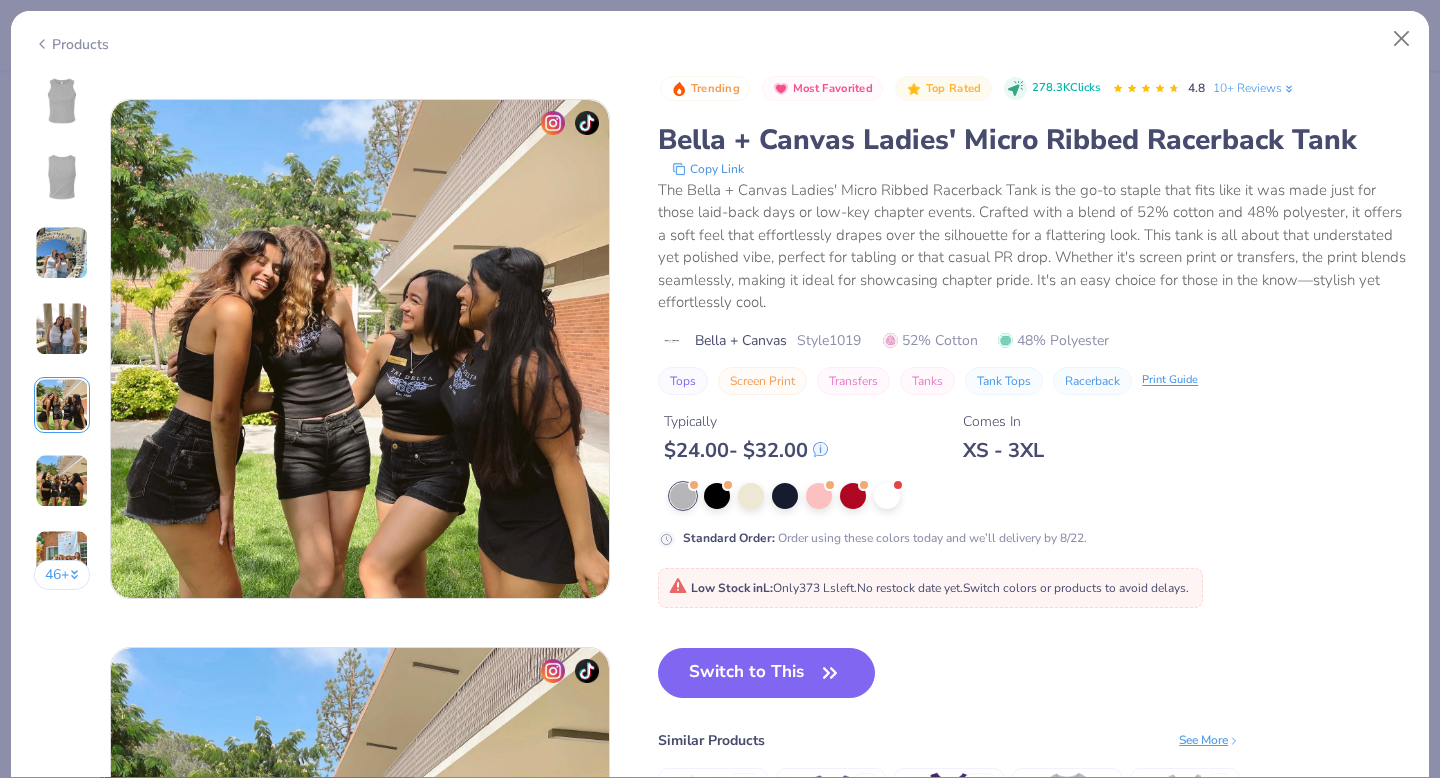 scroll, scrollTop: 2192, scrollLeft: 0, axis: vertical 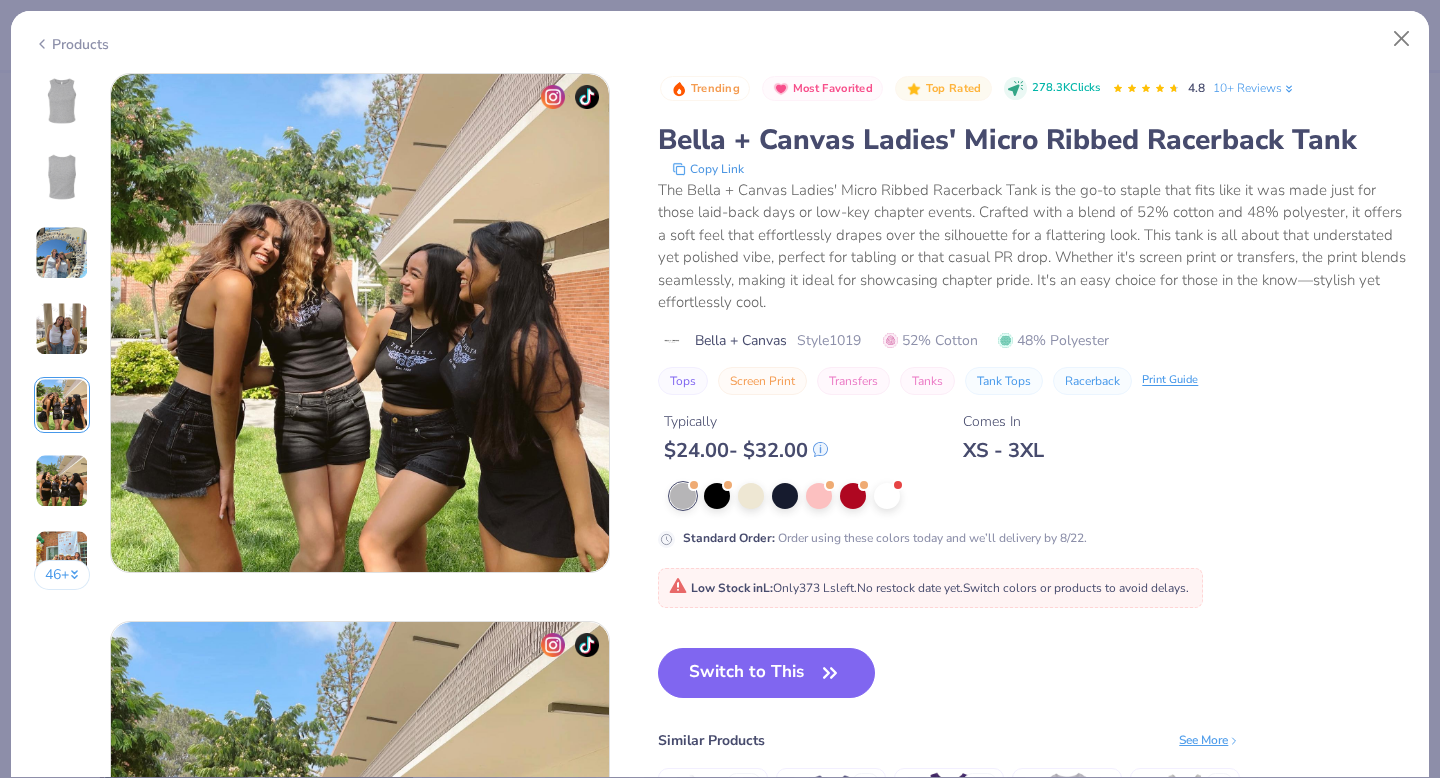 click at bounding box center (62, 481) 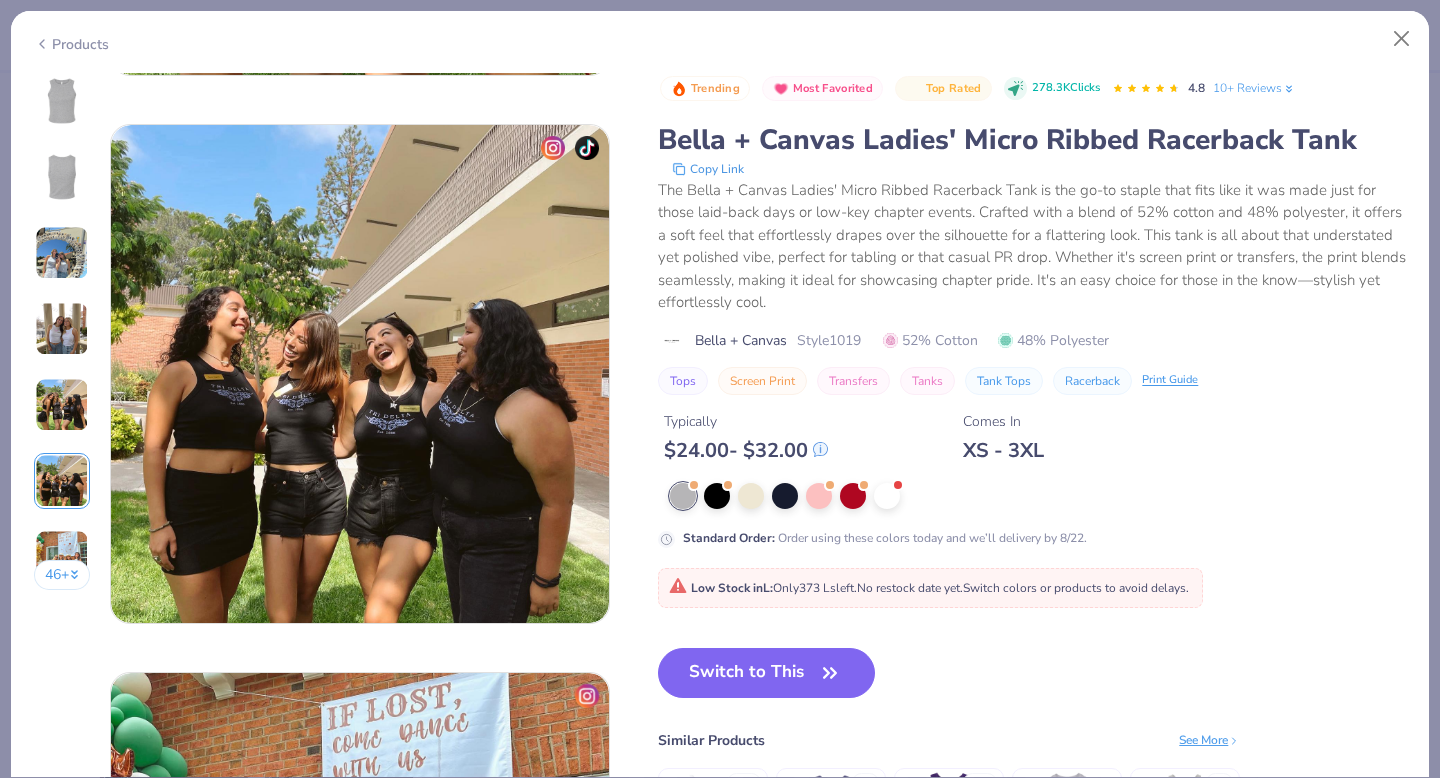 scroll, scrollTop: 2740, scrollLeft: 0, axis: vertical 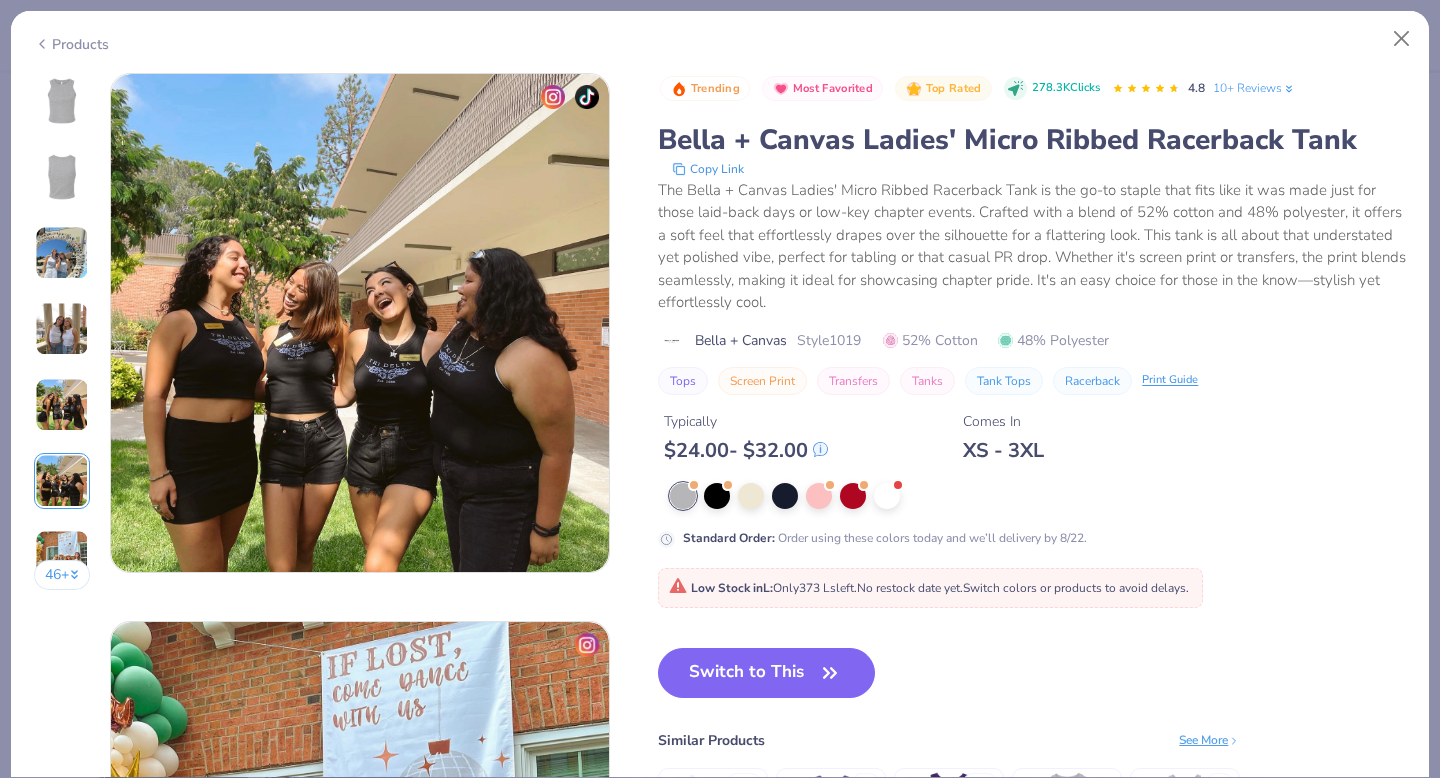 click at bounding box center (62, 329) 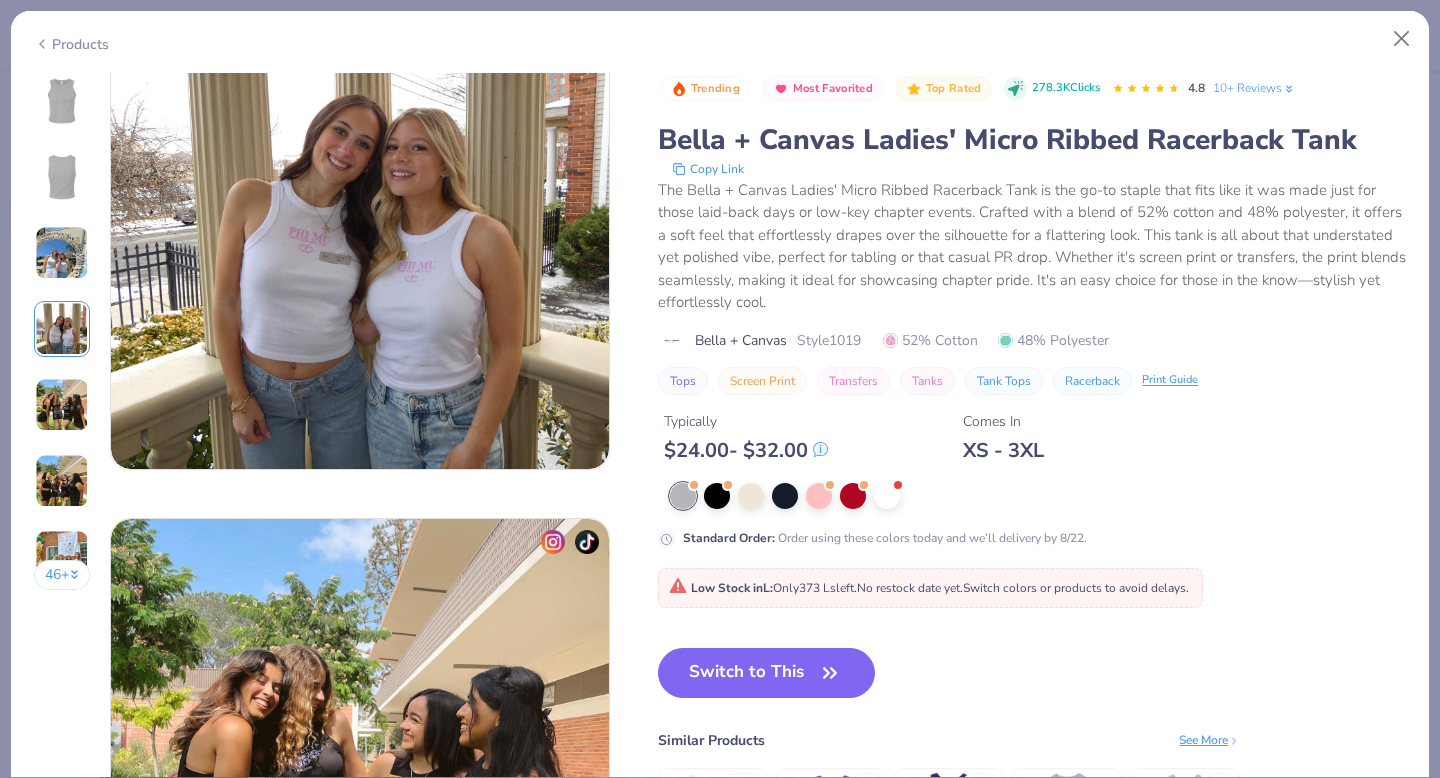 scroll, scrollTop: 1644, scrollLeft: 0, axis: vertical 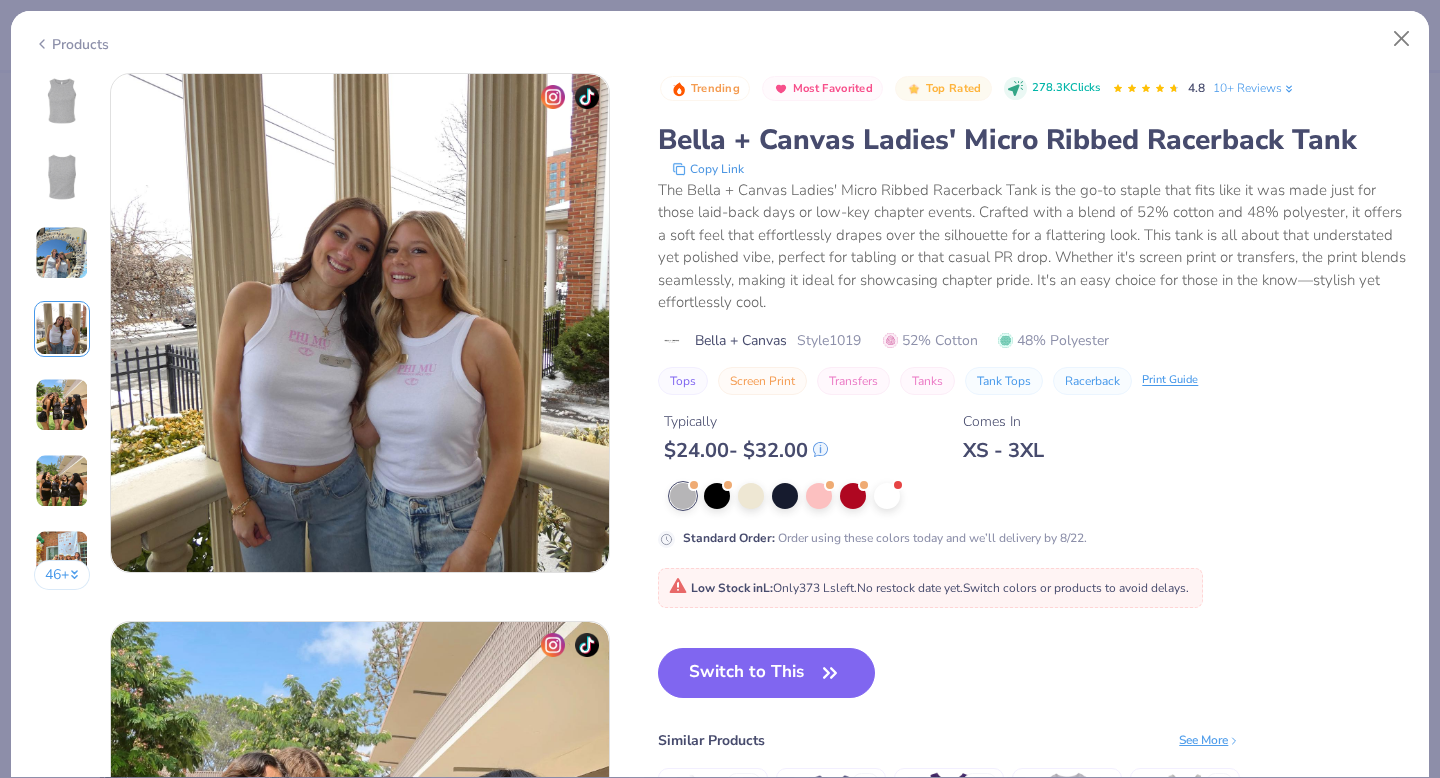 click on "46 +" at bounding box center (62, 339) 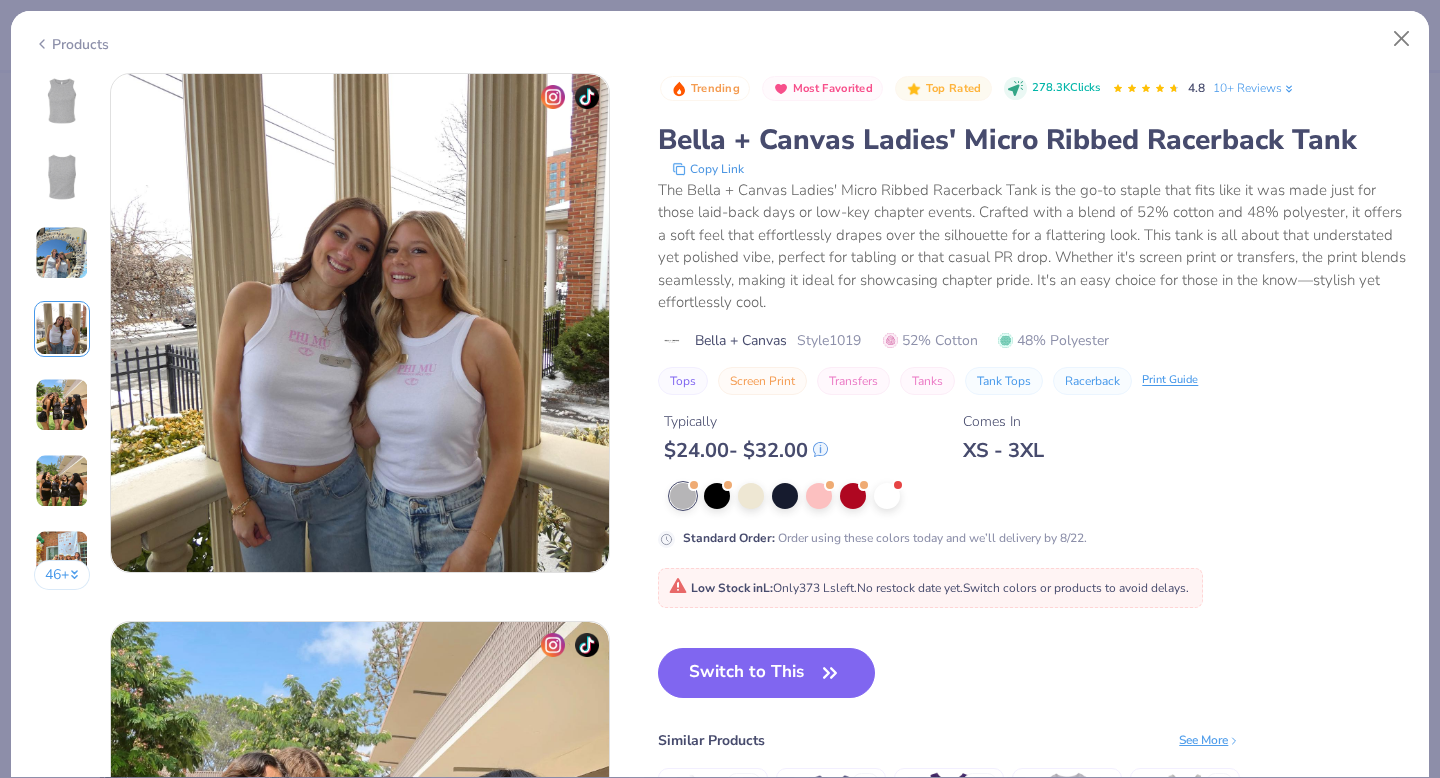 click at bounding box center [62, 557] 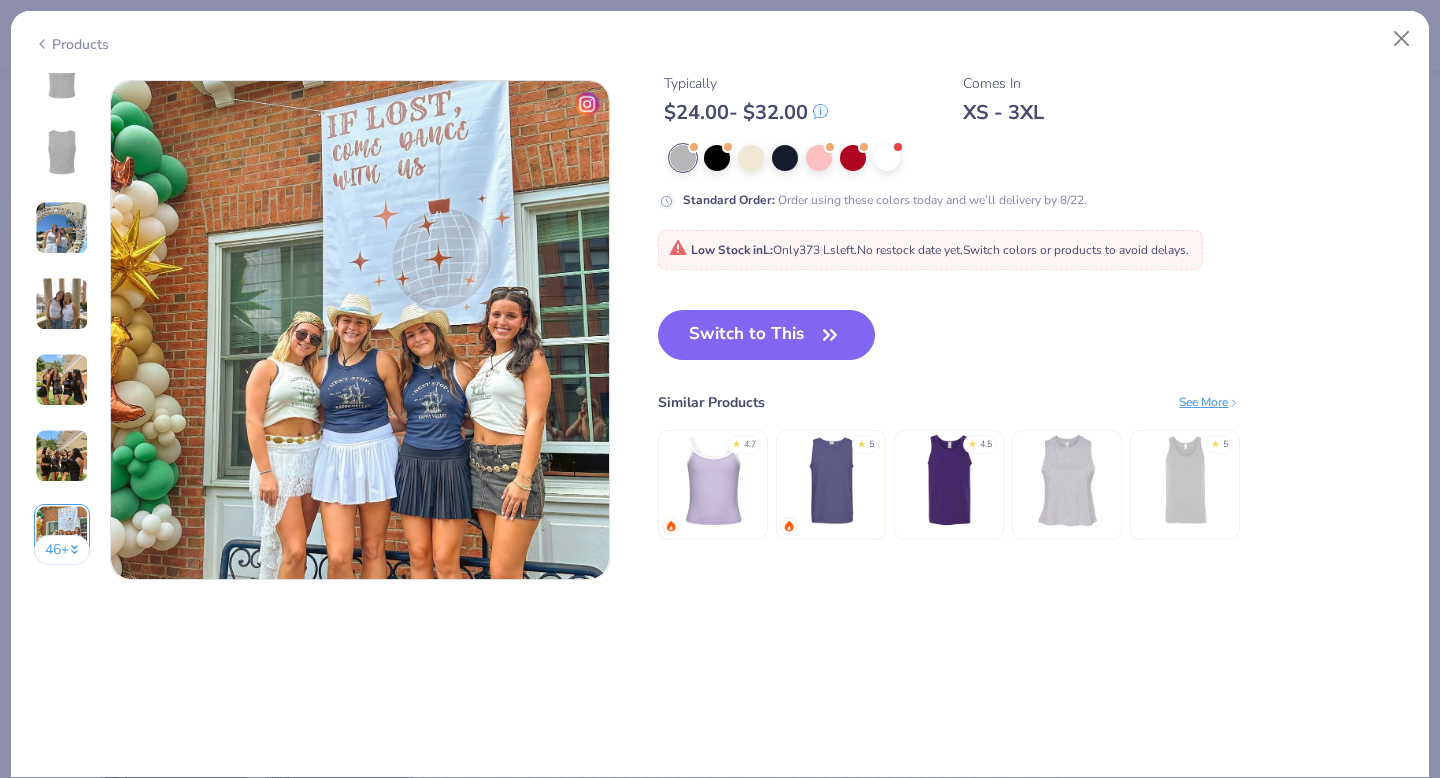 scroll, scrollTop: 3288, scrollLeft: 0, axis: vertical 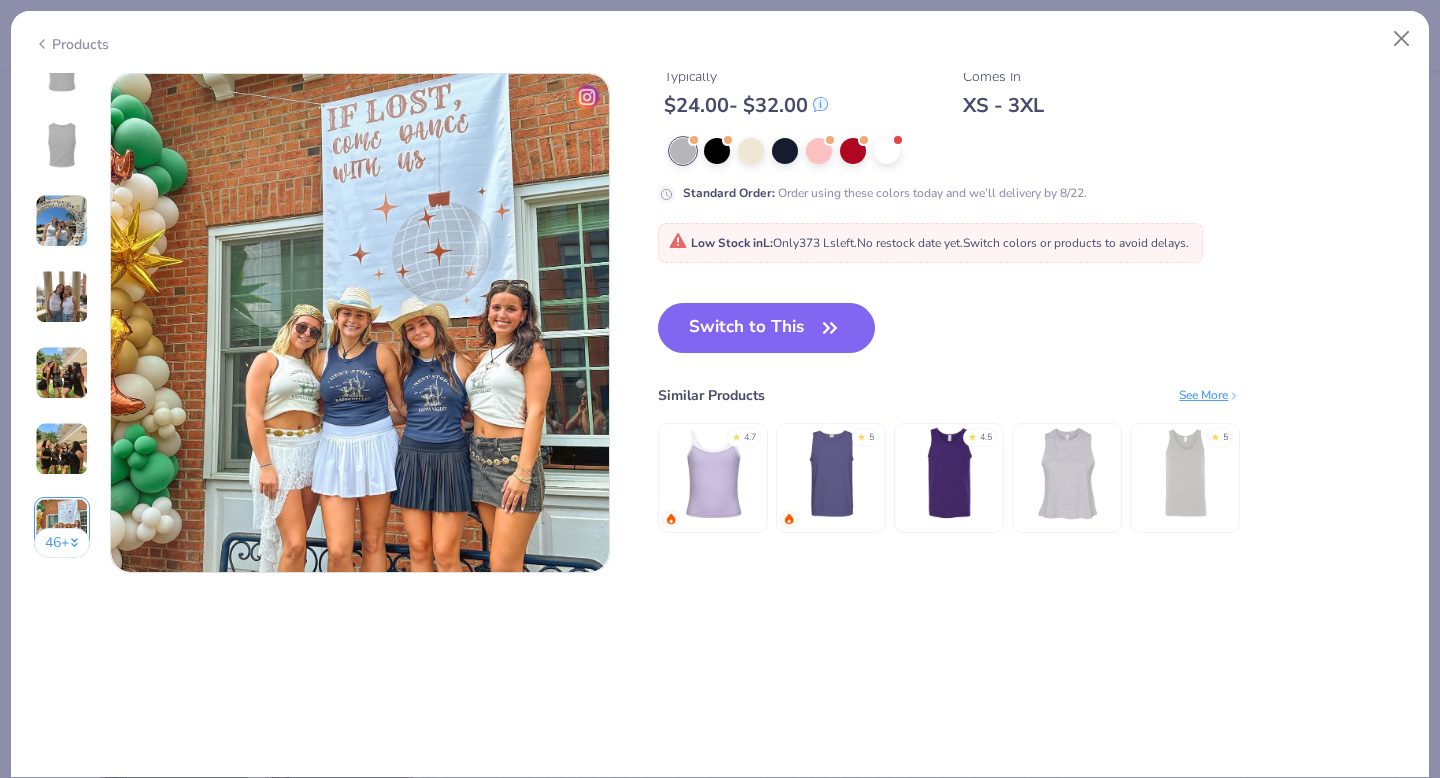 click on "46 +" at bounding box center (62, 543) 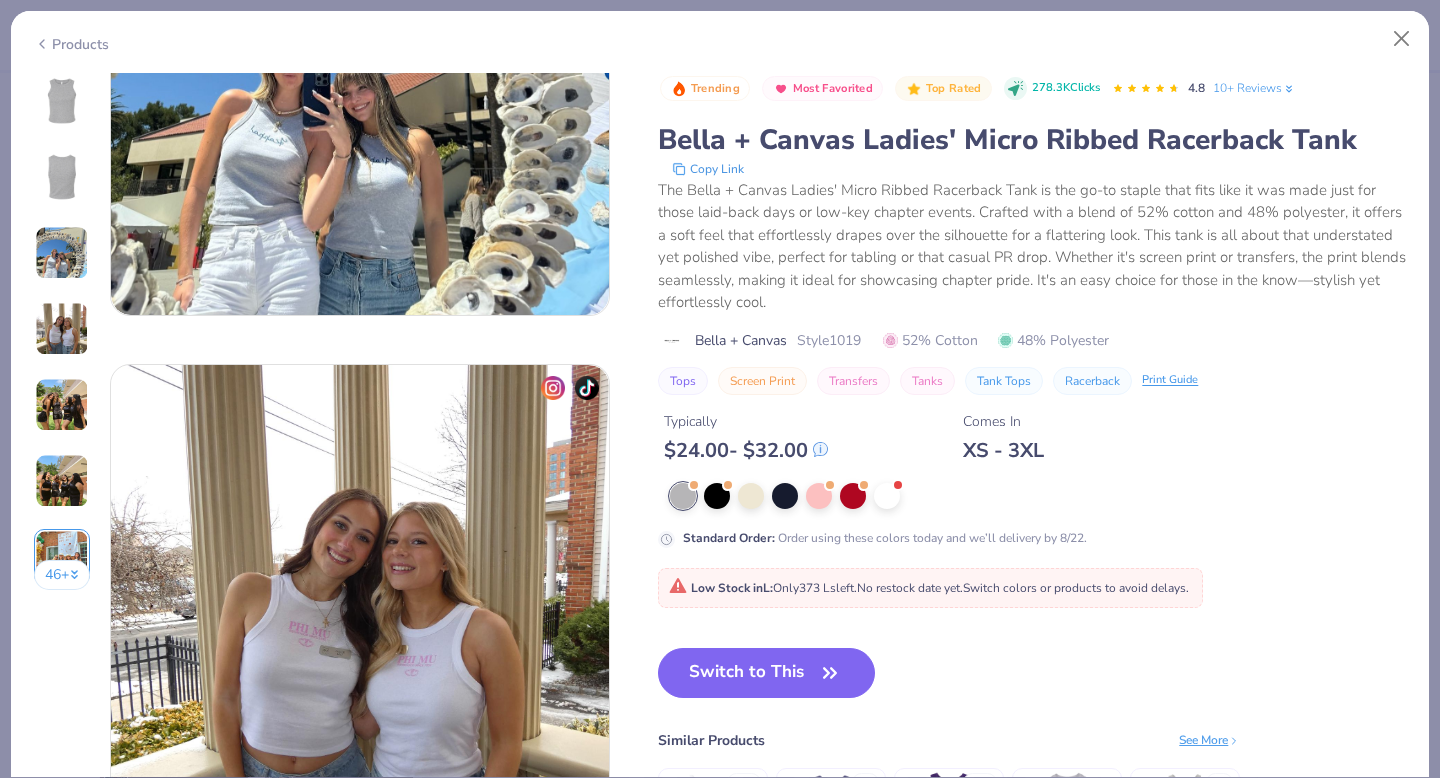 scroll, scrollTop: 0, scrollLeft: 0, axis: both 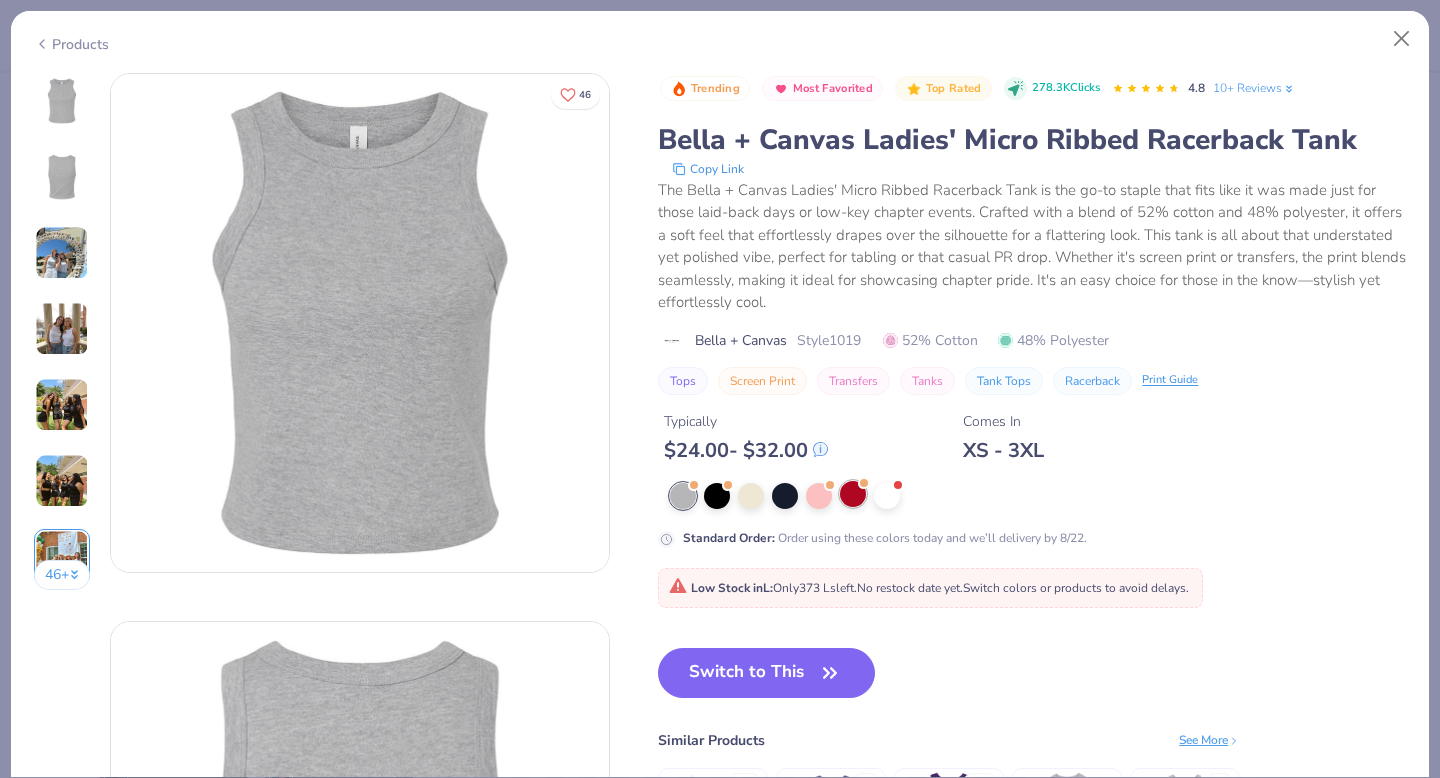 click at bounding box center [853, 494] 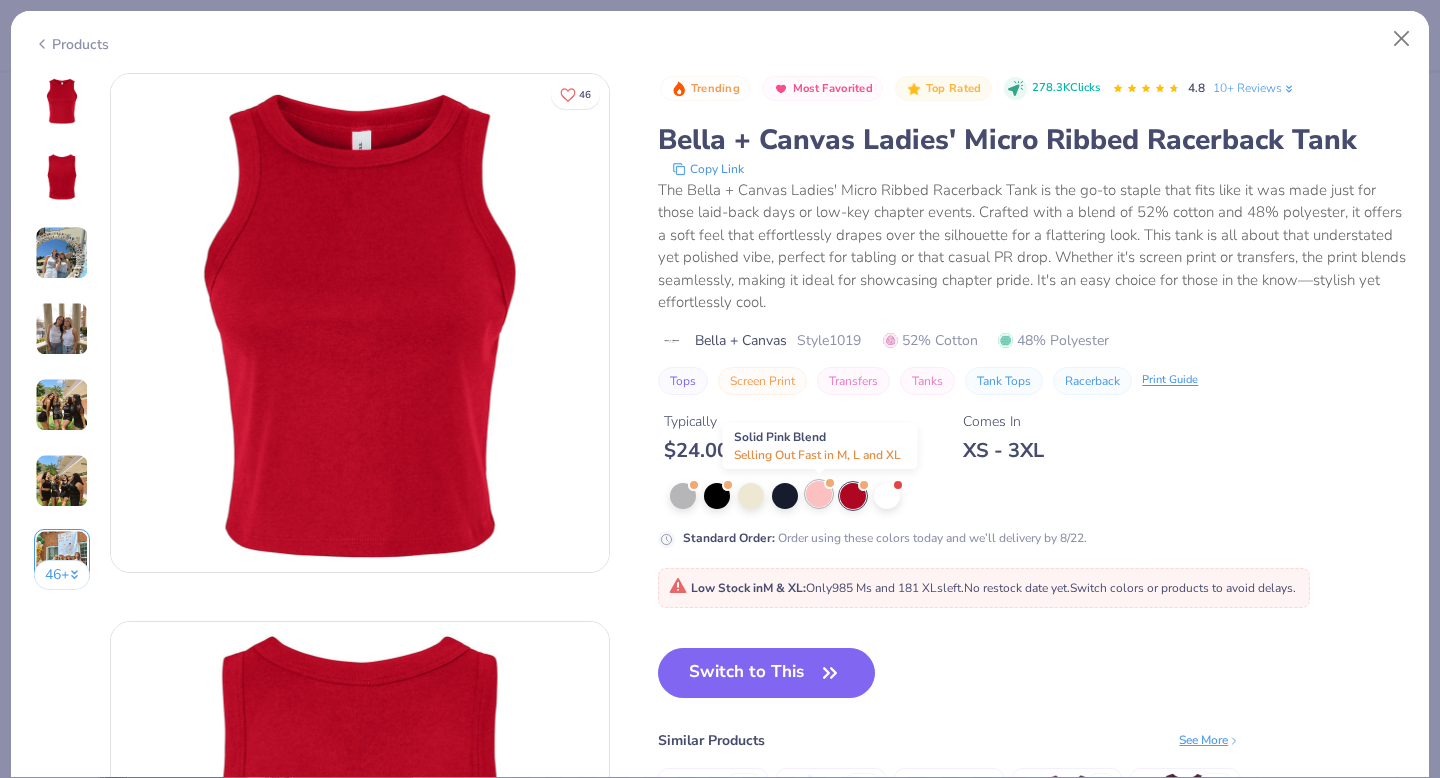 click at bounding box center (819, 494) 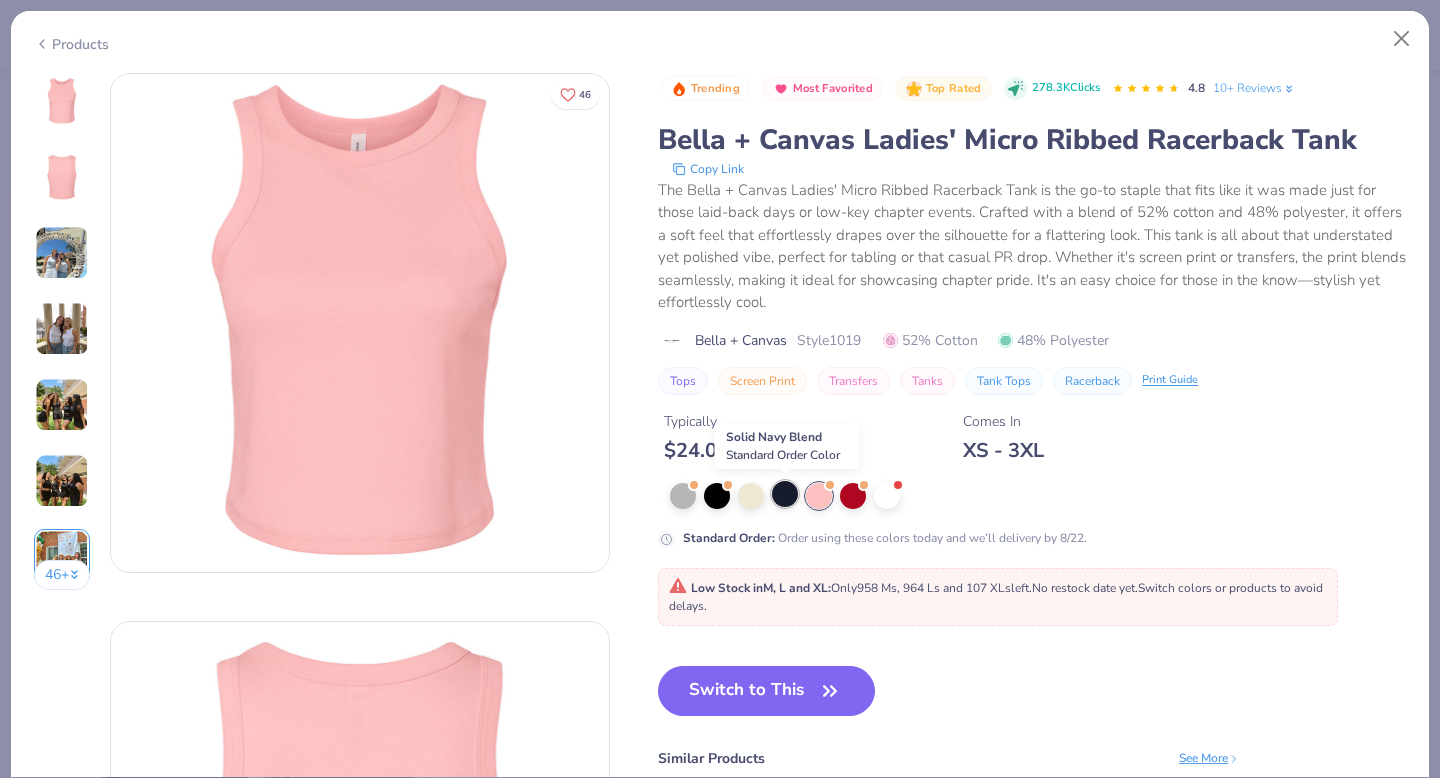 click at bounding box center [785, 494] 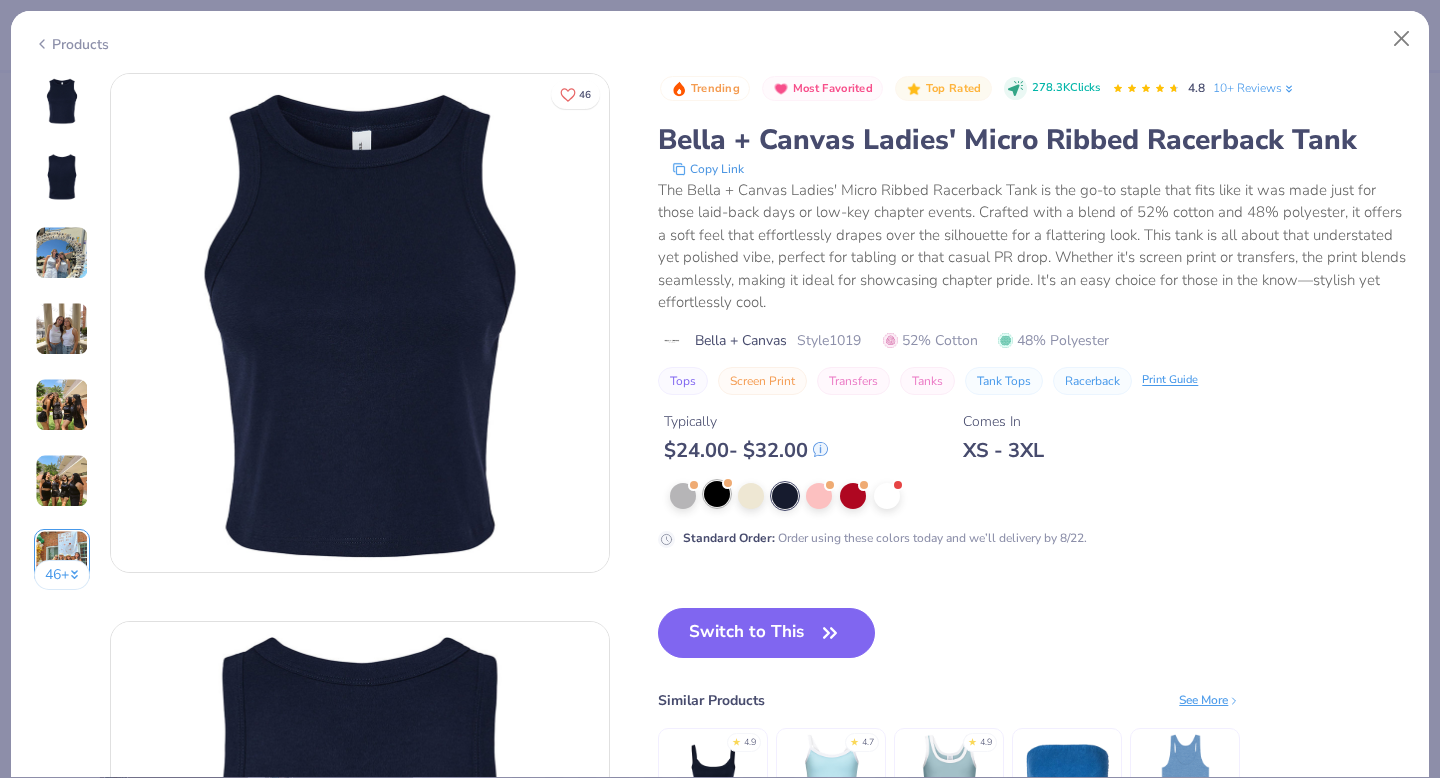 click at bounding box center (1038, 496) 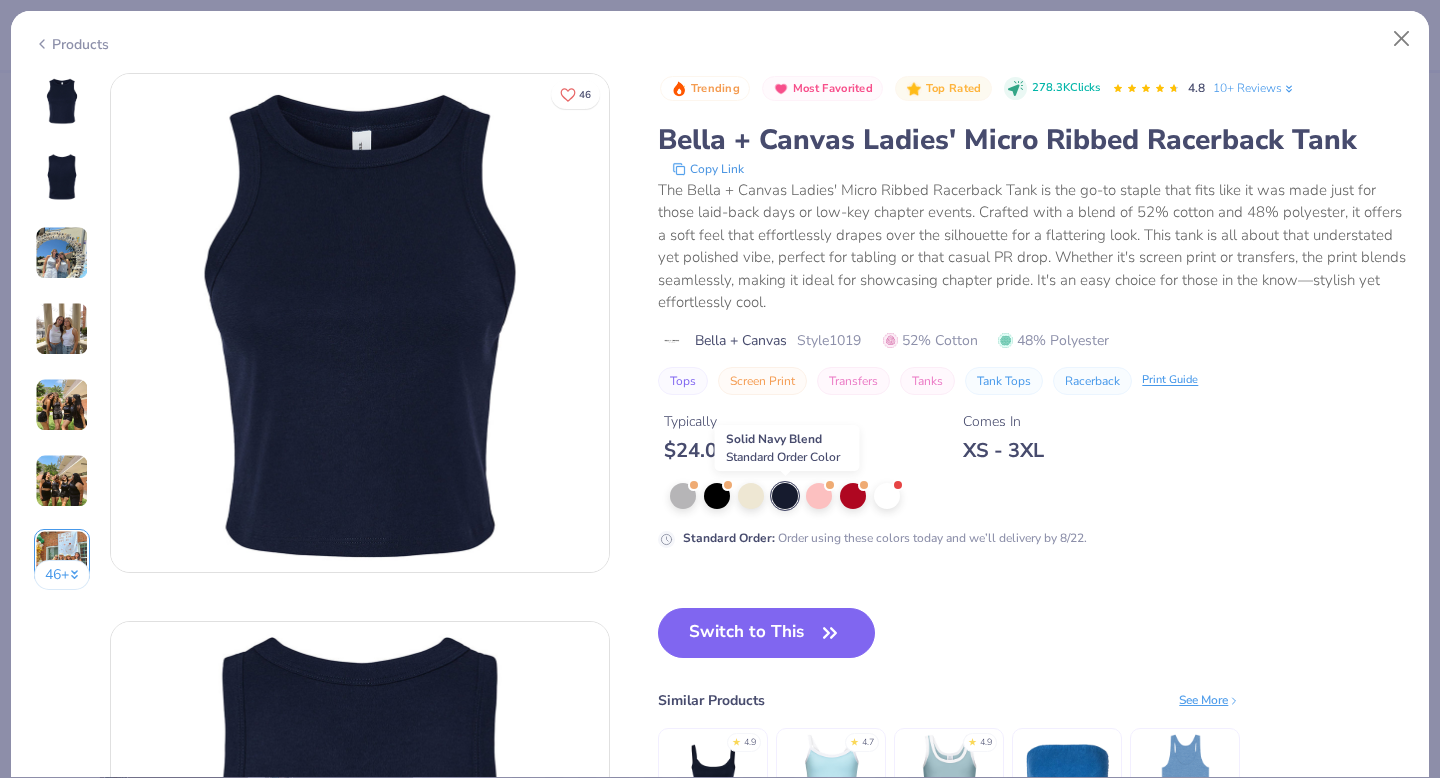 click at bounding box center [785, 496] 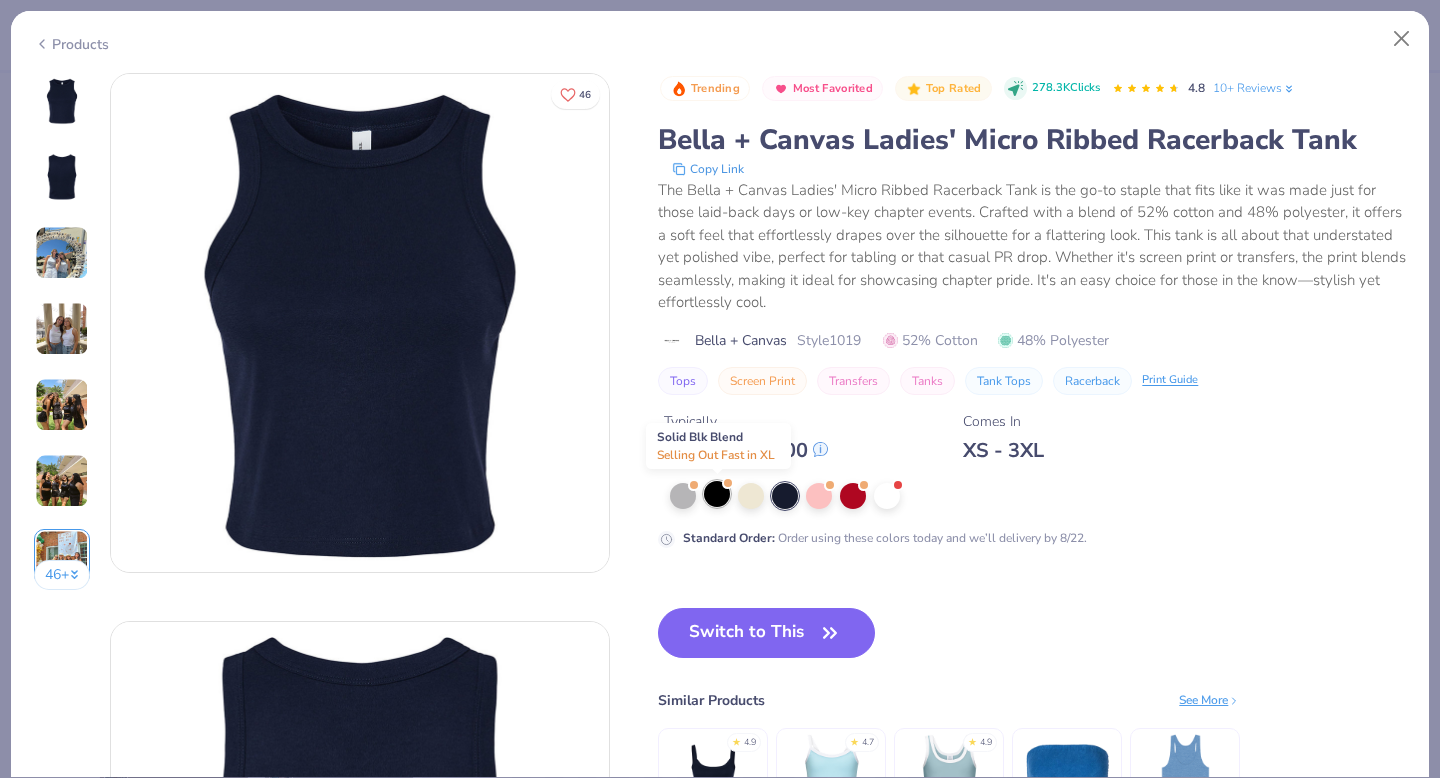click at bounding box center [717, 494] 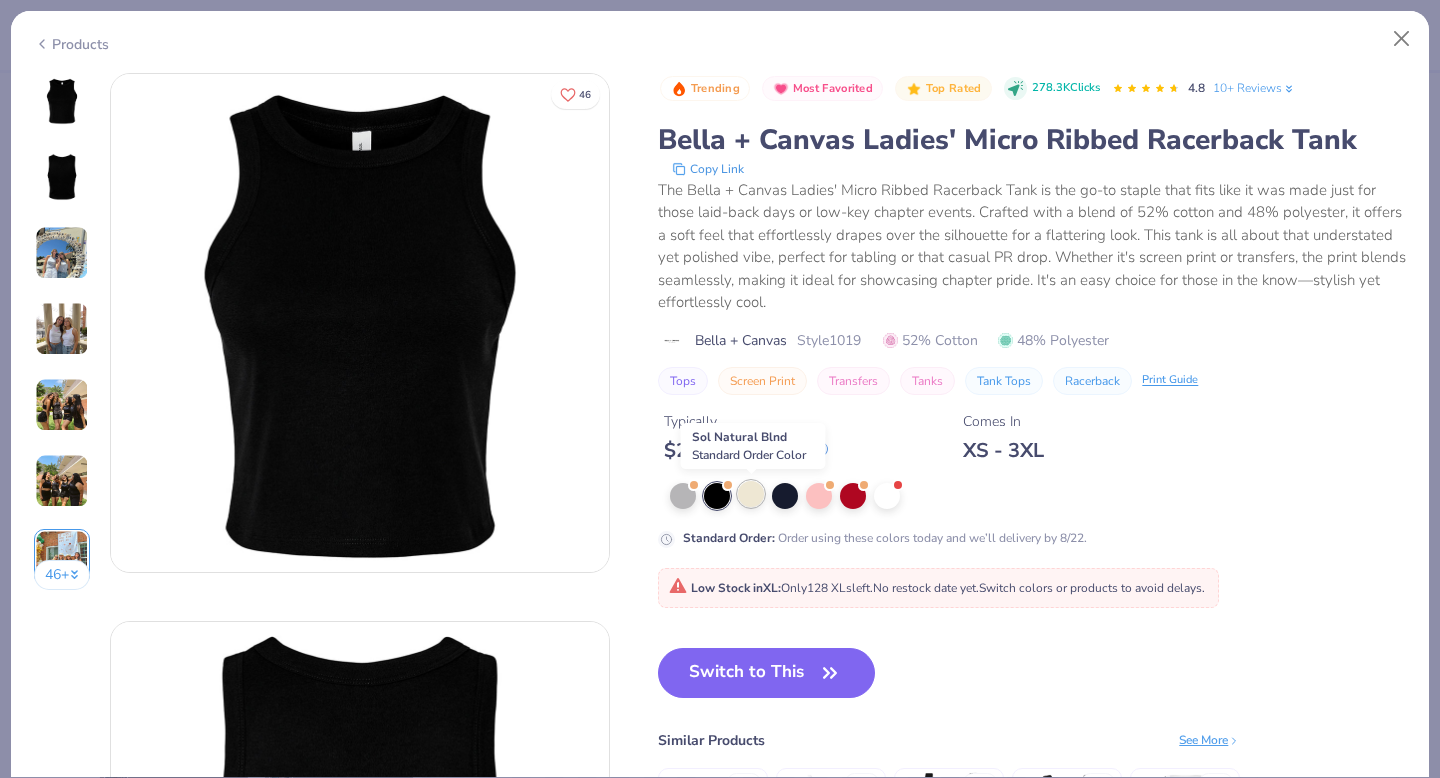 click at bounding box center [751, 494] 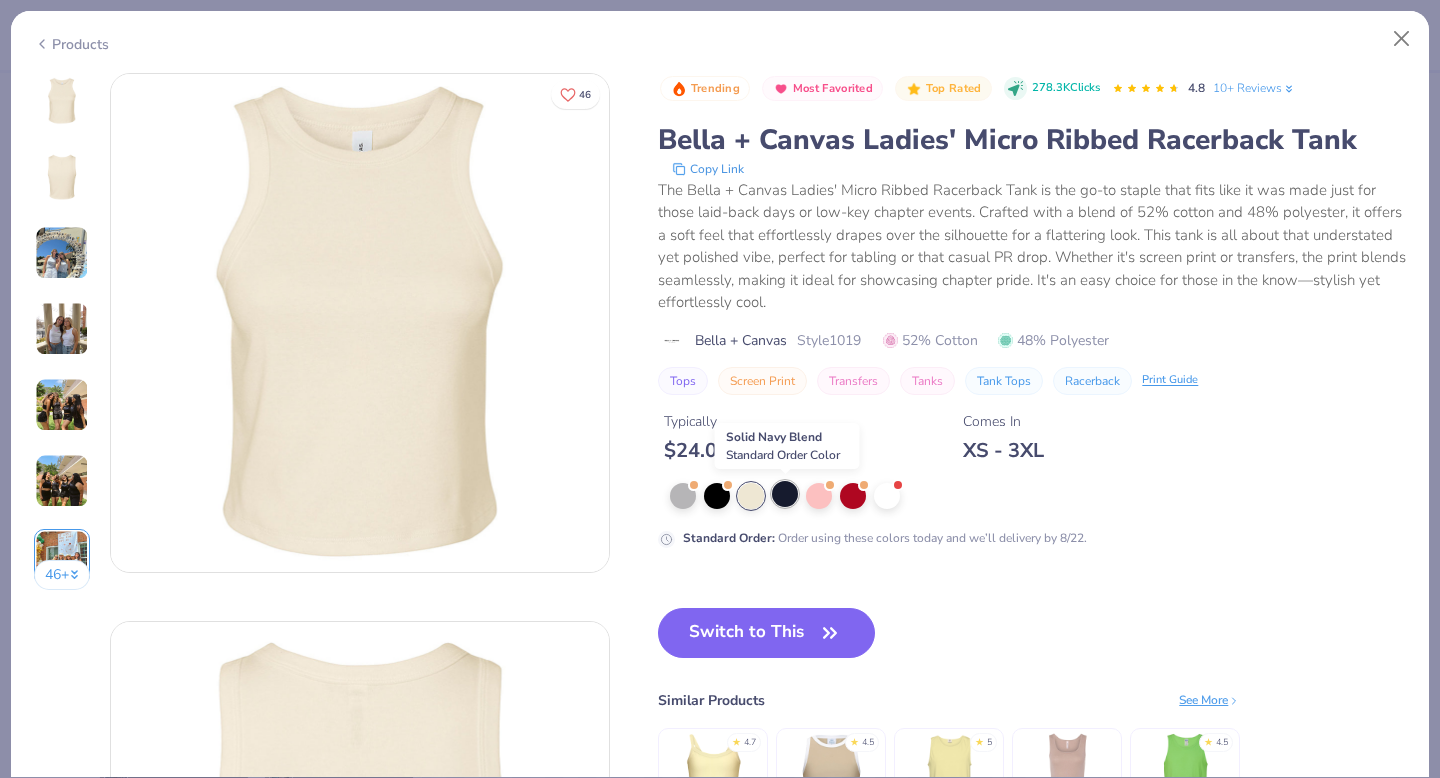 click at bounding box center (785, 494) 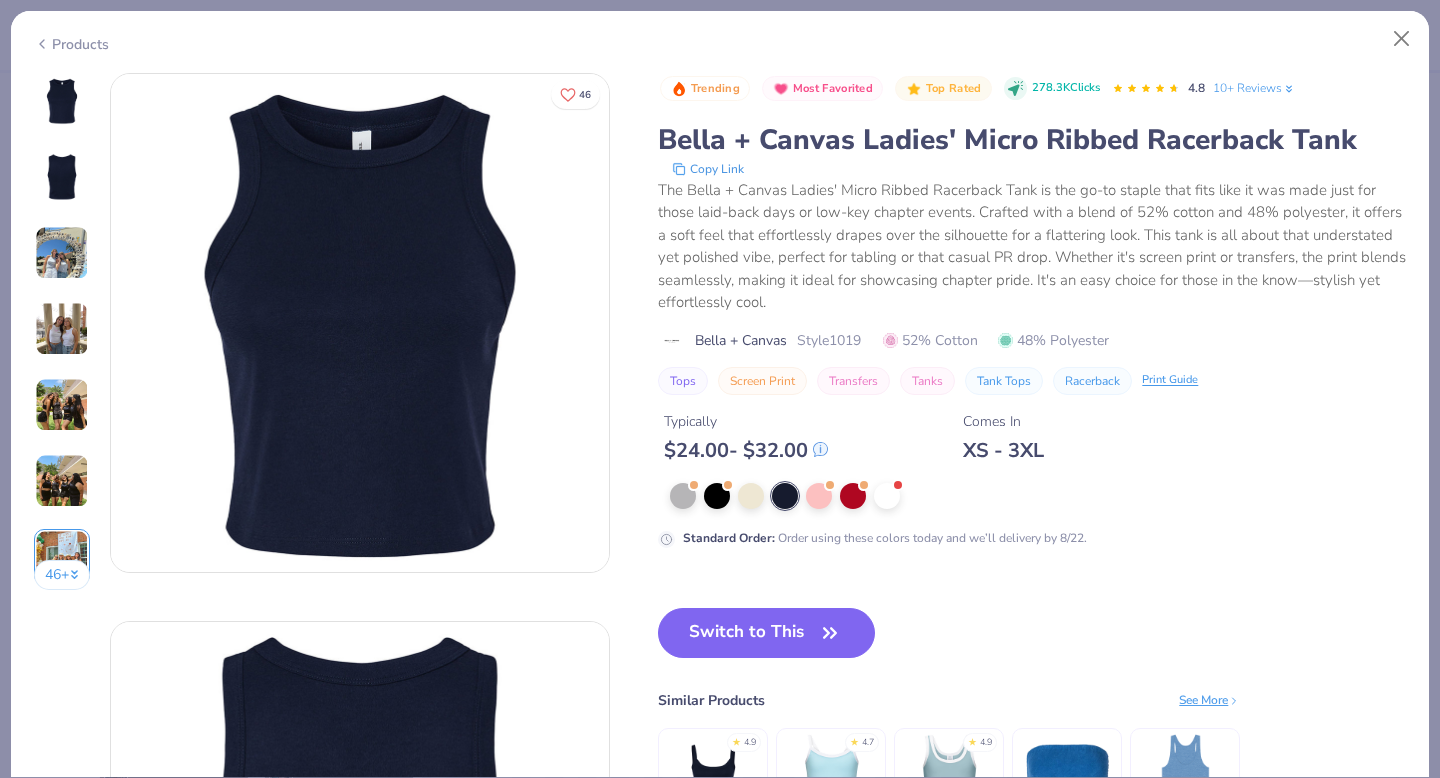 scroll, scrollTop: 1, scrollLeft: 0, axis: vertical 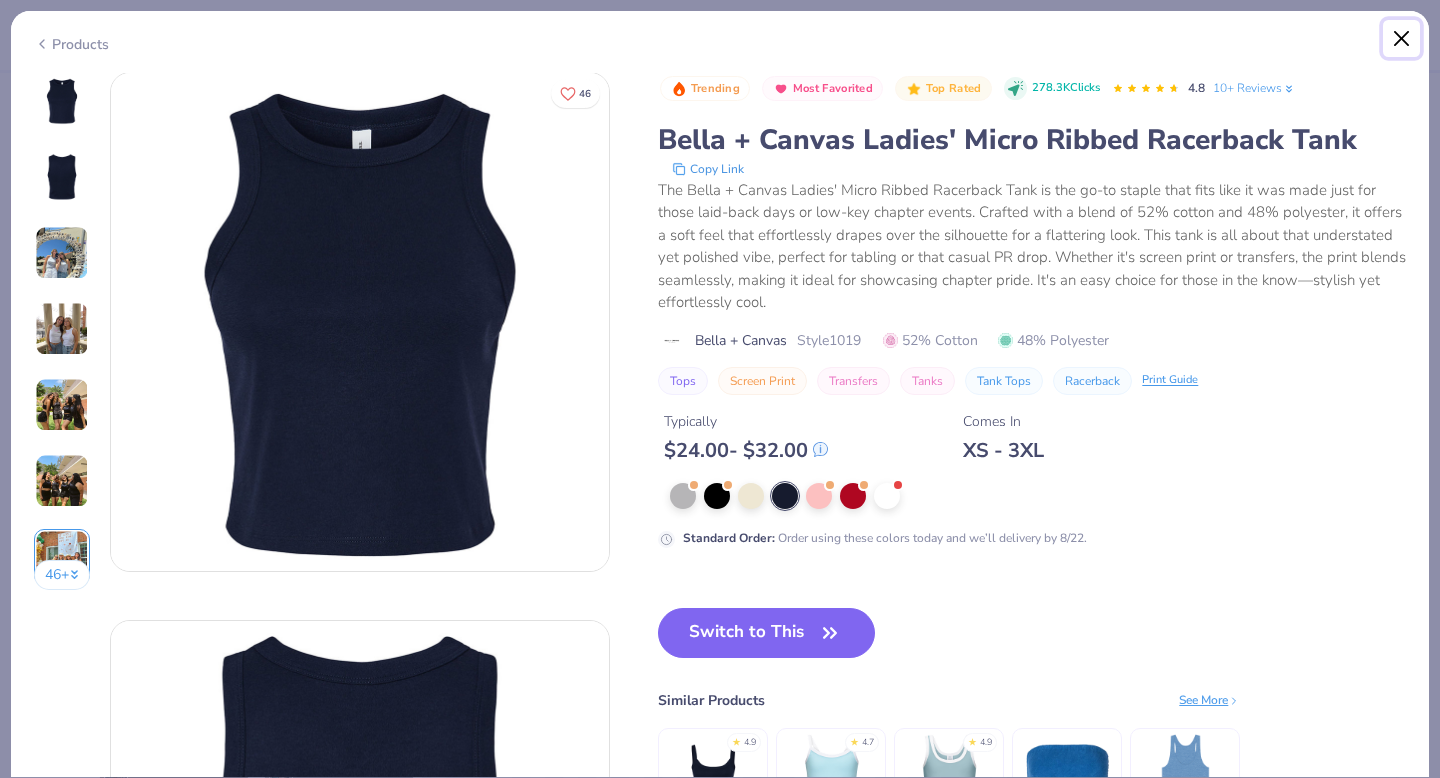 click at bounding box center (1402, 39) 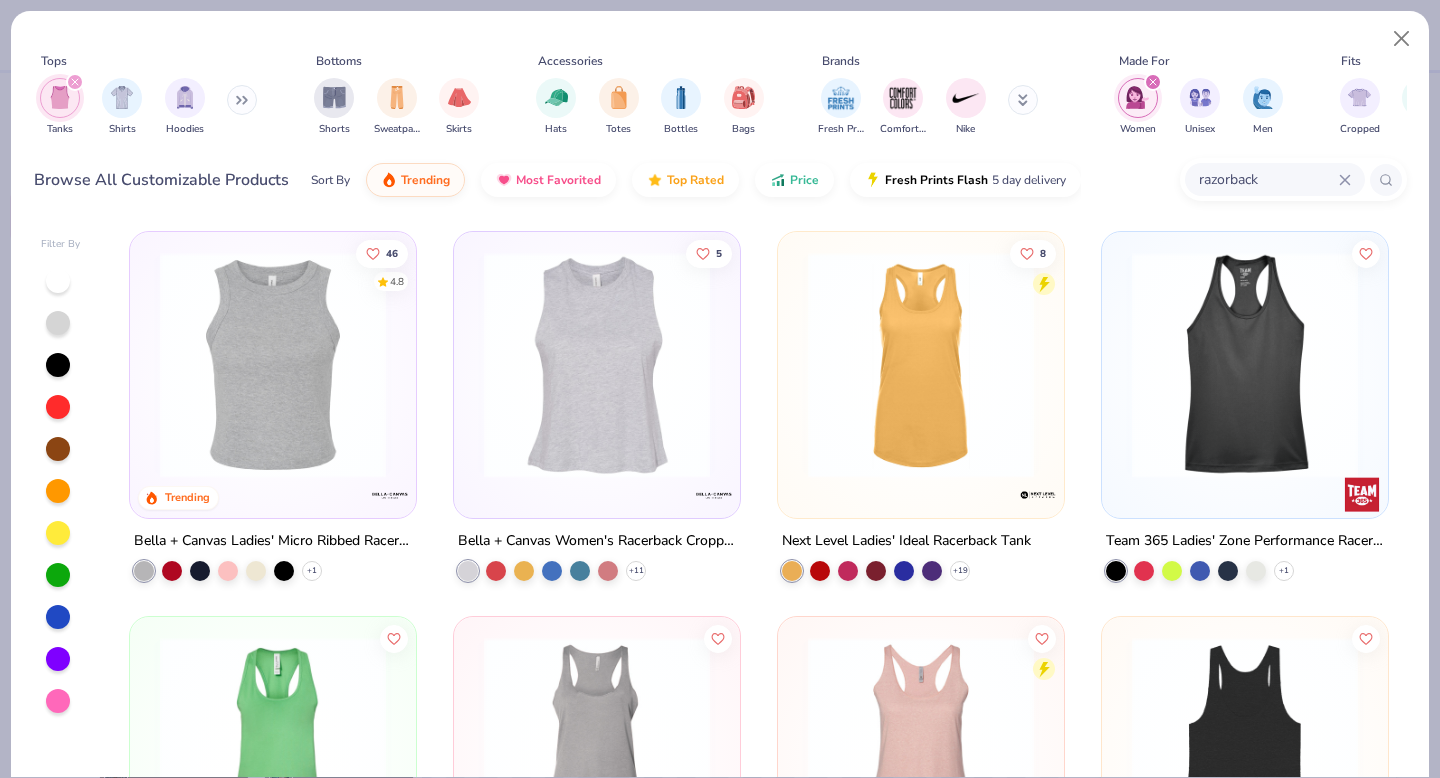click at bounding box center [597, 365] 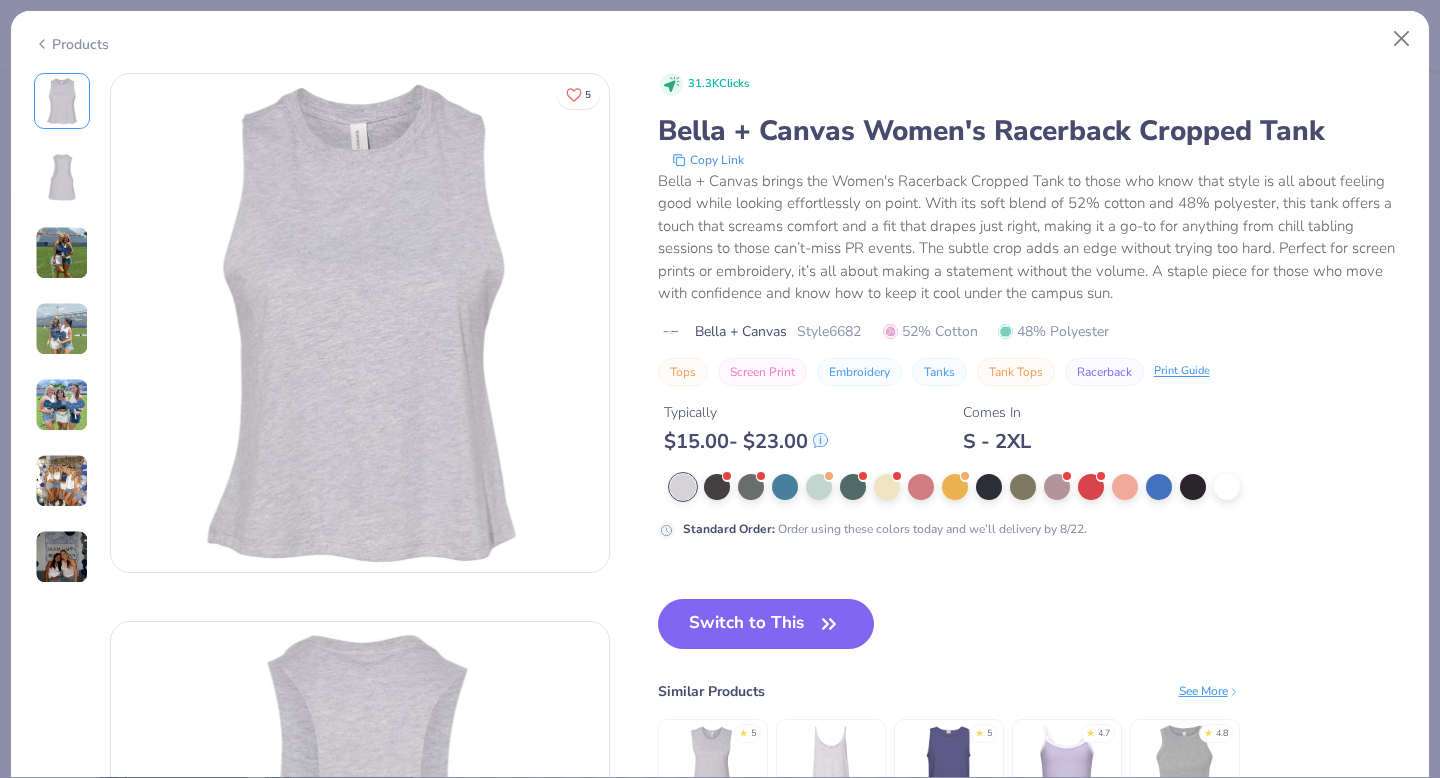 click at bounding box center [62, 329] 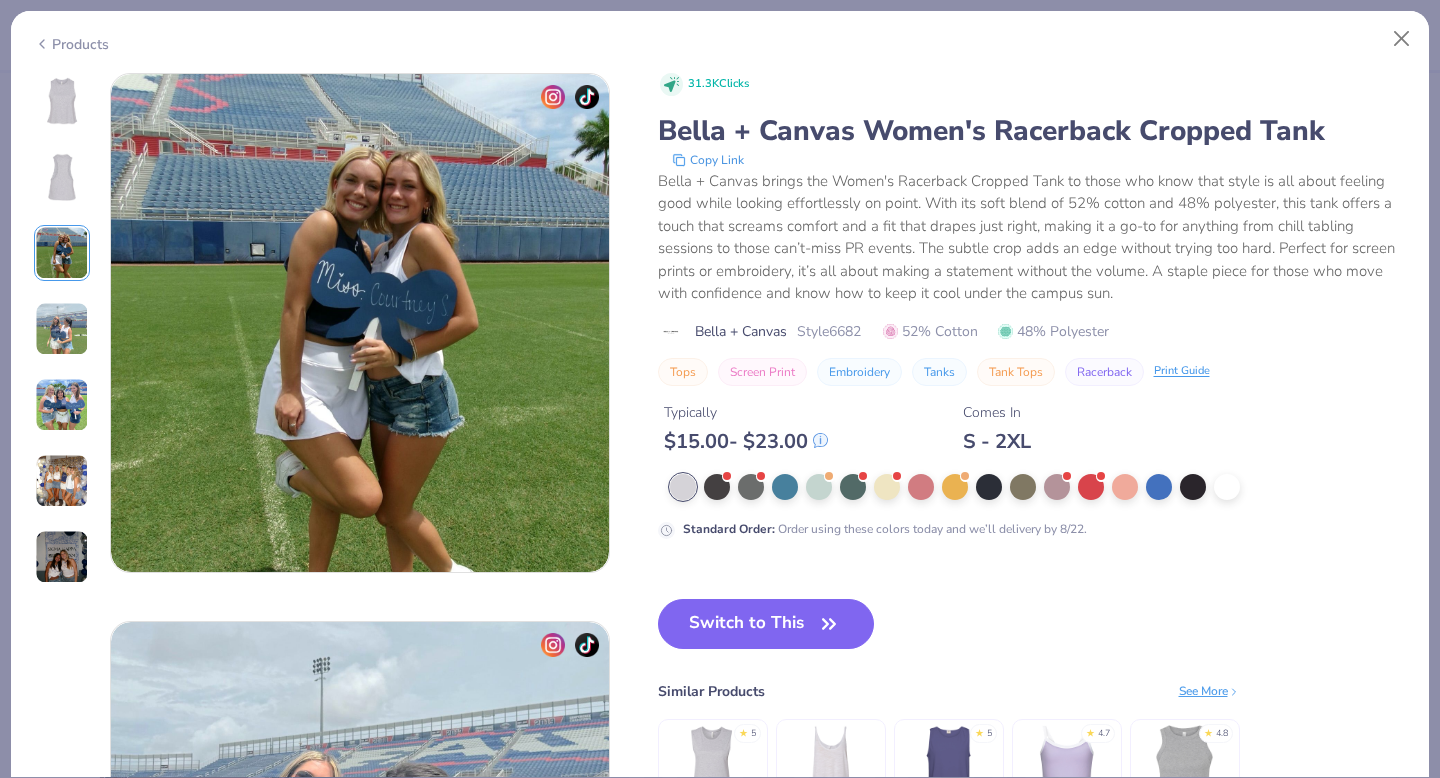 click at bounding box center (62, 329) 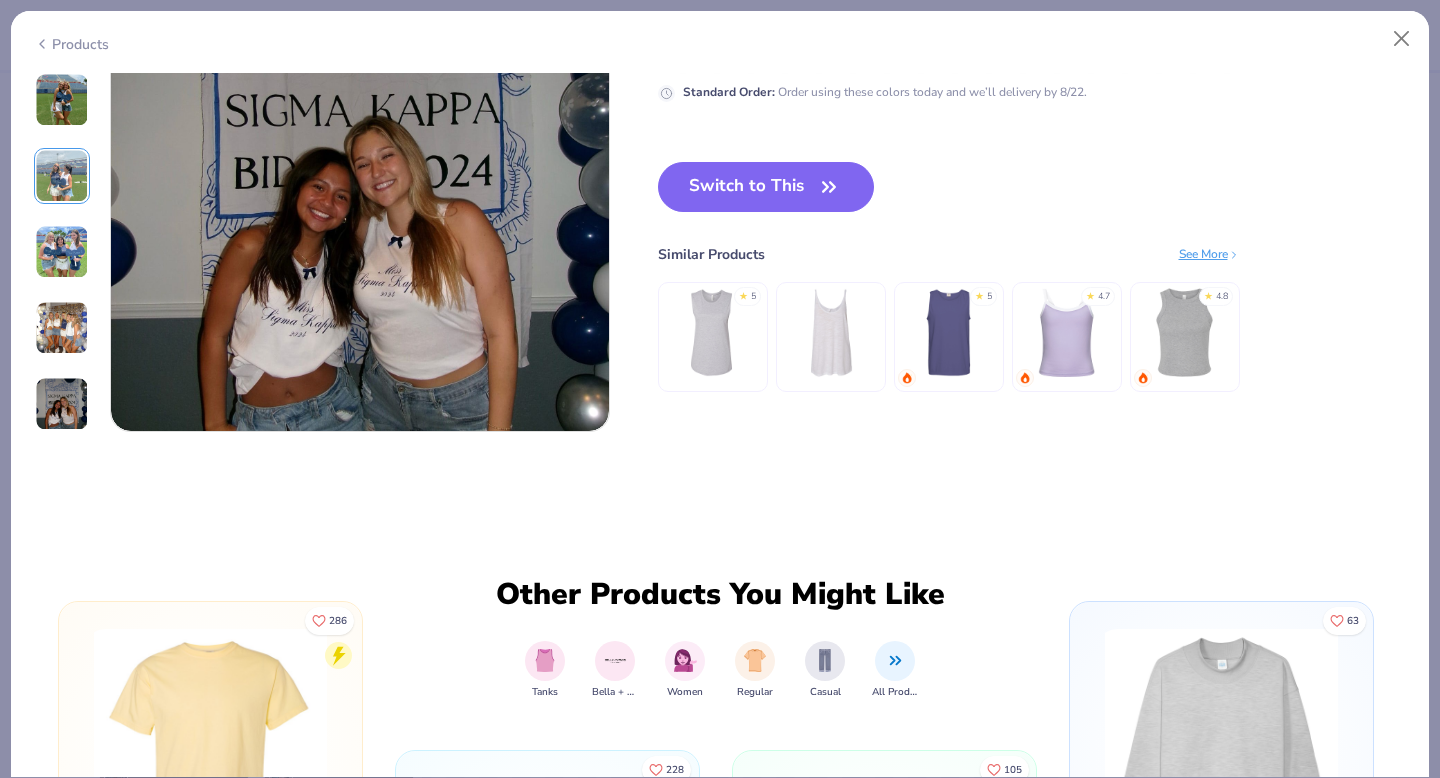 scroll, scrollTop: 3208, scrollLeft: 0, axis: vertical 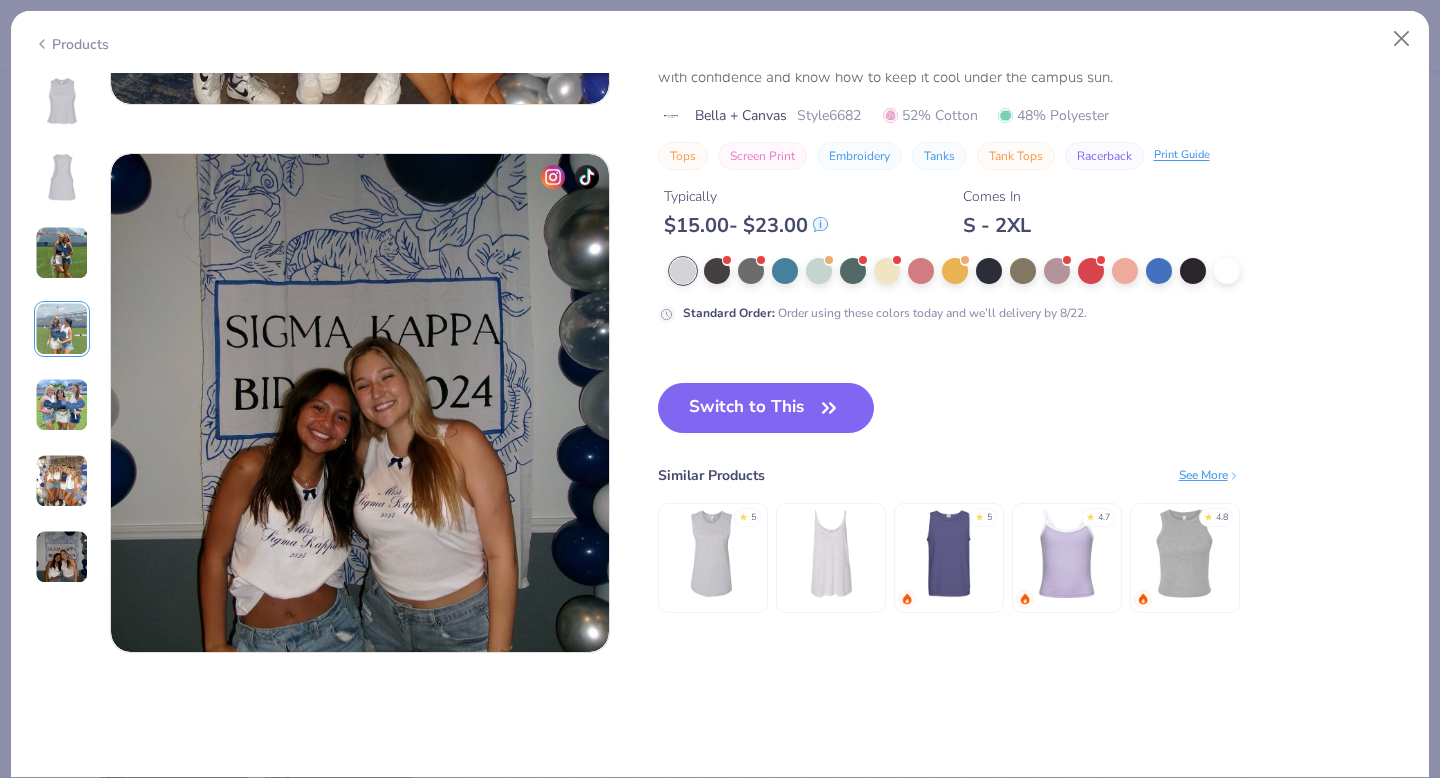 click at bounding box center [62, 329] 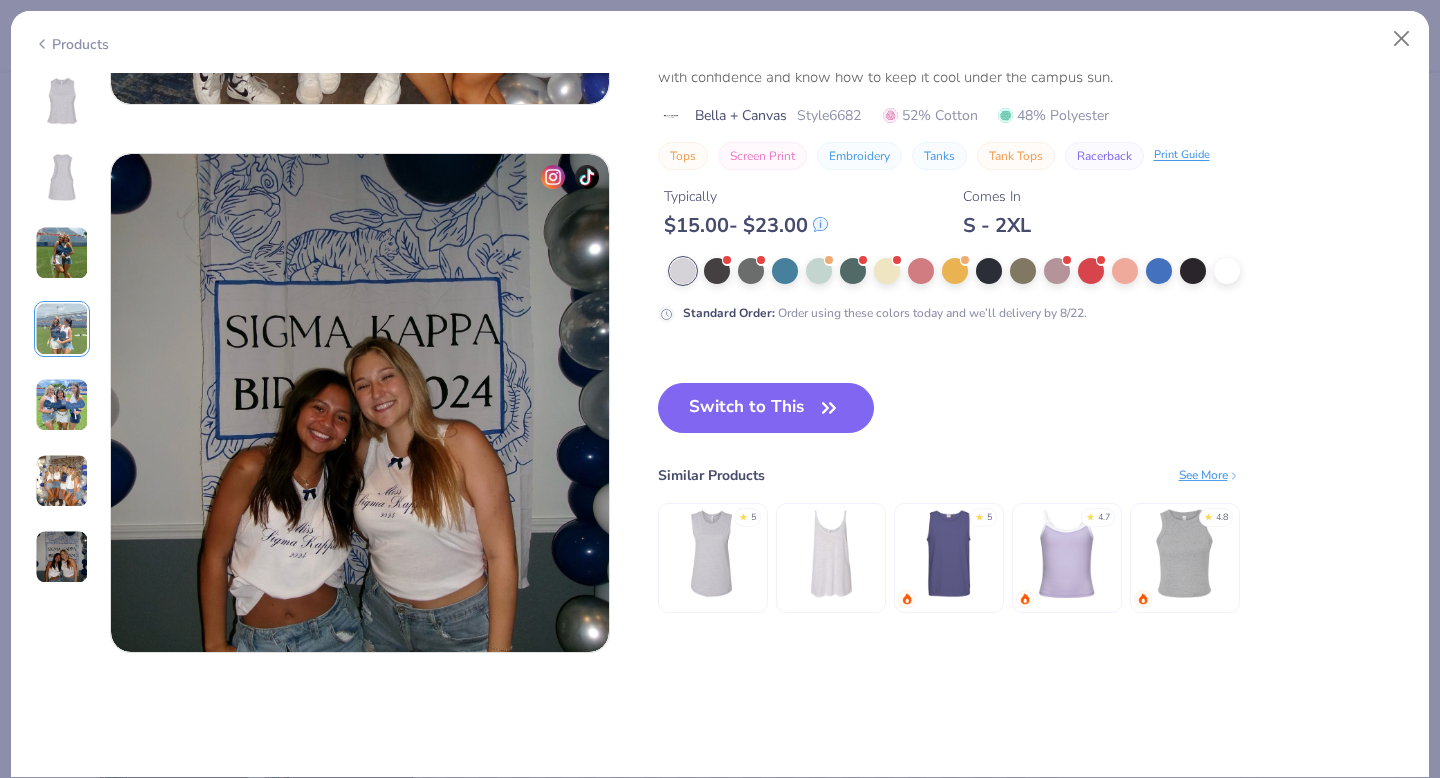 click at bounding box center [62, 481] 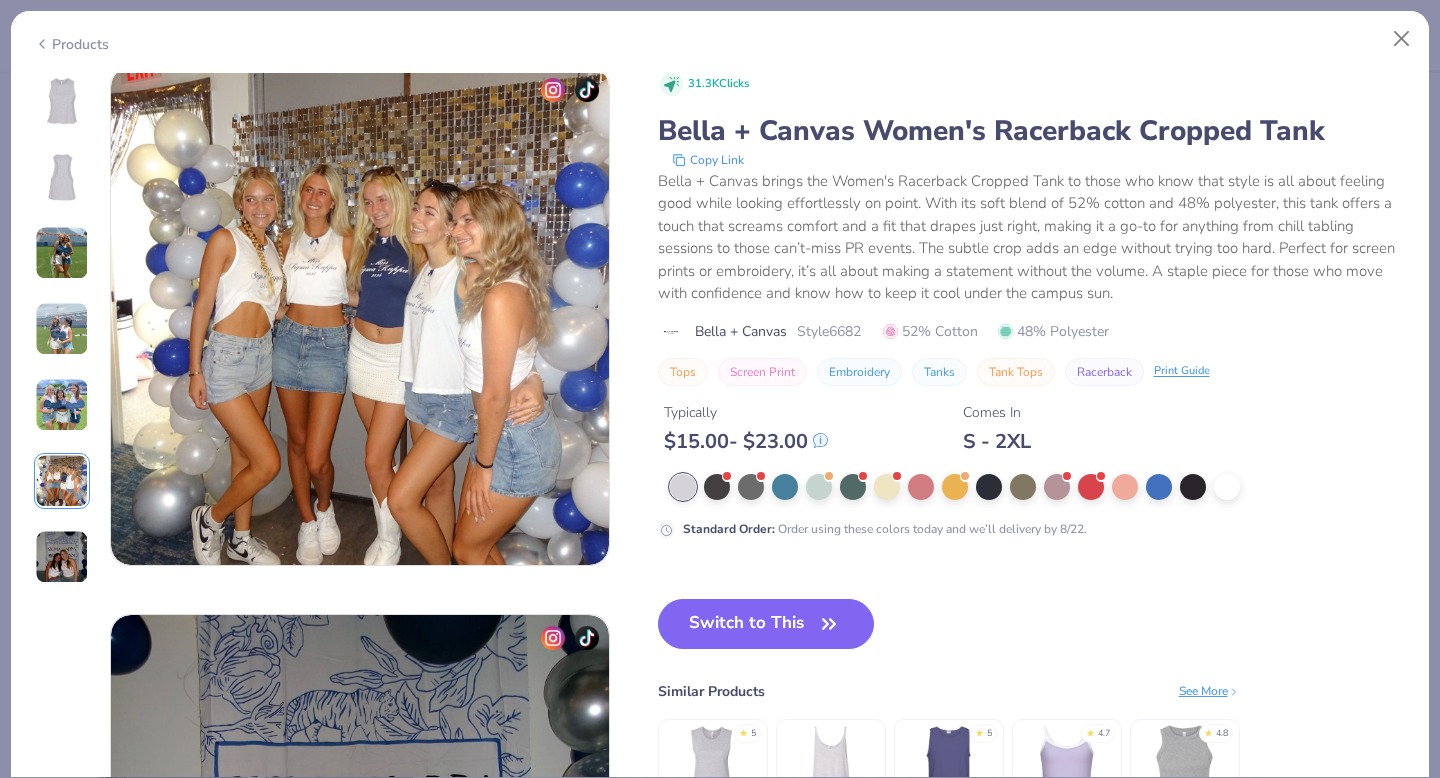 scroll, scrollTop: 2740, scrollLeft: 0, axis: vertical 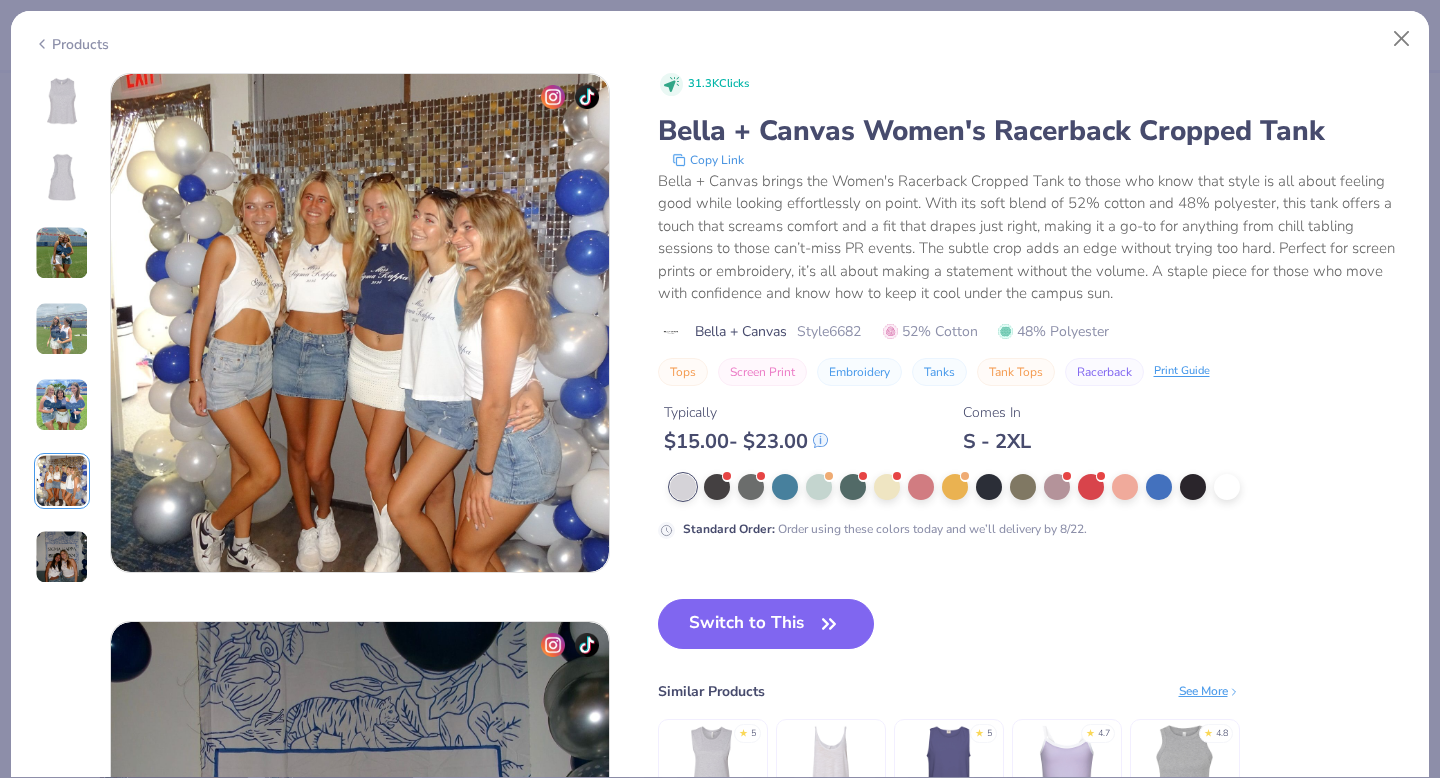 click at bounding box center (62, 557) 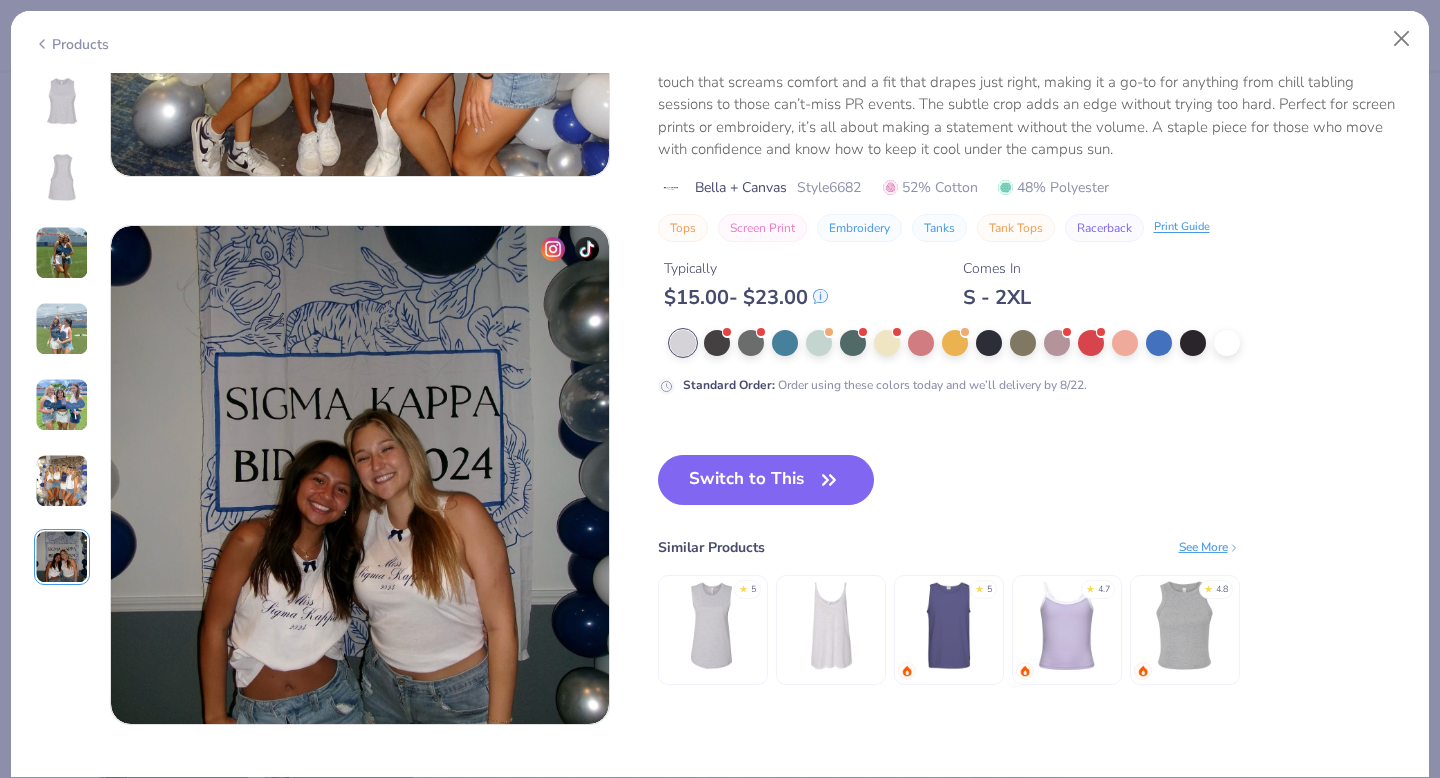 scroll, scrollTop: 3288, scrollLeft: 0, axis: vertical 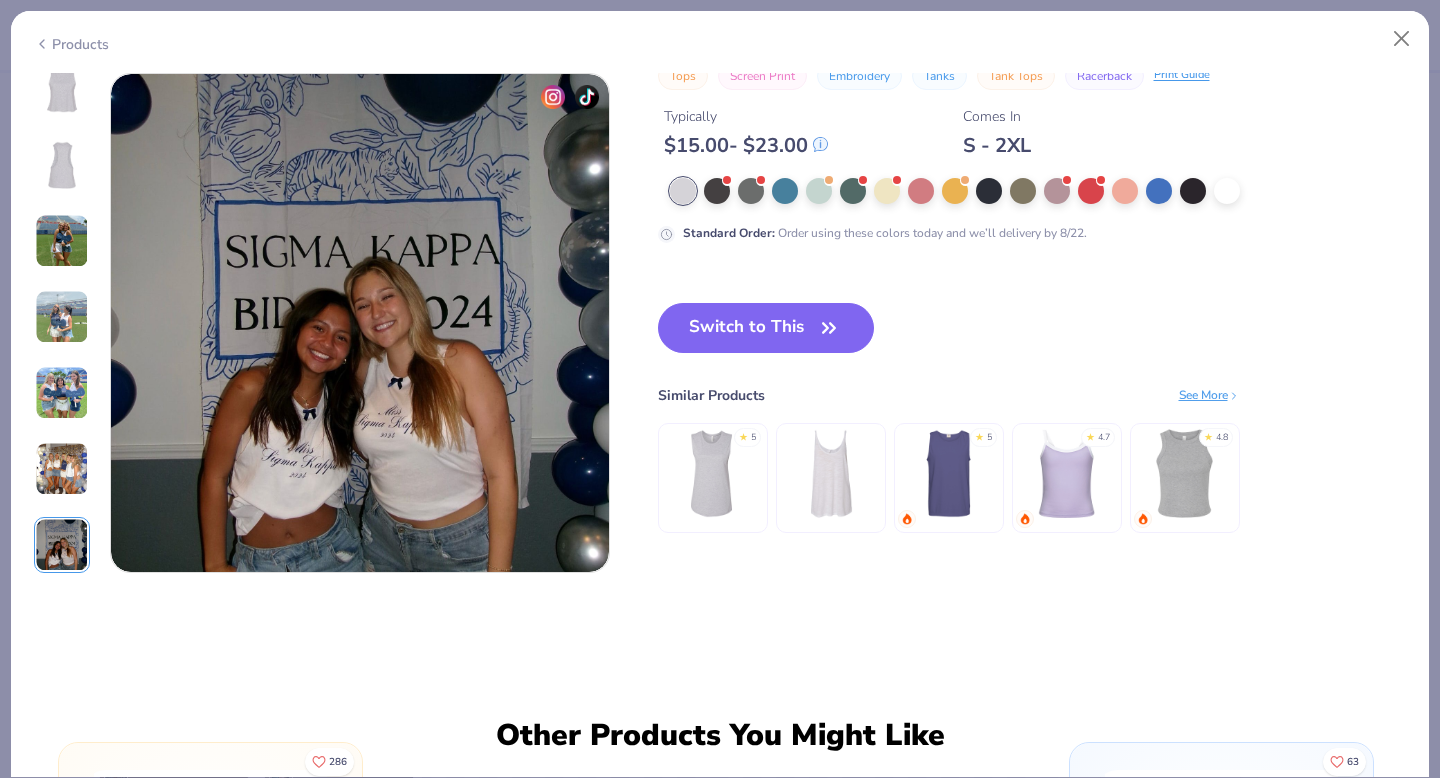 click on "Products 5 SU Sigma Kappa, Florida Atlantic University SU Sigma Kappa, Florida Atlantic University SU Sigma Kappa, Florida Atlantic University SU Sigma Kappa, Florida Atlantic University SU Sigma Kappa, Florida Atlantic University 31.3K  Clicks Bella + Canvas Women's Racerback Cropped Tank Copy Link Bella + Canvas brings the Women's Racerback Cropped Tank to those who know that style is all about feeling good while looking effortlessly on point. With its soft blend of 52% cotton and 48% polyester, this tank offers a touch that screams comfort and a fit that drapes just right, making it a go-to for anything from chill tabling sessions to those can’t-miss PR events. The subtle crop adds an edge without trying too hard. Perfect for screen prints or embroidery, it’s all about making a statement without the volume. A staple piece for those who move with confidence and know how to keep it cool under the campus sun. Bella + Canvas Style  6682   52% Cotton   48% Polyester Tops Screen Print Embroidery Tanks   $" at bounding box center [720, 394] 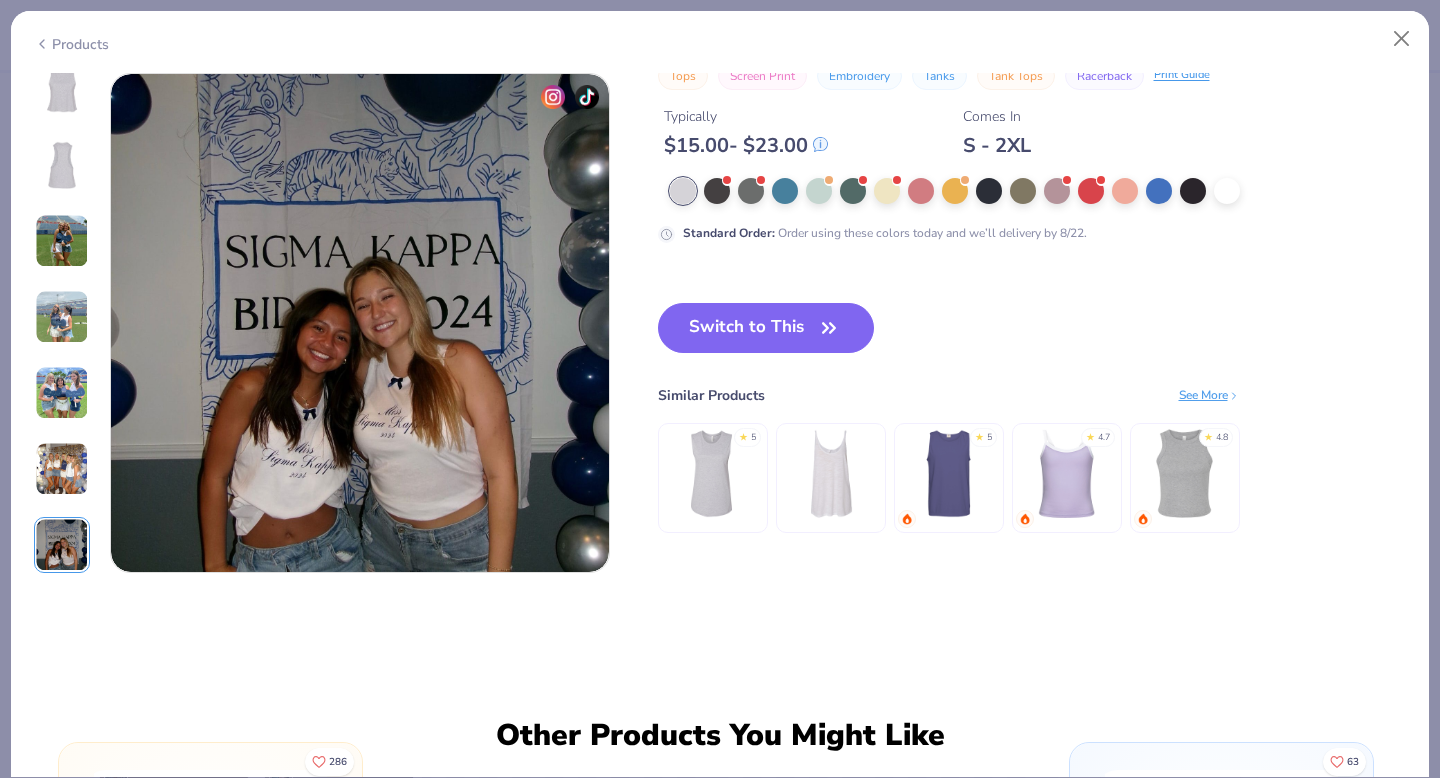 click on "Products" at bounding box center [720, 37] 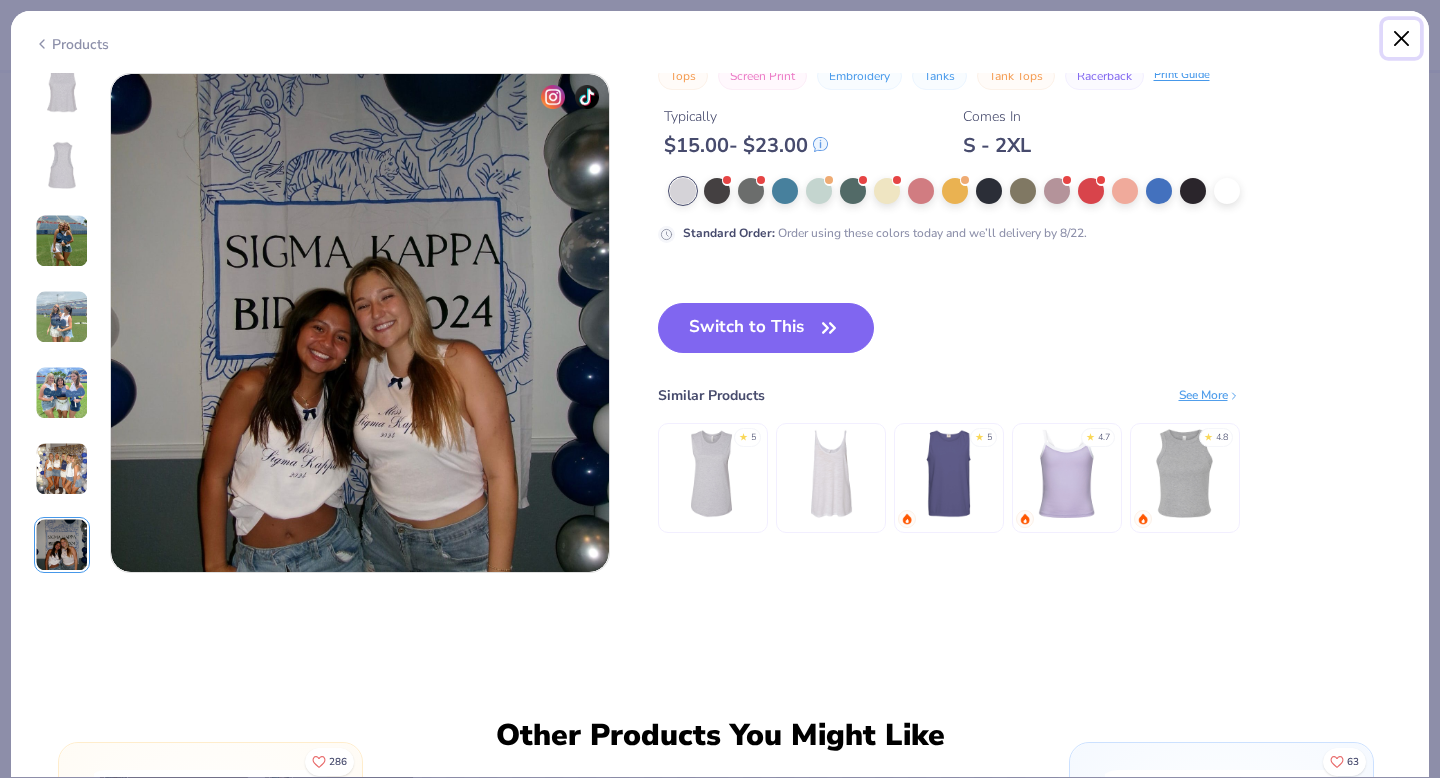 click at bounding box center [1402, 39] 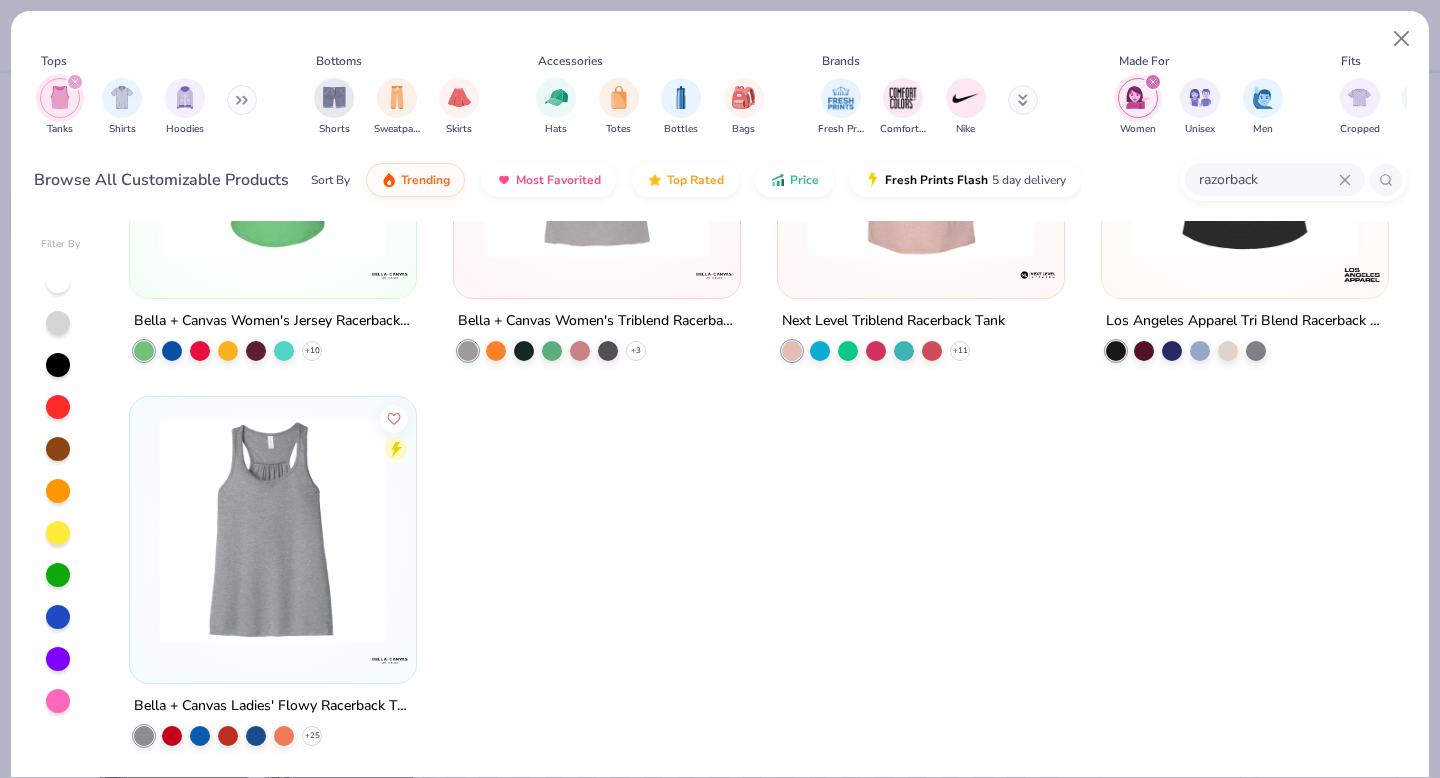 scroll, scrollTop: 606, scrollLeft: 0, axis: vertical 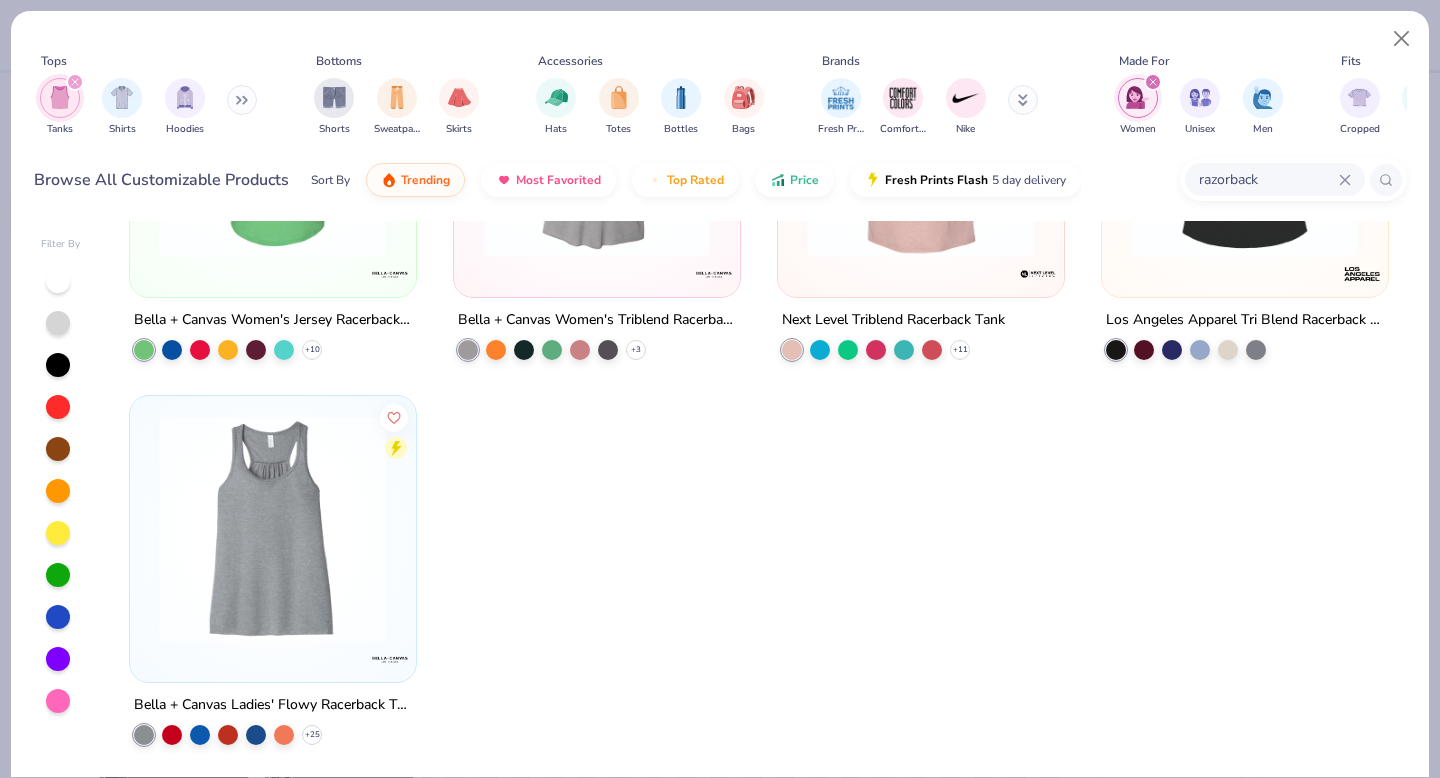 click at bounding box center [273, 528] 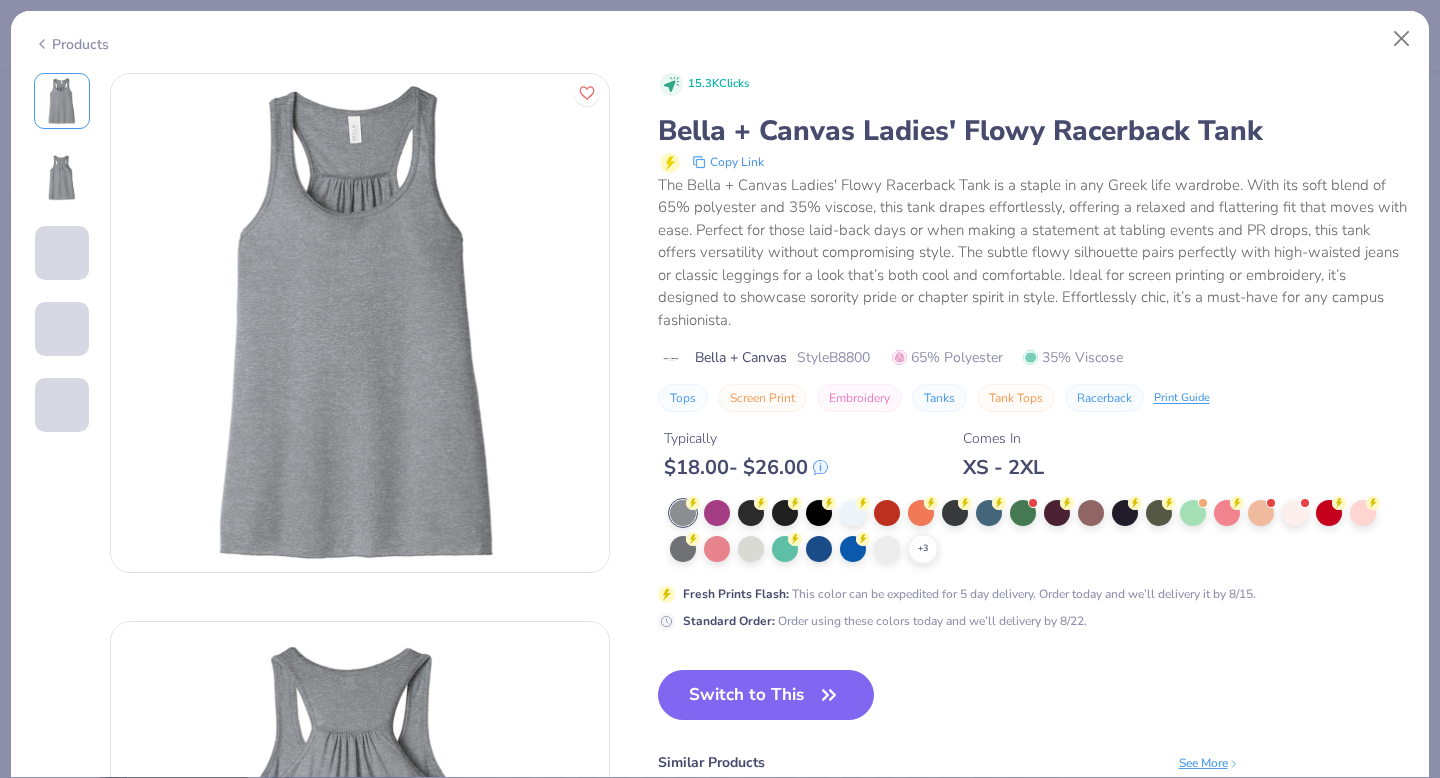 click at bounding box center [62, 177] 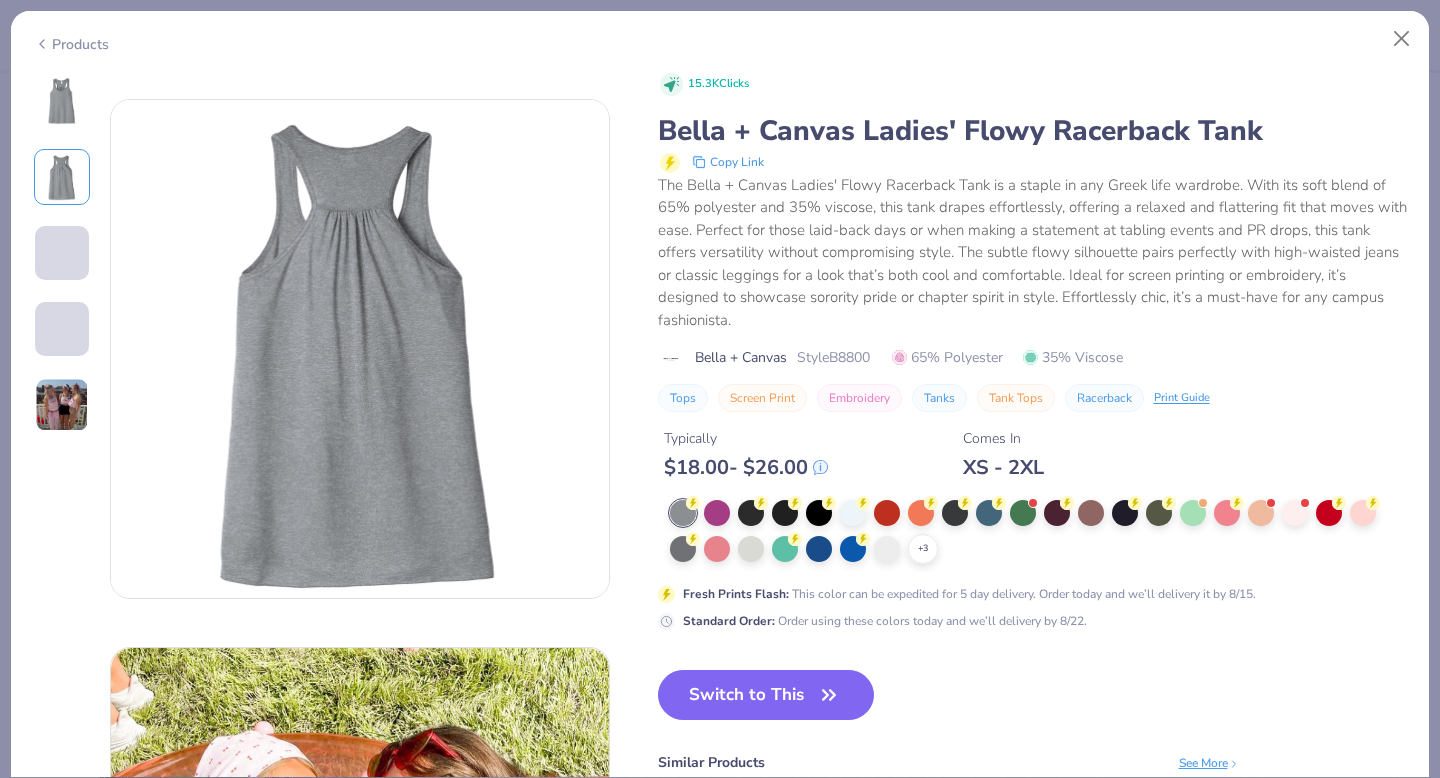 scroll, scrollTop: 548, scrollLeft: 0, axis: vertical 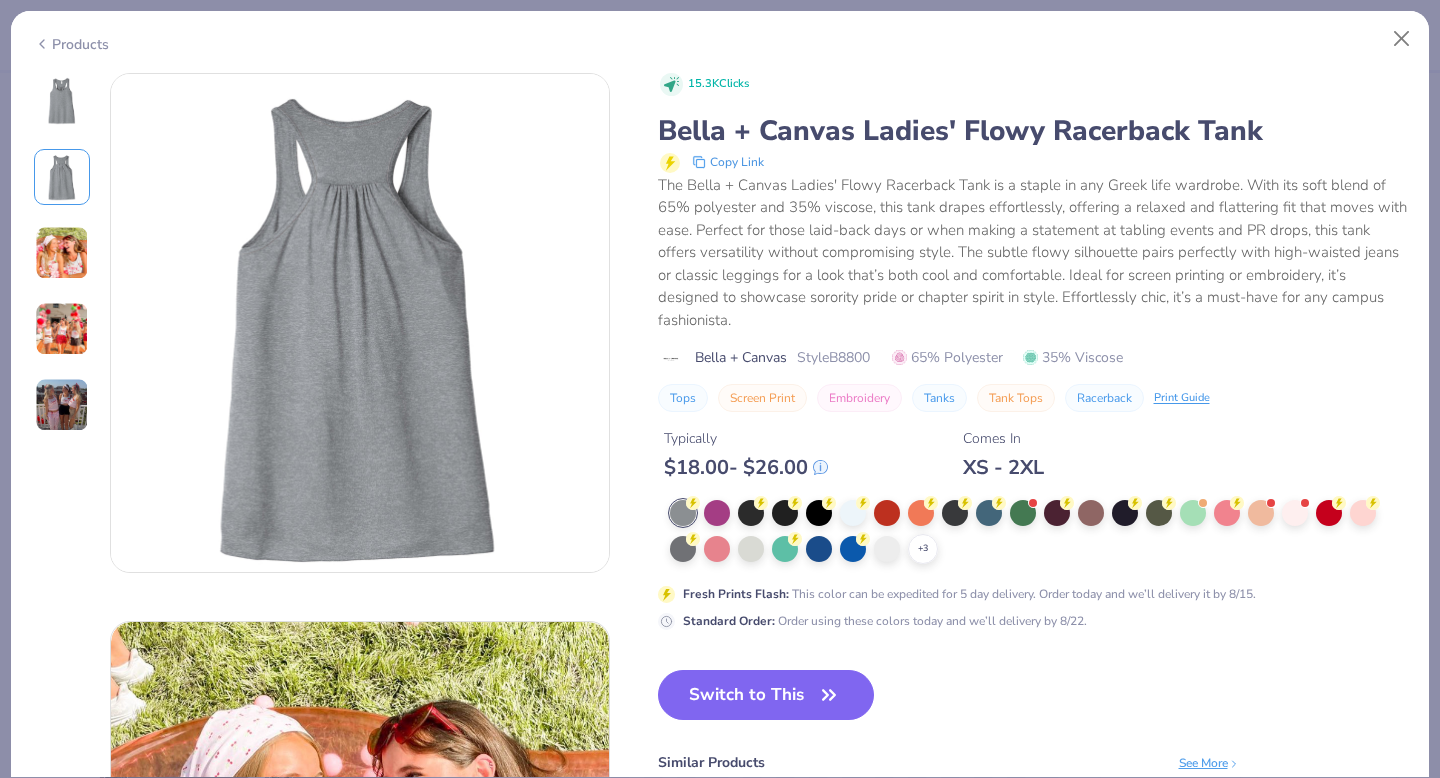 click at bounding box center [62, 253] 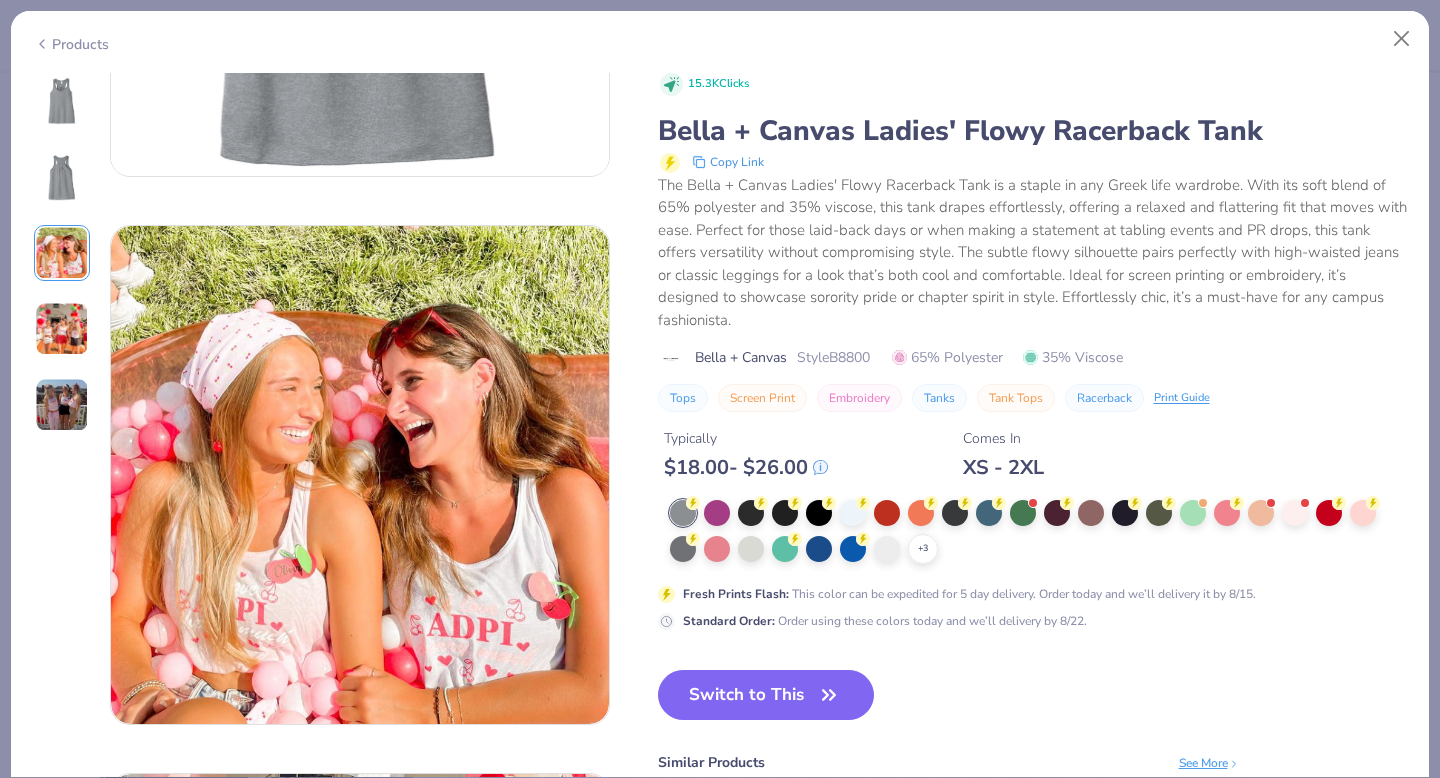 scroll, scrollTop: 1096, scrollLeft: 0, axis: vertical 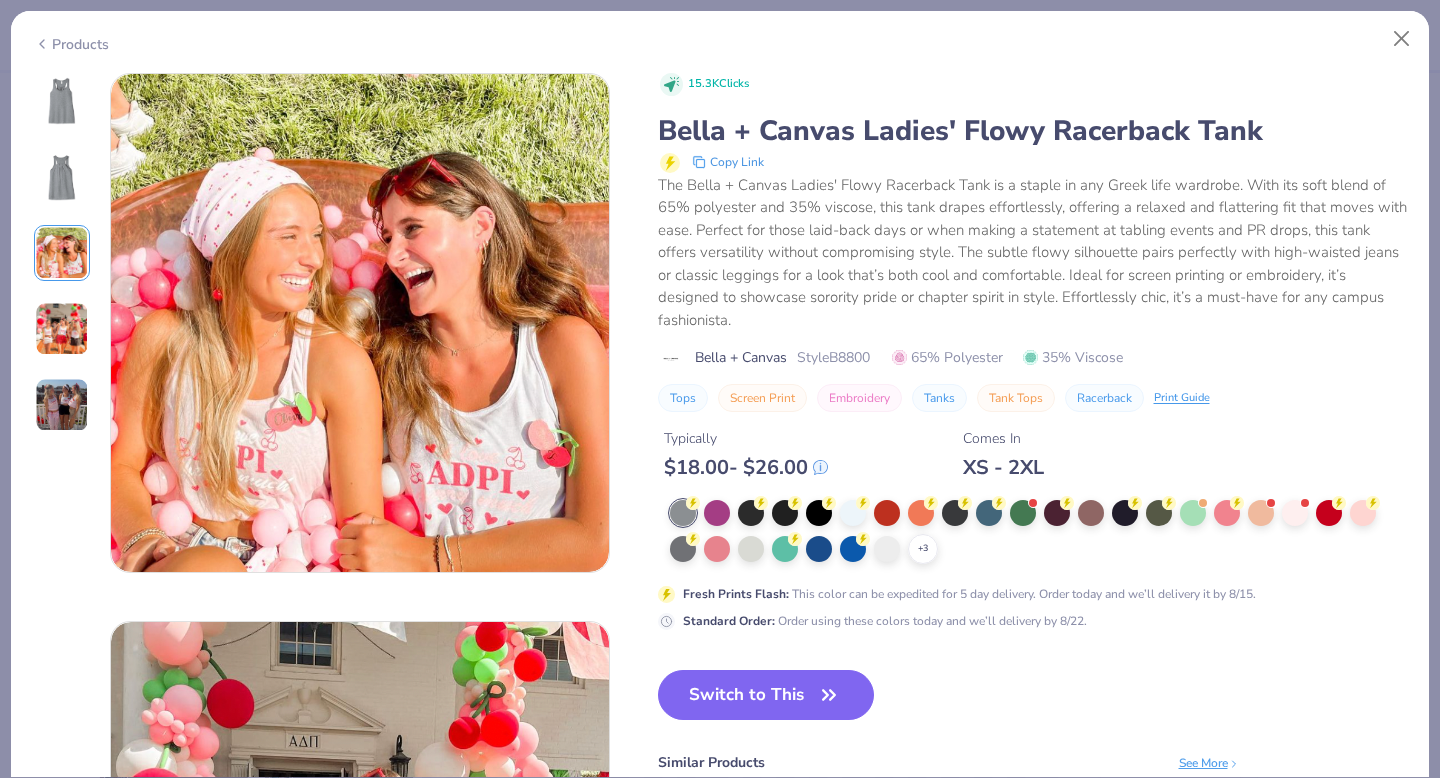 click at bounding box center (62, 329) 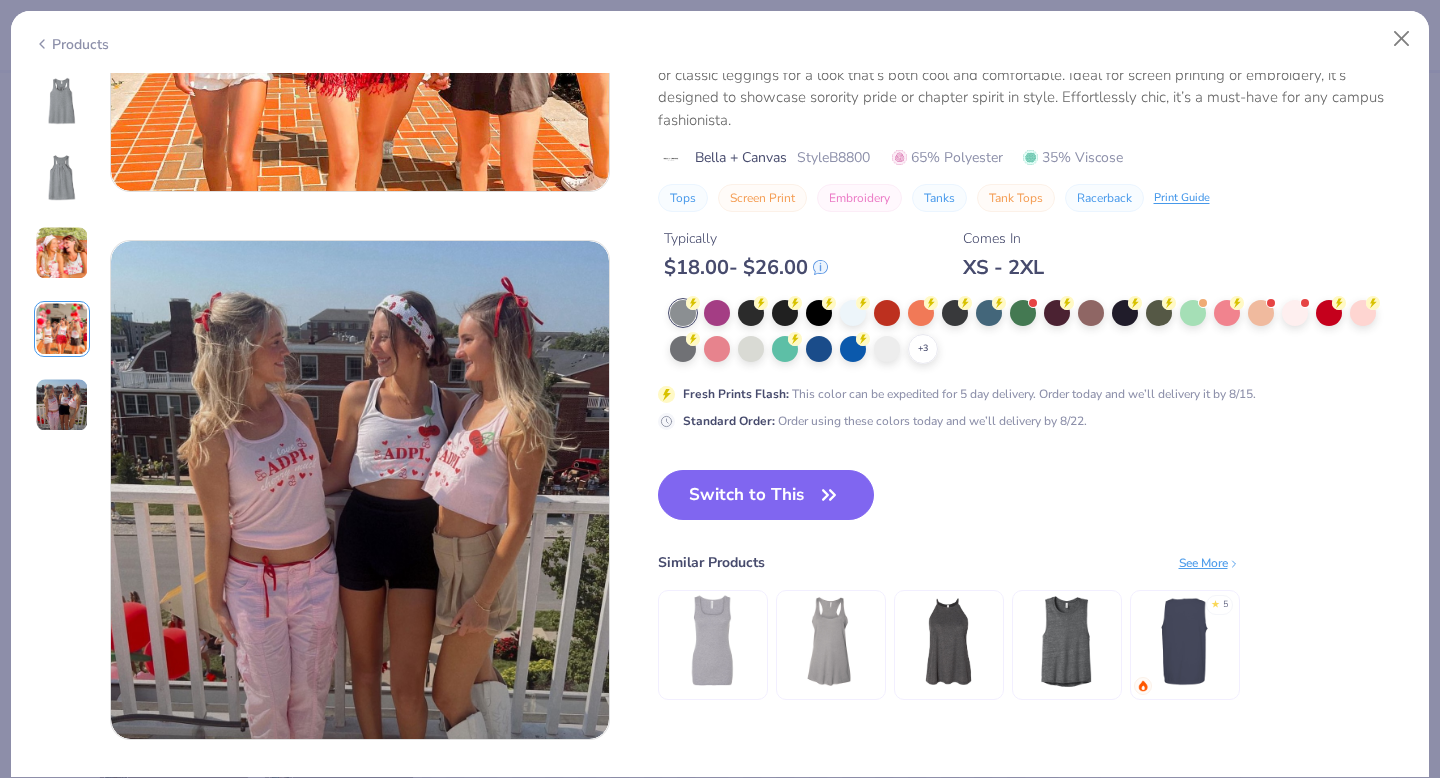 scroll, scrollTop: 2088, scrollLeft: 0, axis: vertical 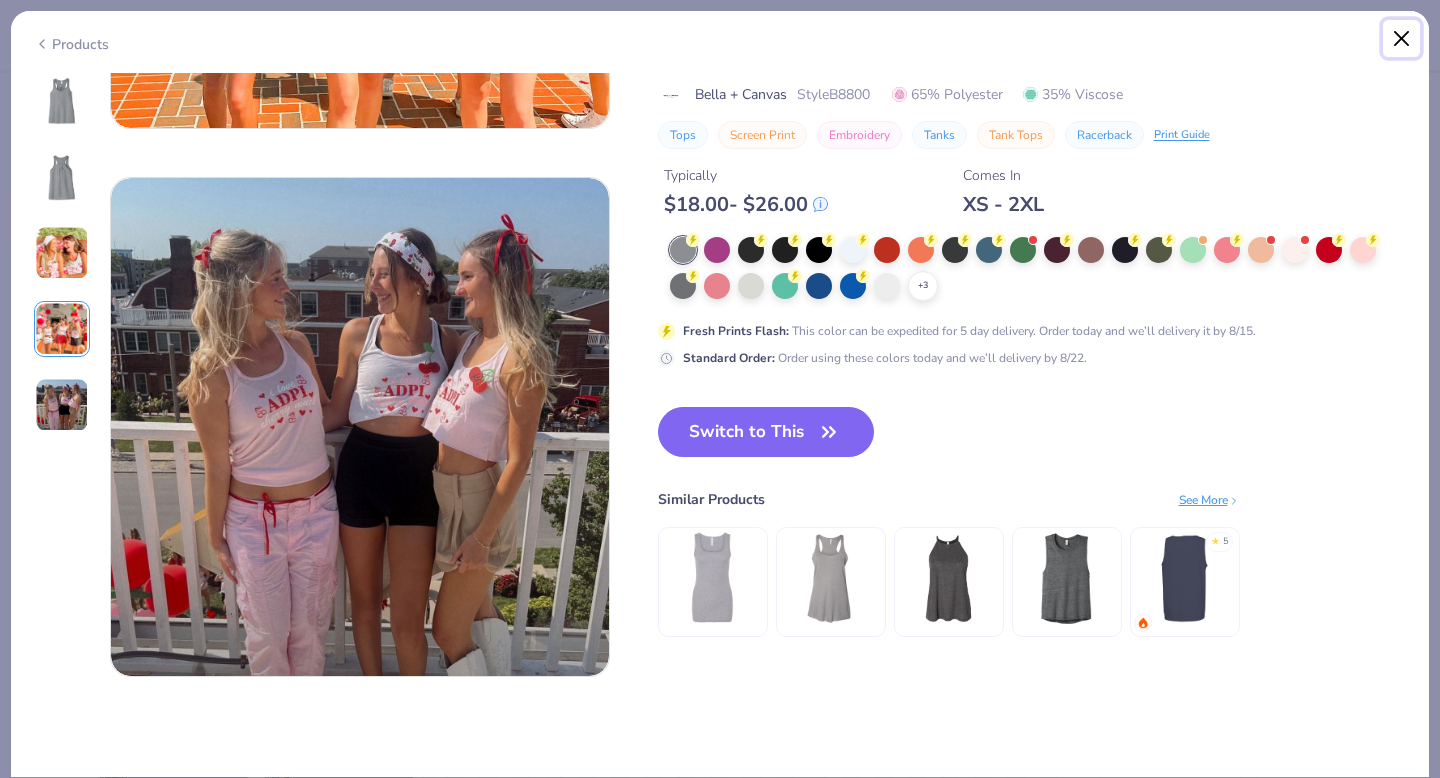 click at bounding box center [1402, 39] 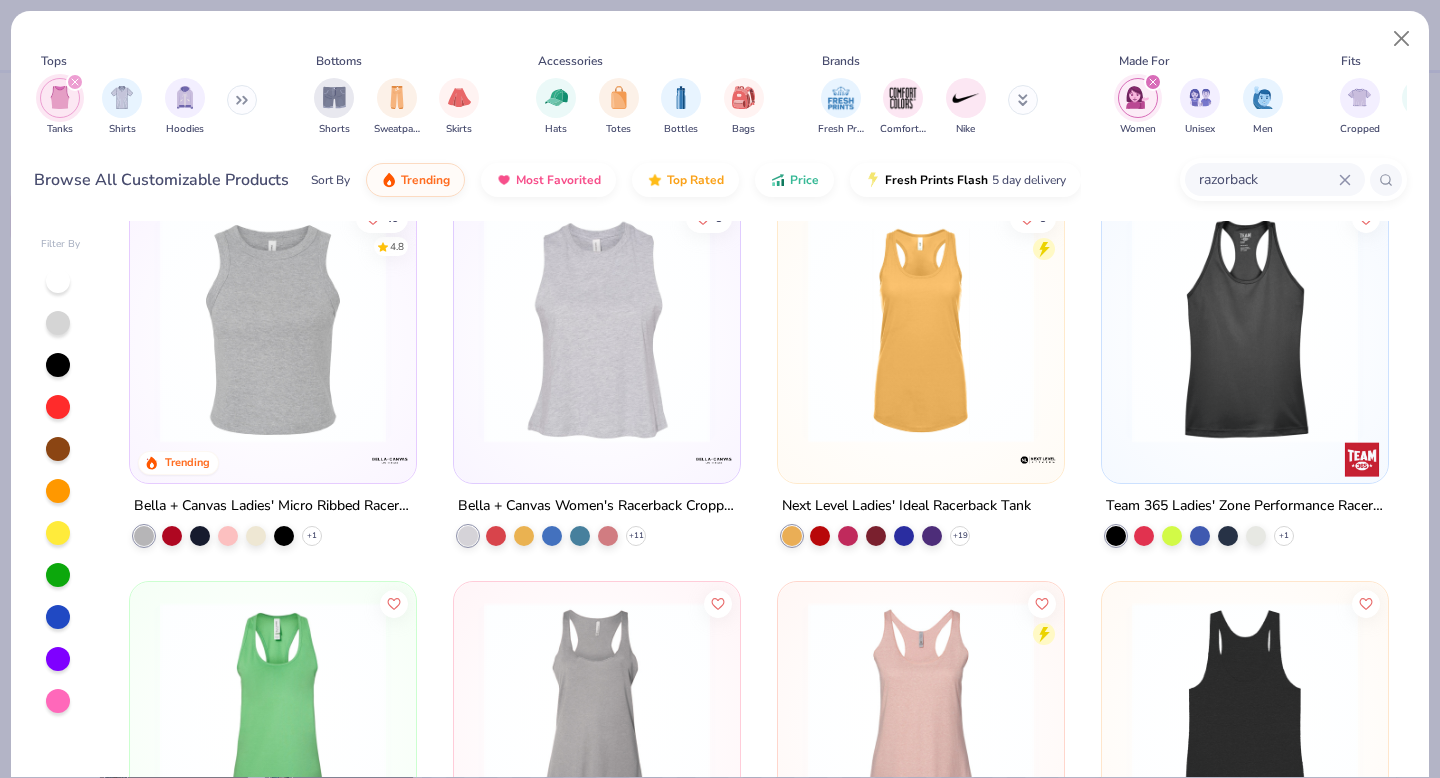 scroll, scrollTop: 0, scrollLeft: 0, axis: both 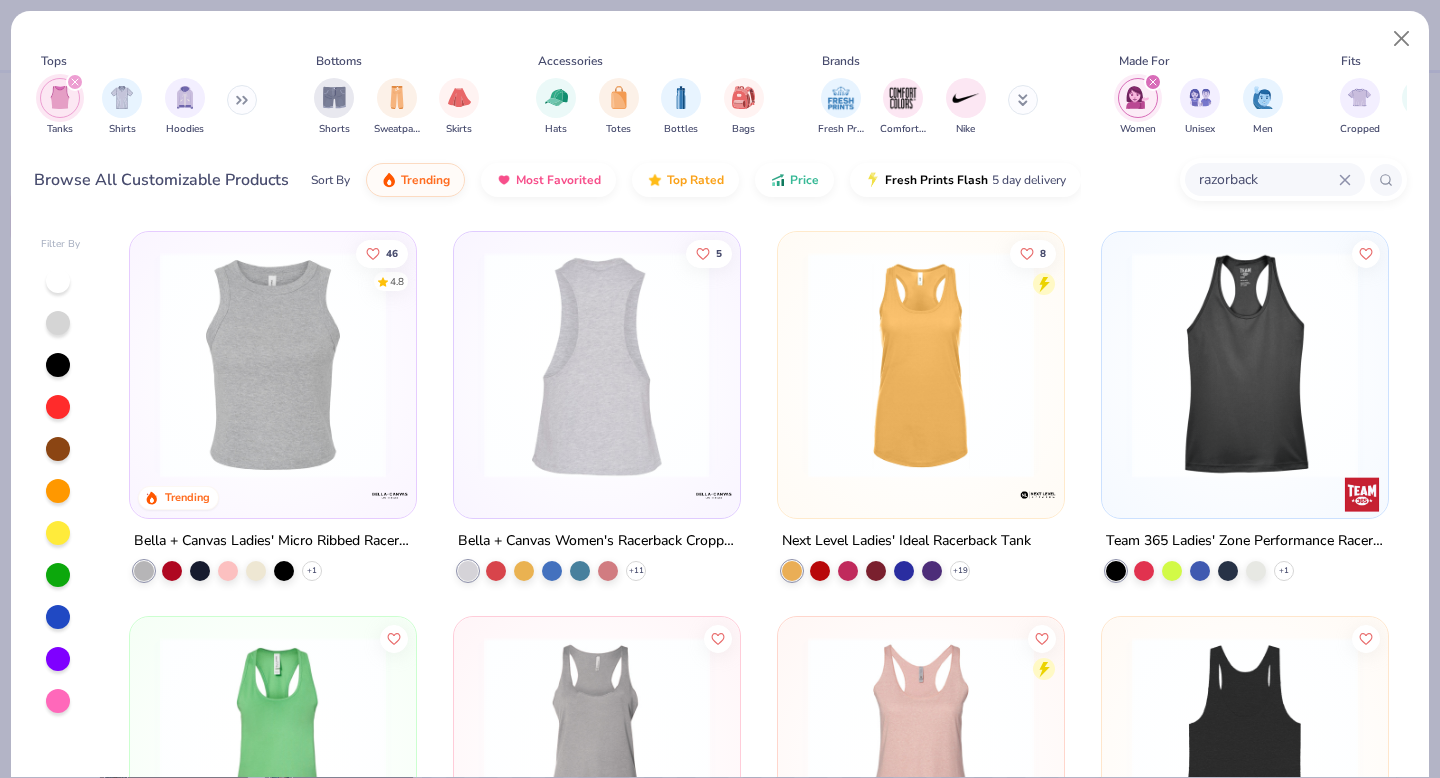 click at bounding box center (596, 365) 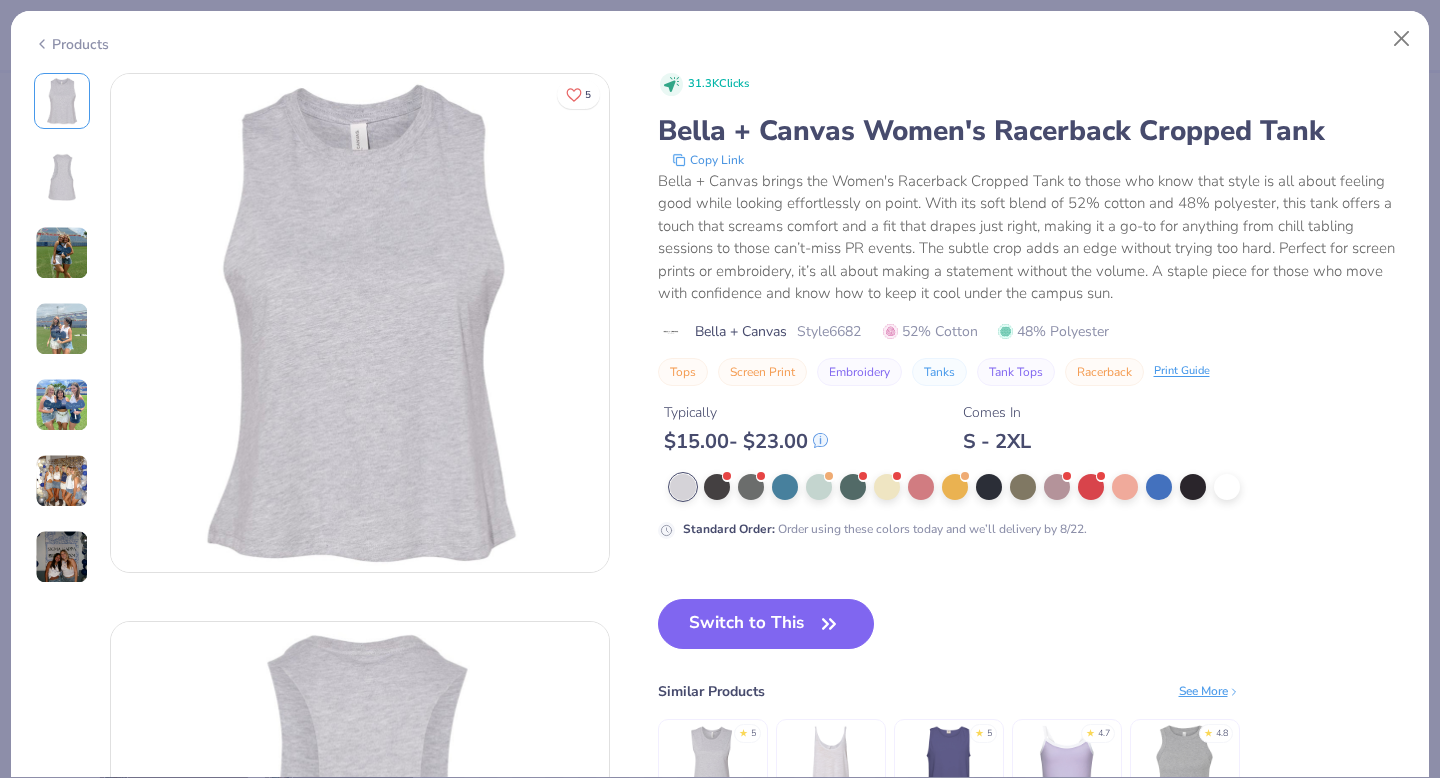 click at bounding box center (62, 253) 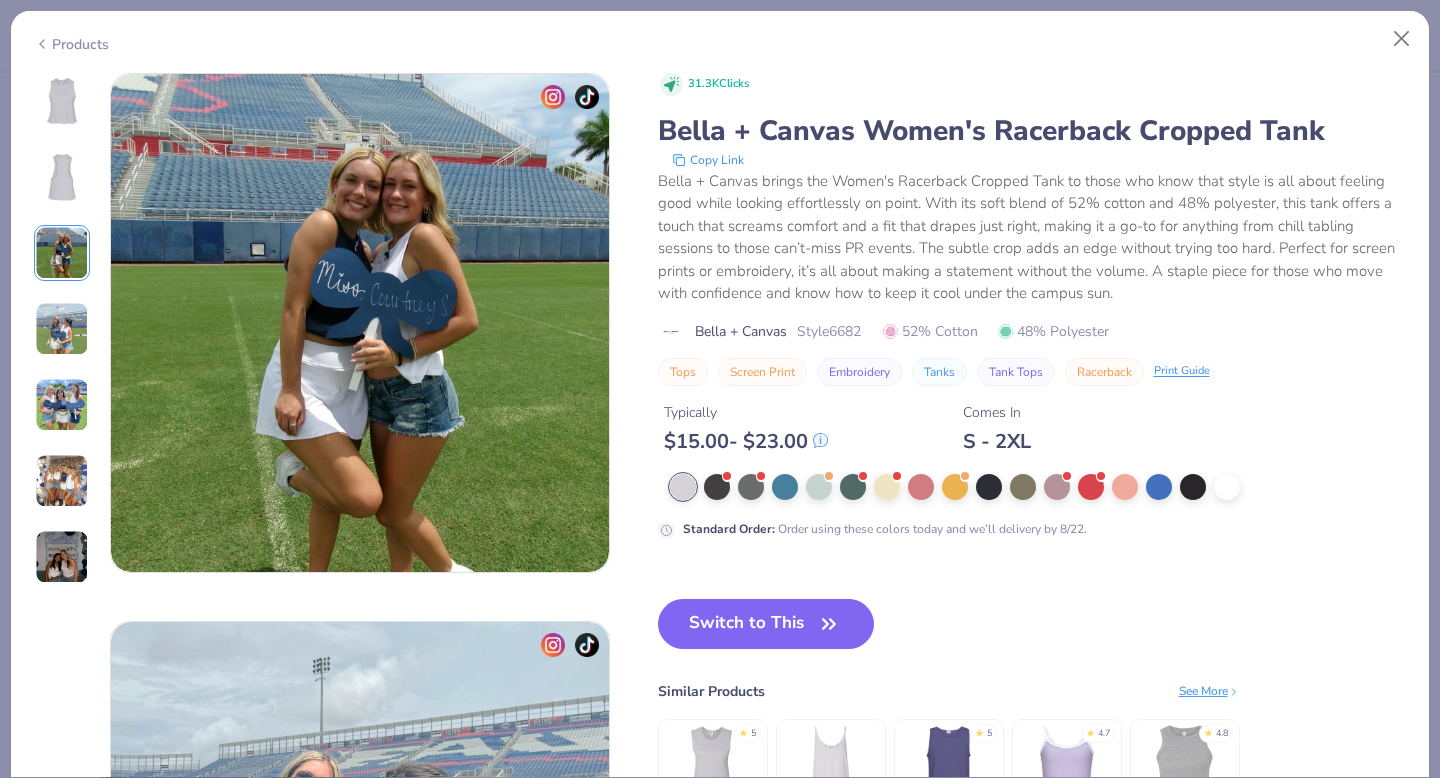 click at bounding box center [62, 405] 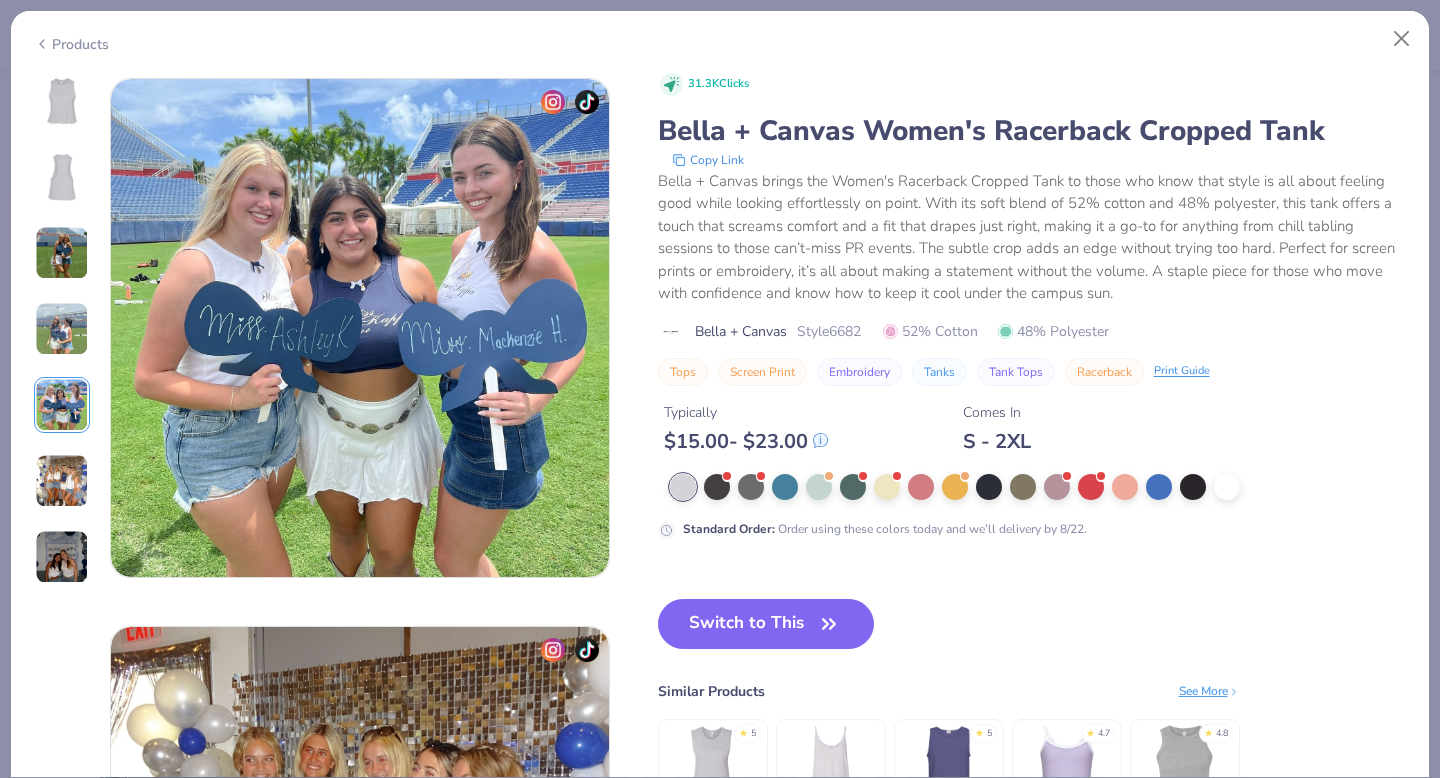 scroll, scrollTop: 2192, scrollLeft: 0, axis: vertical 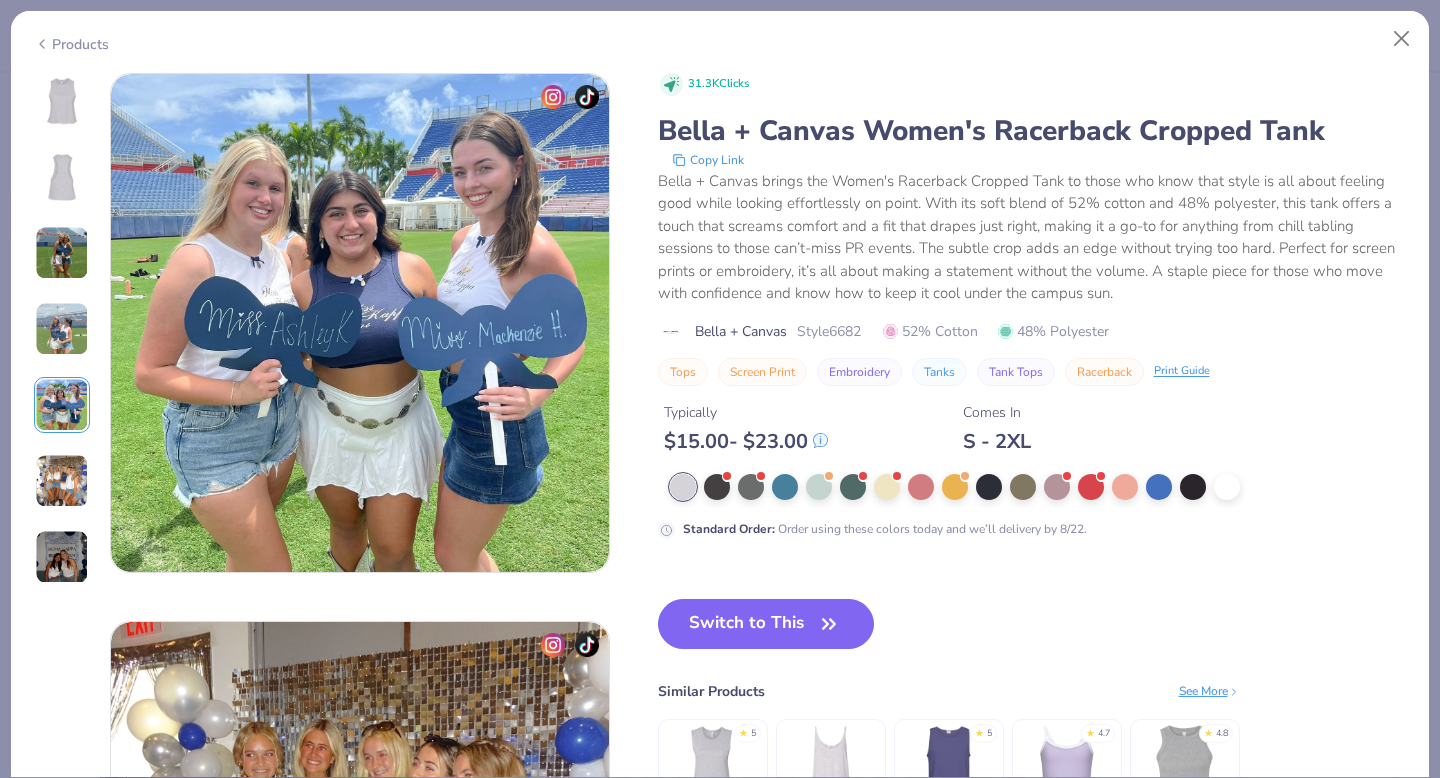 click at bounding box center [62, 481] 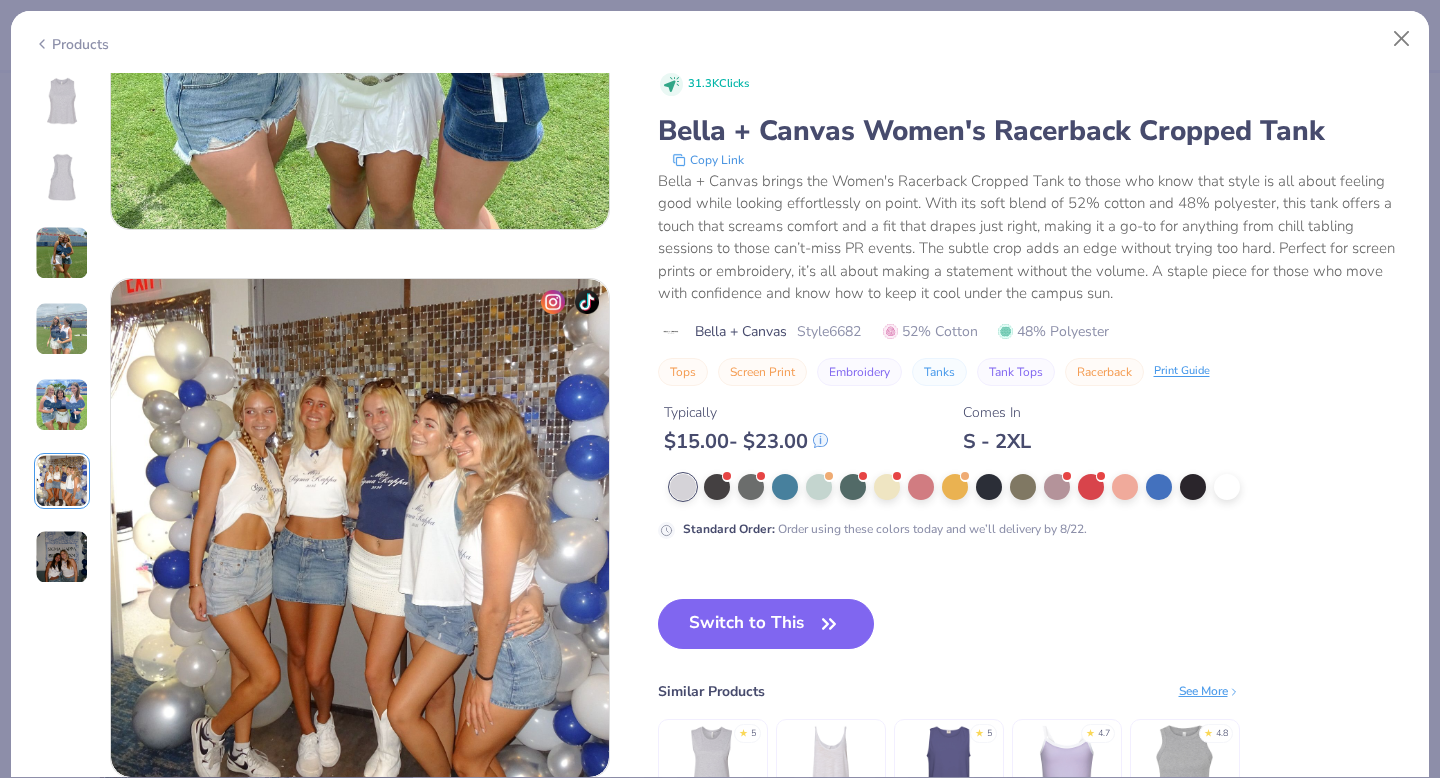 scroll, scrollTop: 2740, scrollLeft: 0, axis: vertical 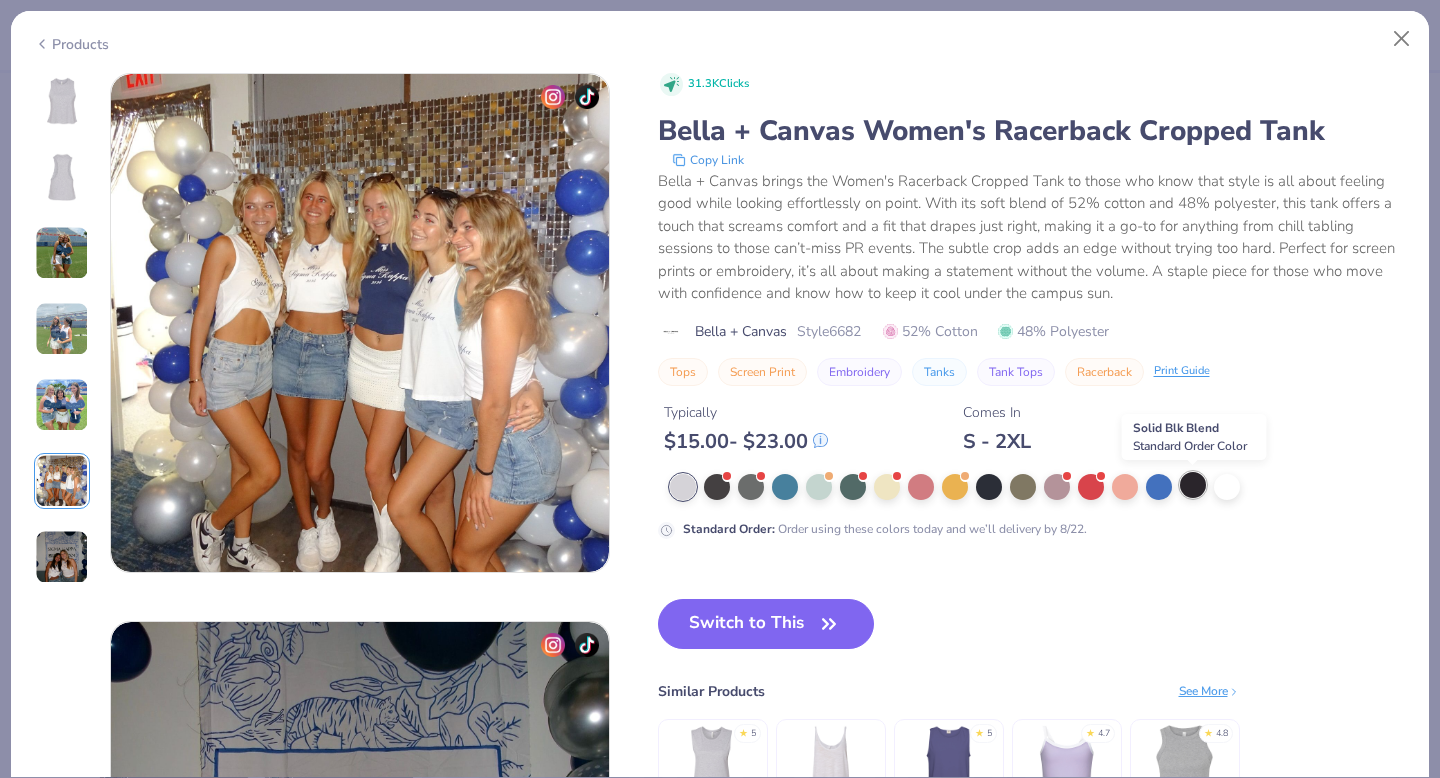 click at bounding box center (1193, 485) 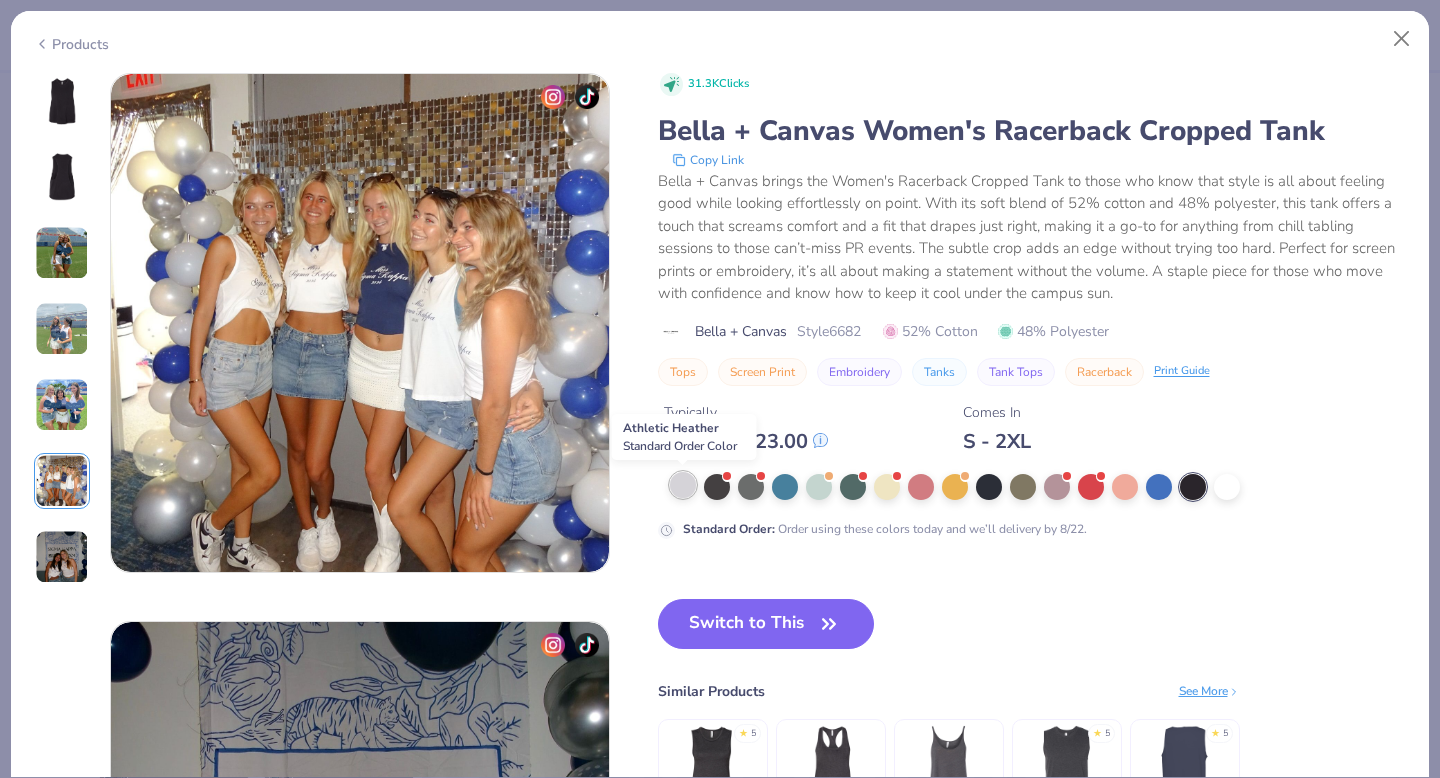 click at bounding box center [683, 485] 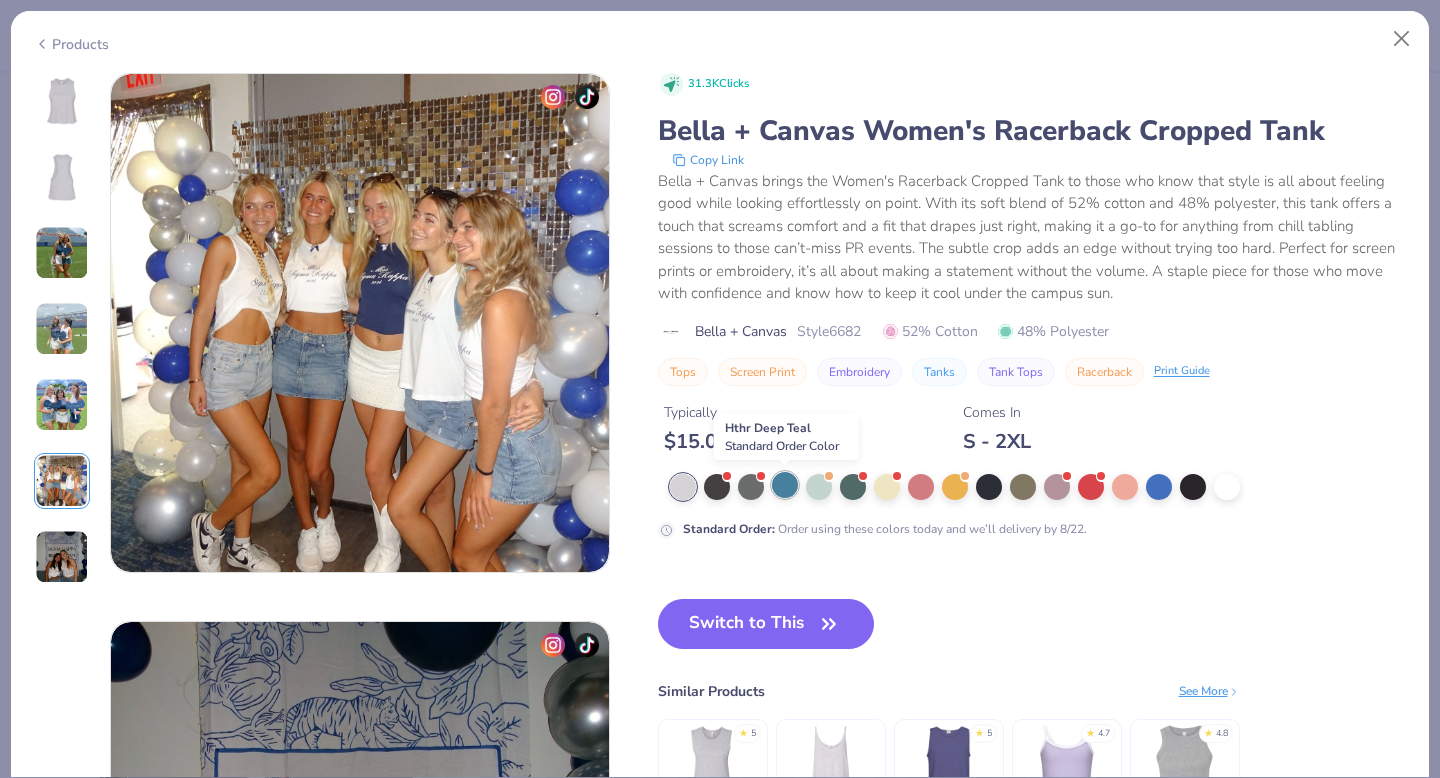 click at bounding box center [785, 485] 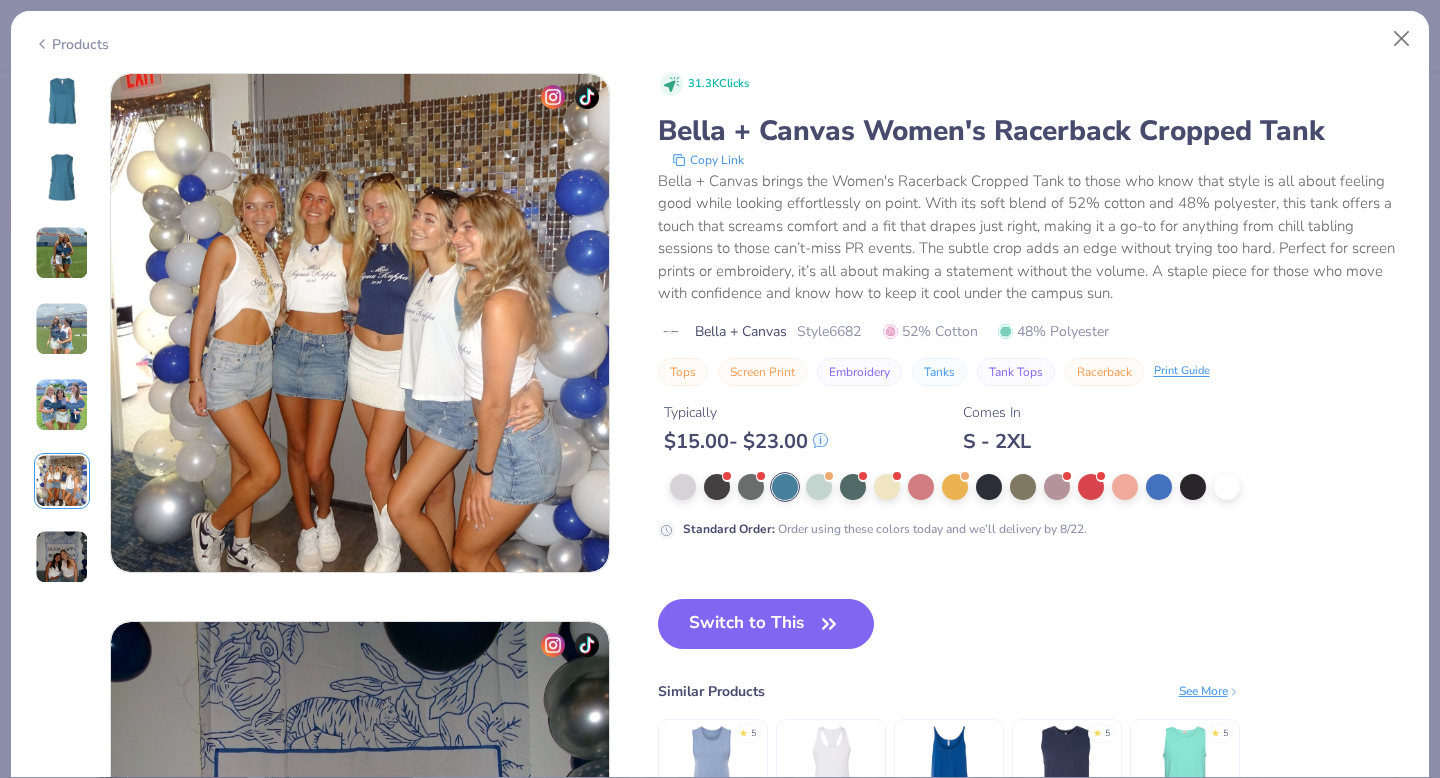 click at bounding box center [62, 101] 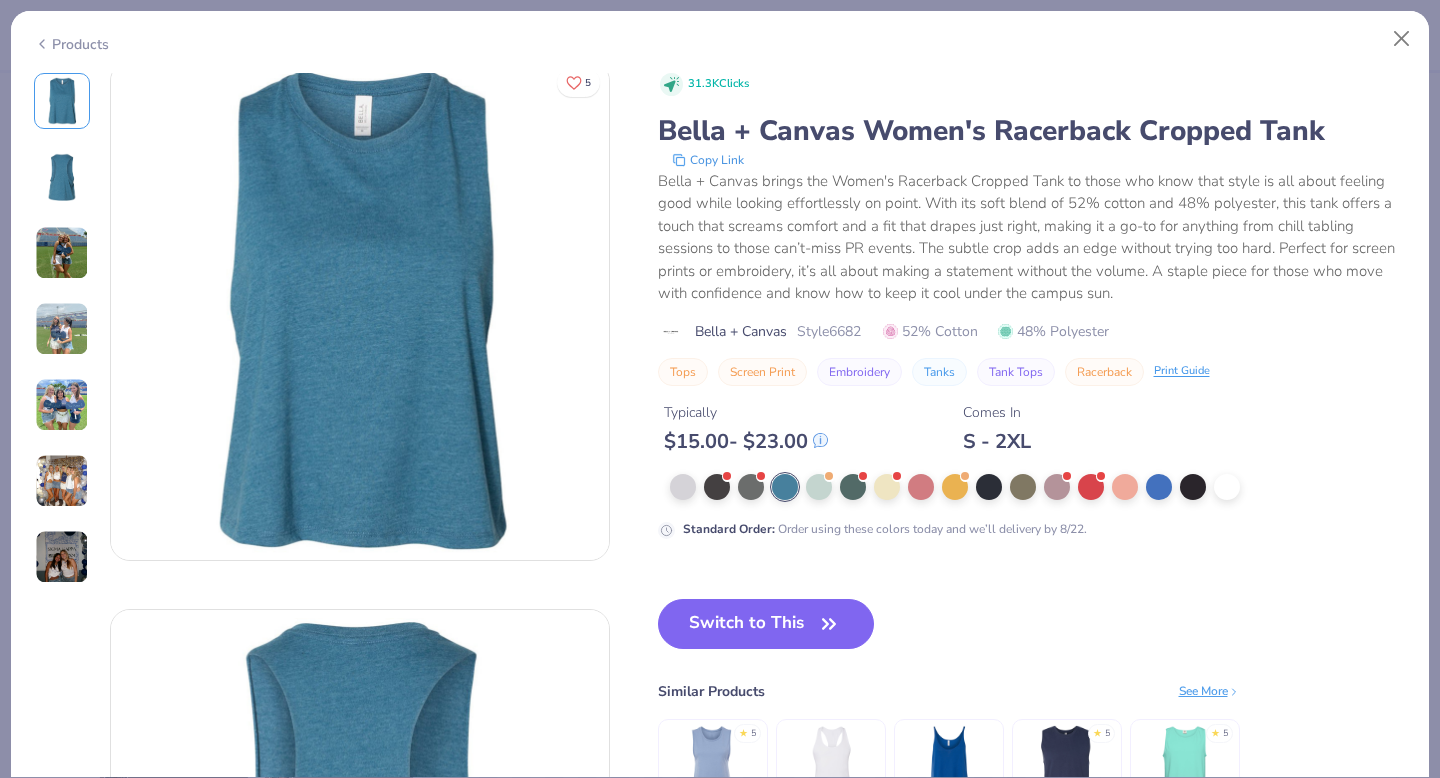 scroll, scrollTop: 0, scrollLeft: 0, axis: both 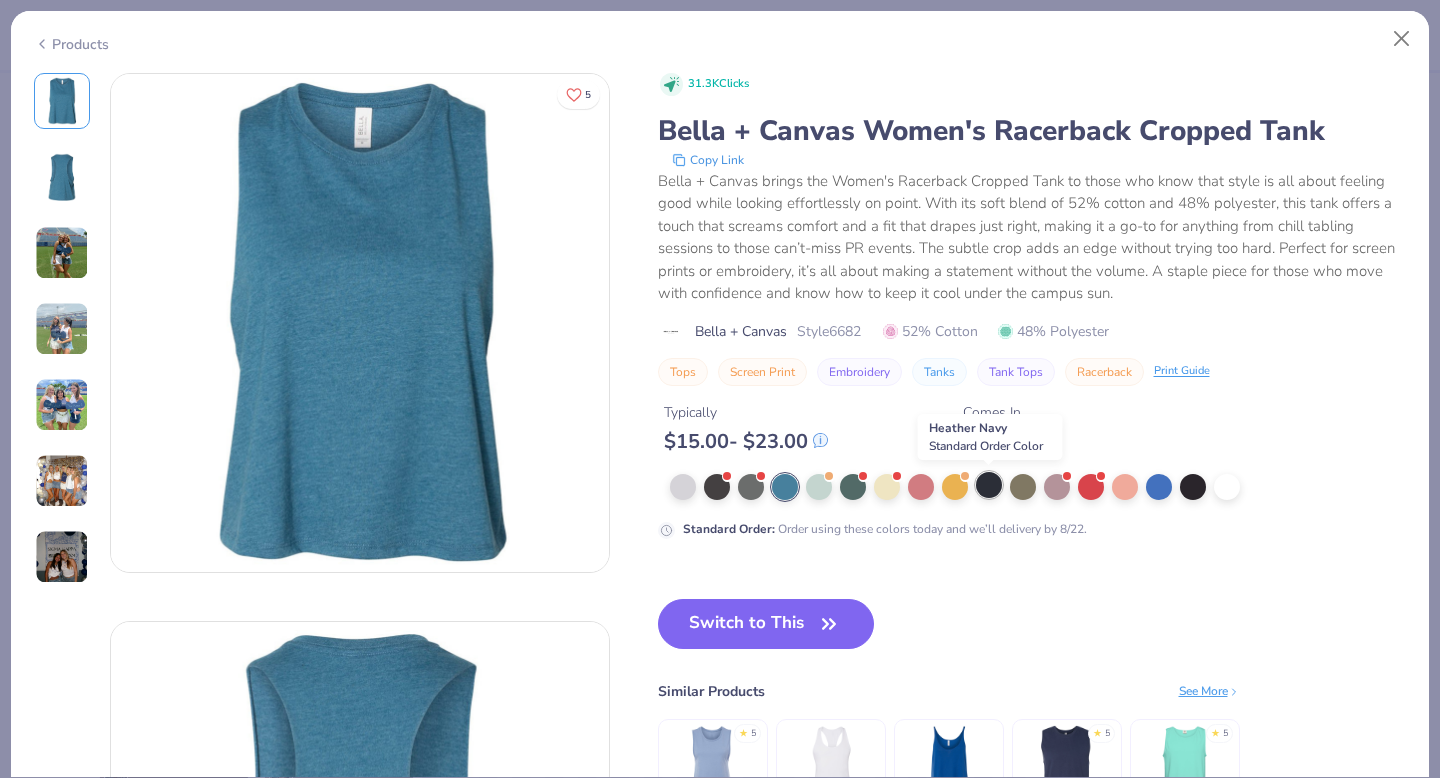 click at bounding box center [989, 485] 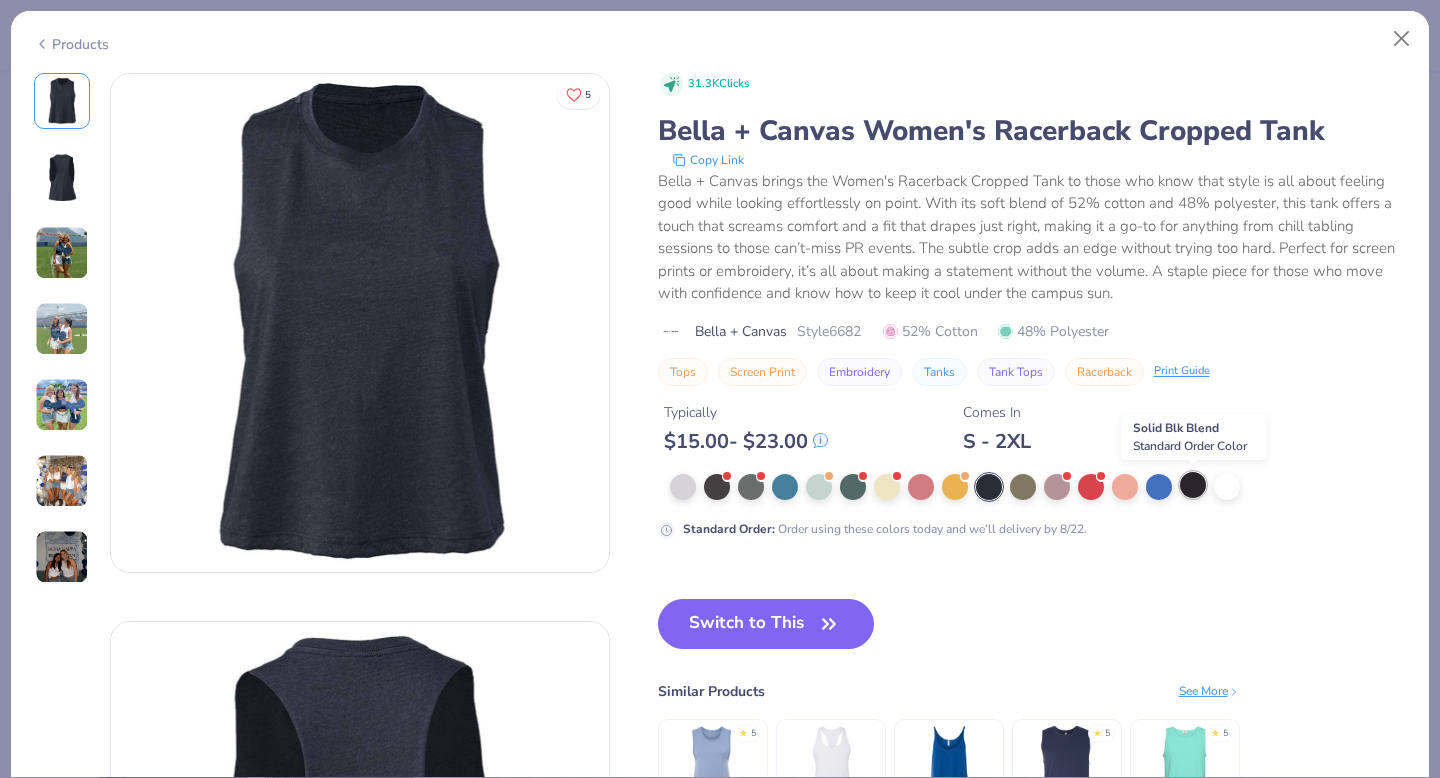 click at bounding box center [1193, 485] 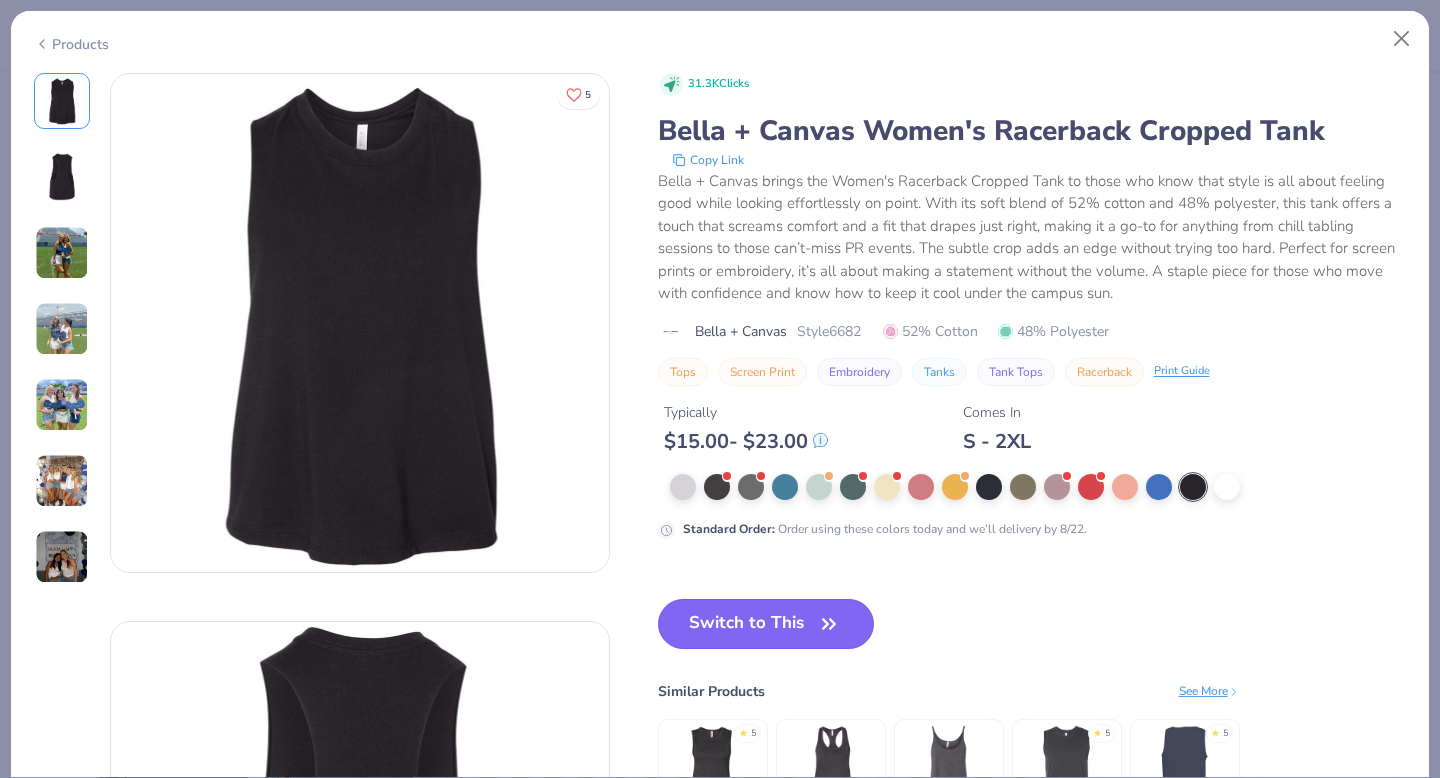 click on "Switch to This" at bounding box center [766, 624] 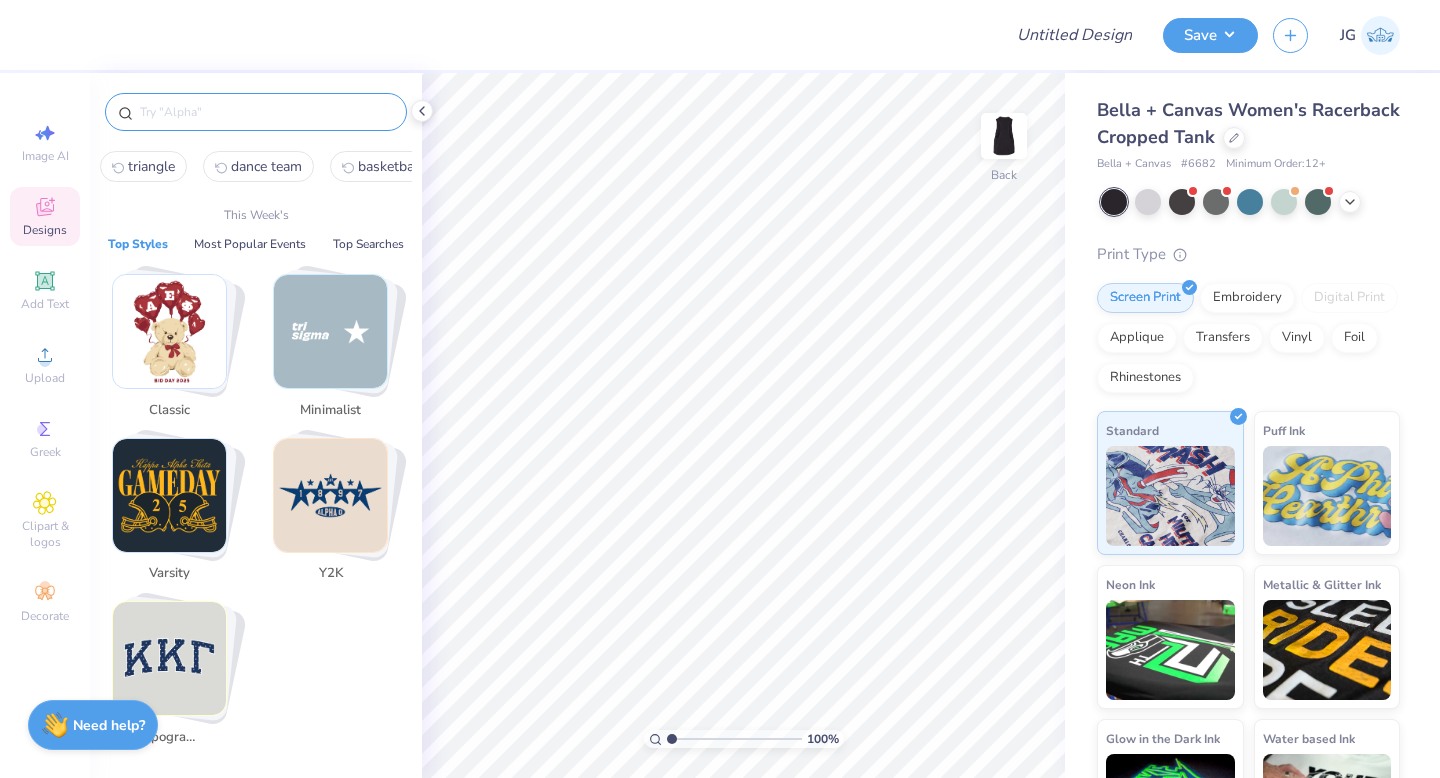 click at bounding box center (266, 112) 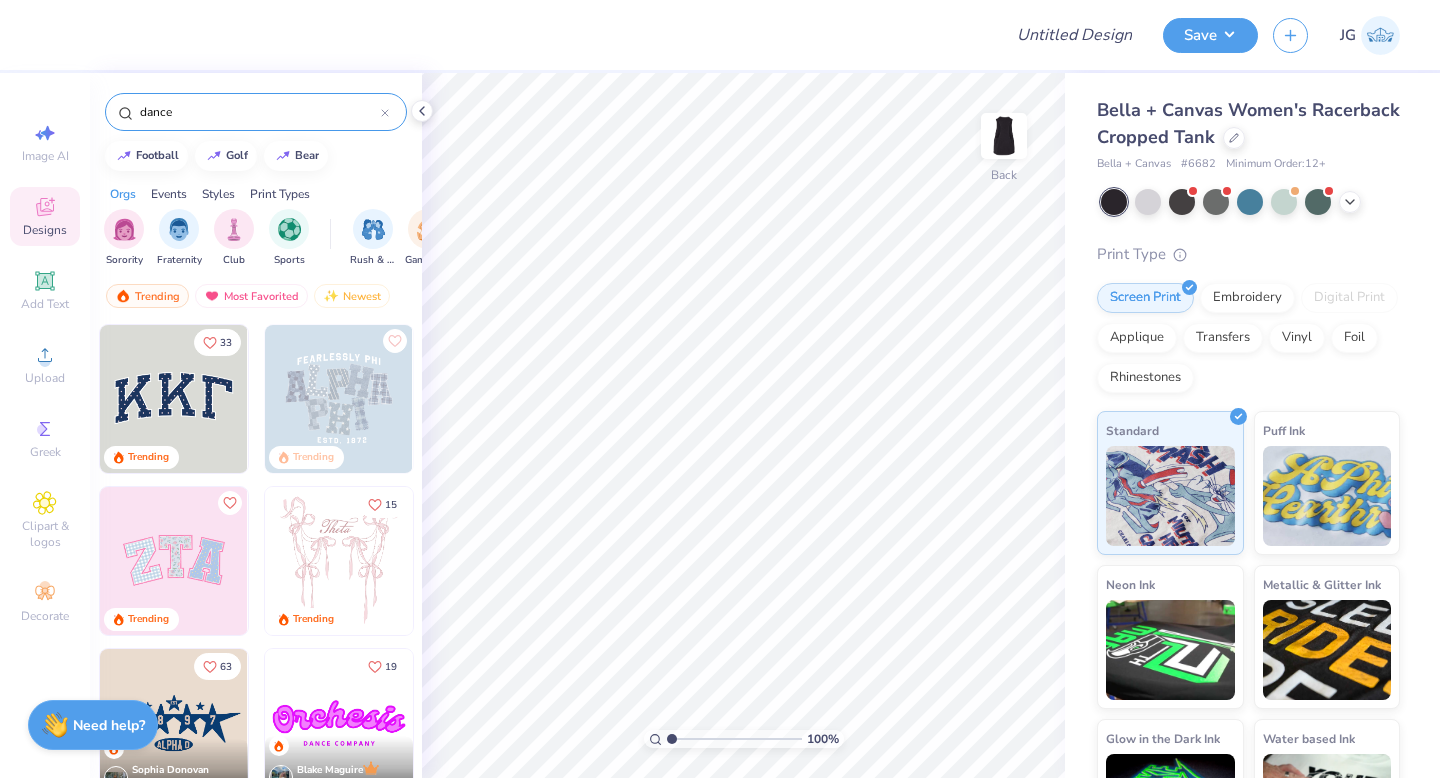 type on "dance" 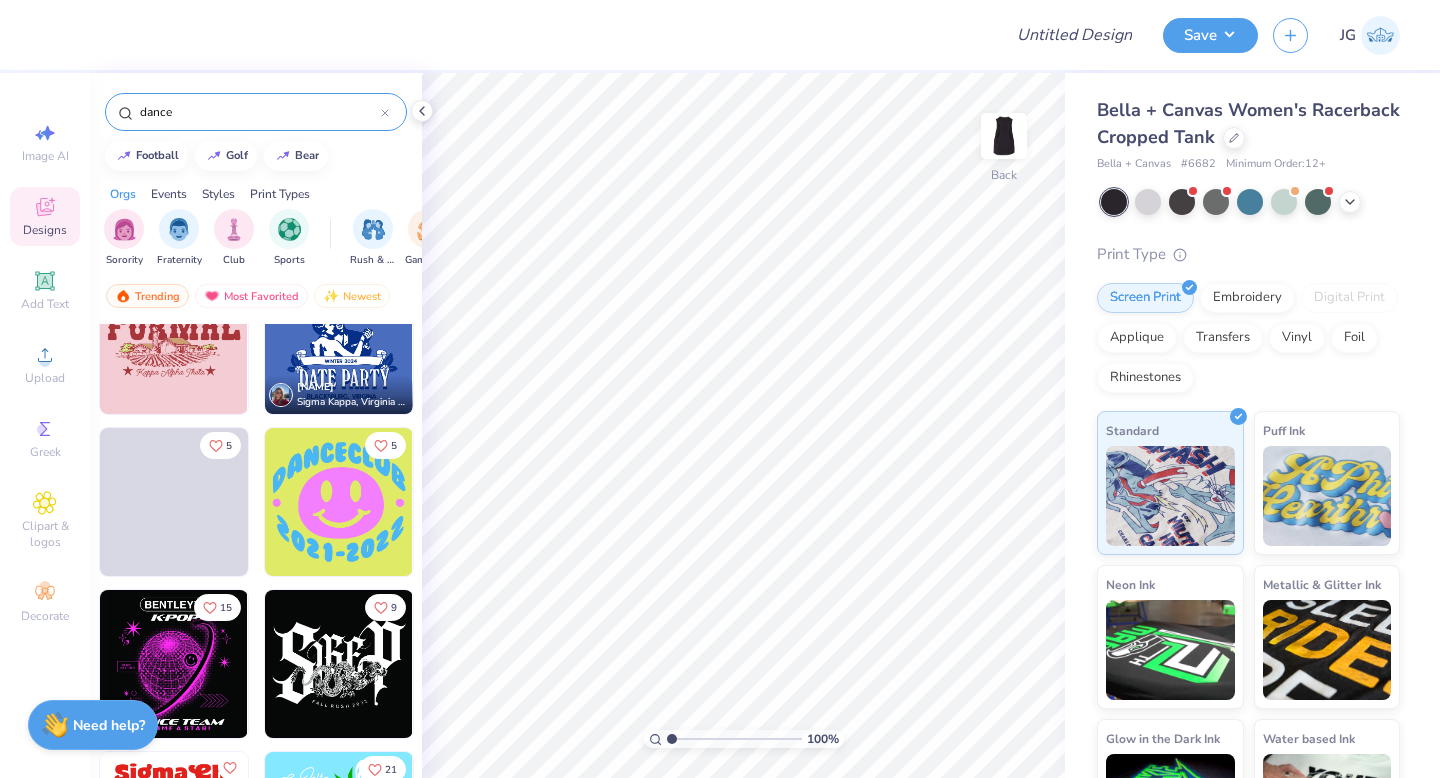 scroll, scrollTop: 2064, scrollLeft: 0, axis: vertical 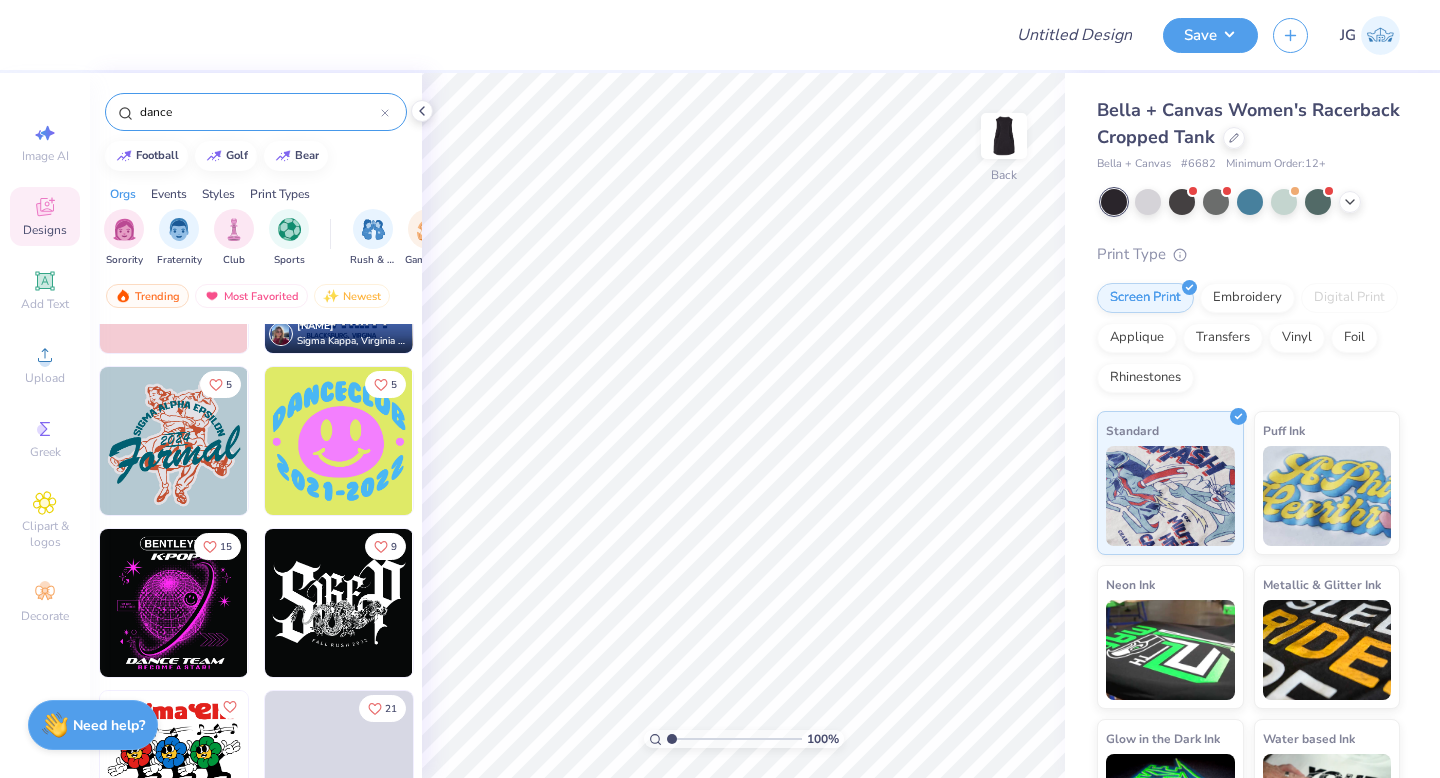 click 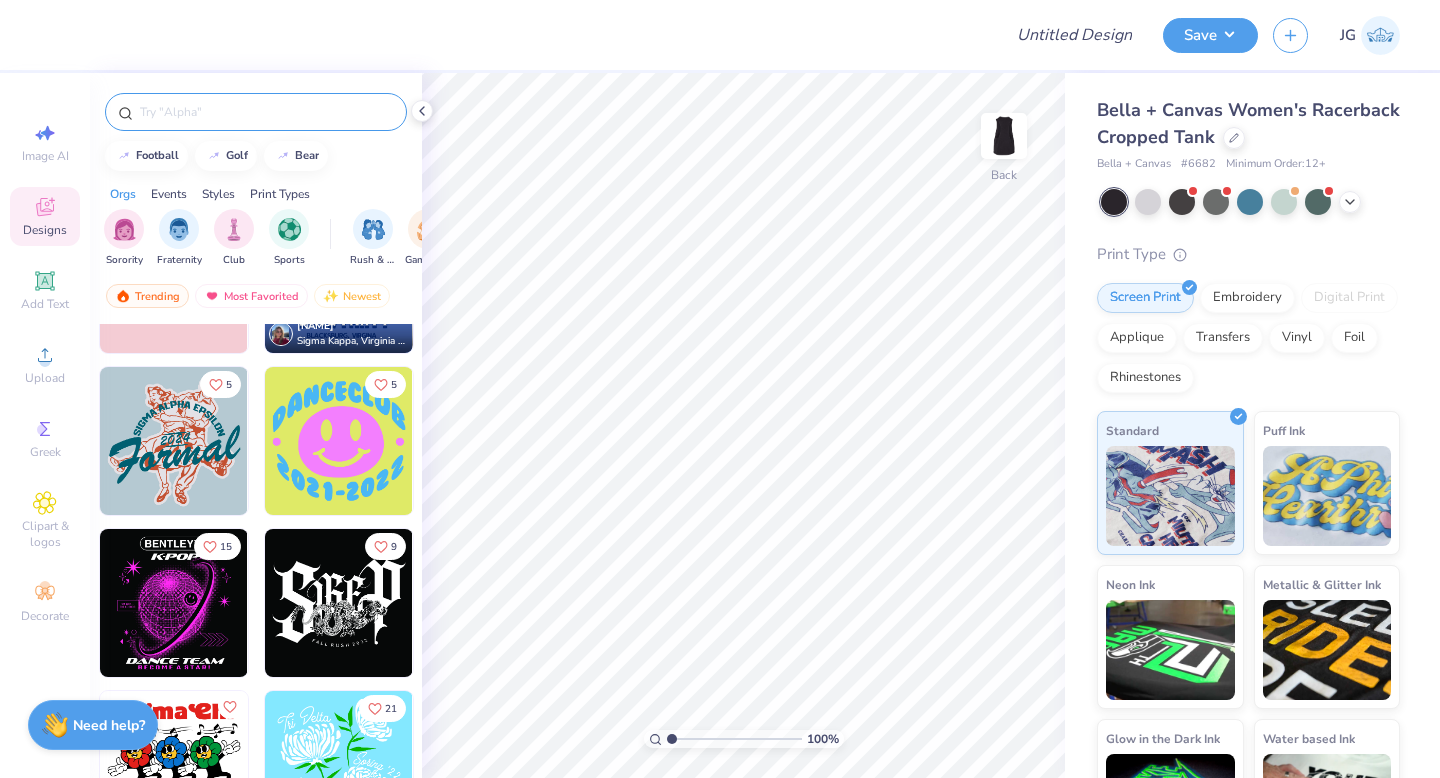 click at bounding box center (266, 112) 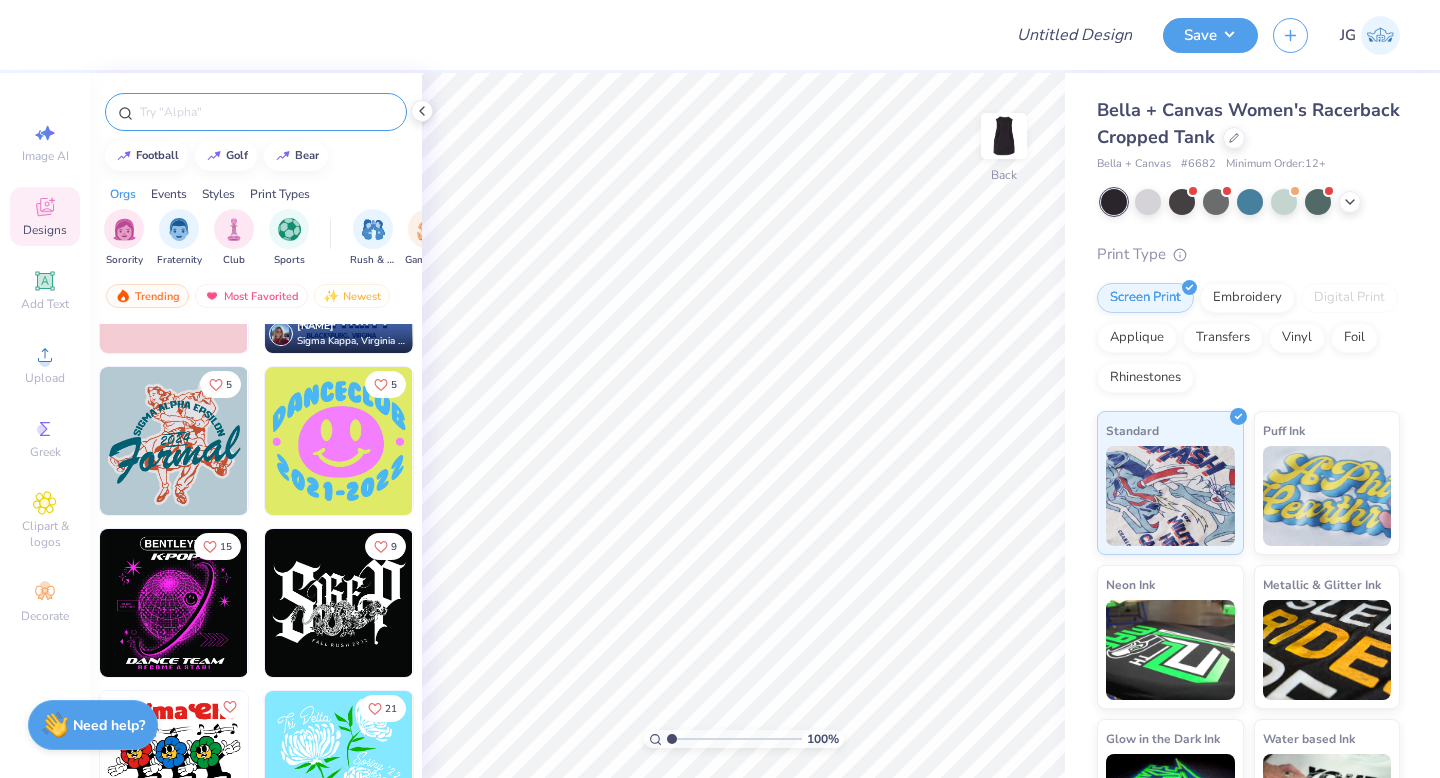 scroll, scrollTop: 2063, scrollLeft: 0, axis: vertical 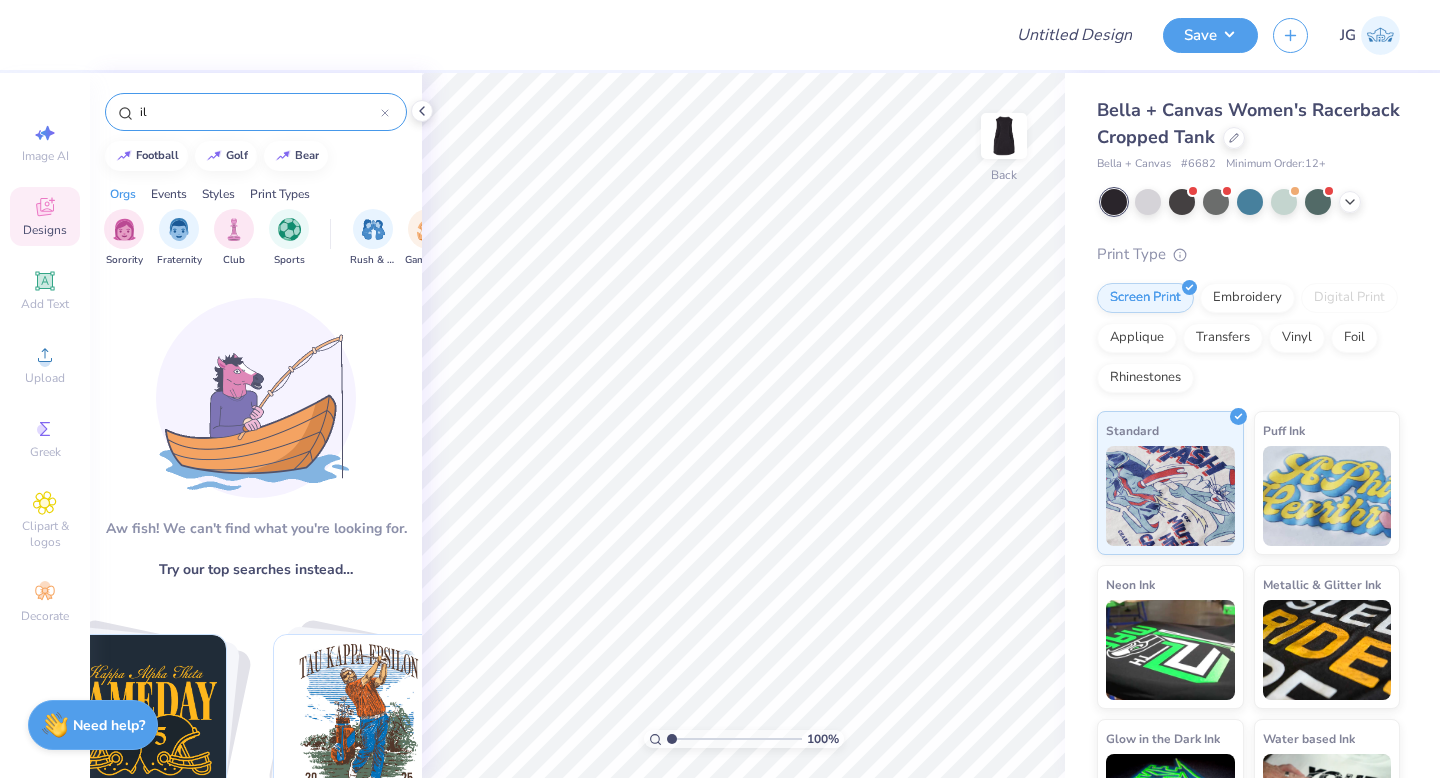 type on "i" 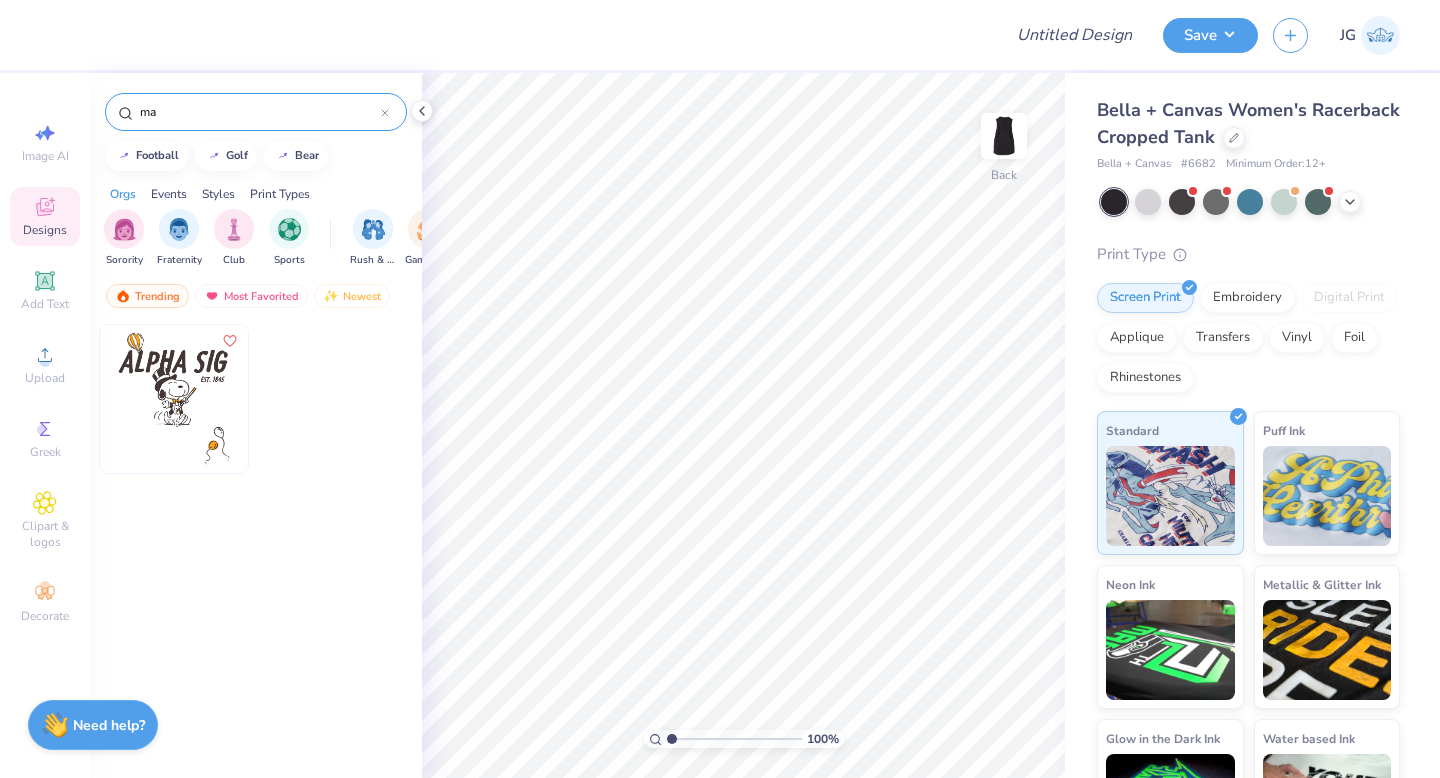 type on "m" 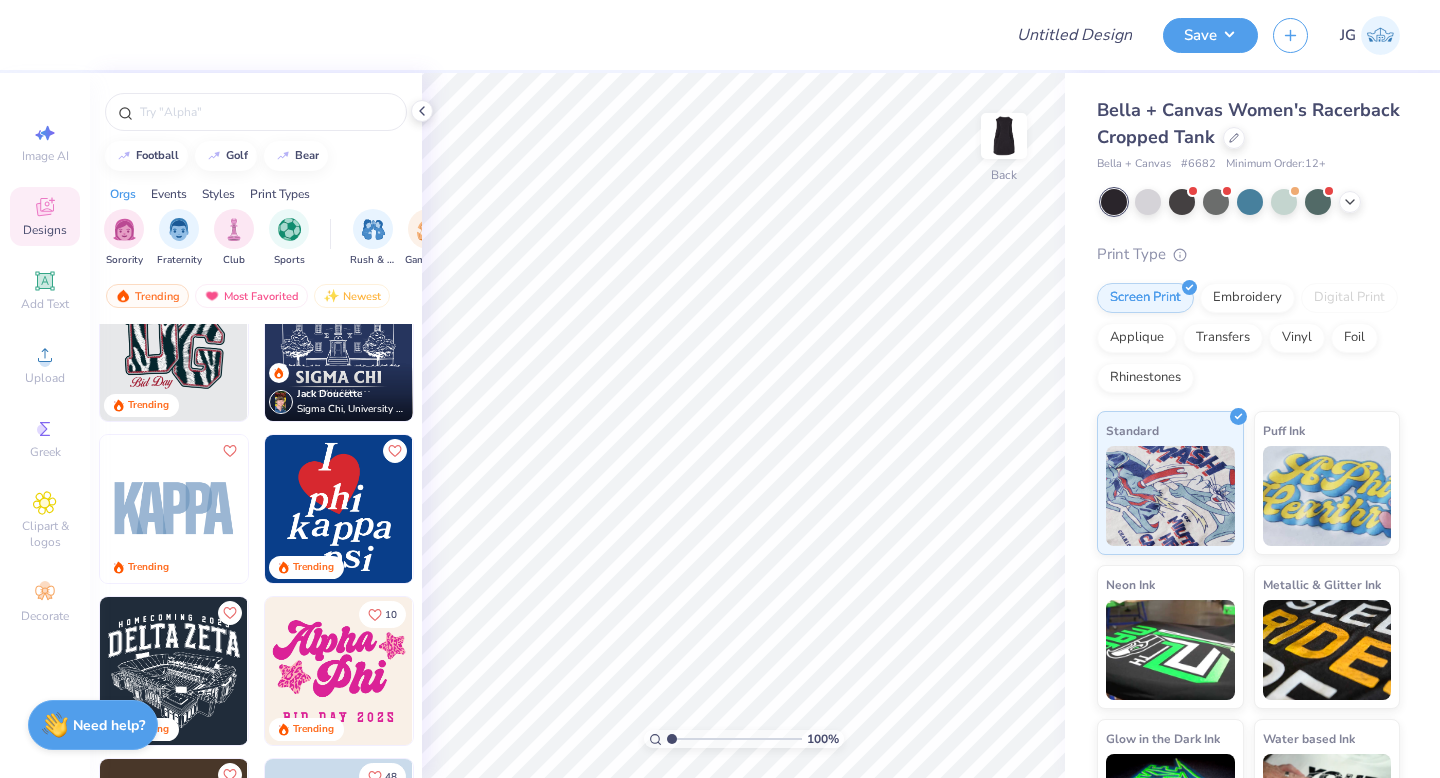 scroll, scrollTop: 4342, scrollLeft: 0, axis: vertical 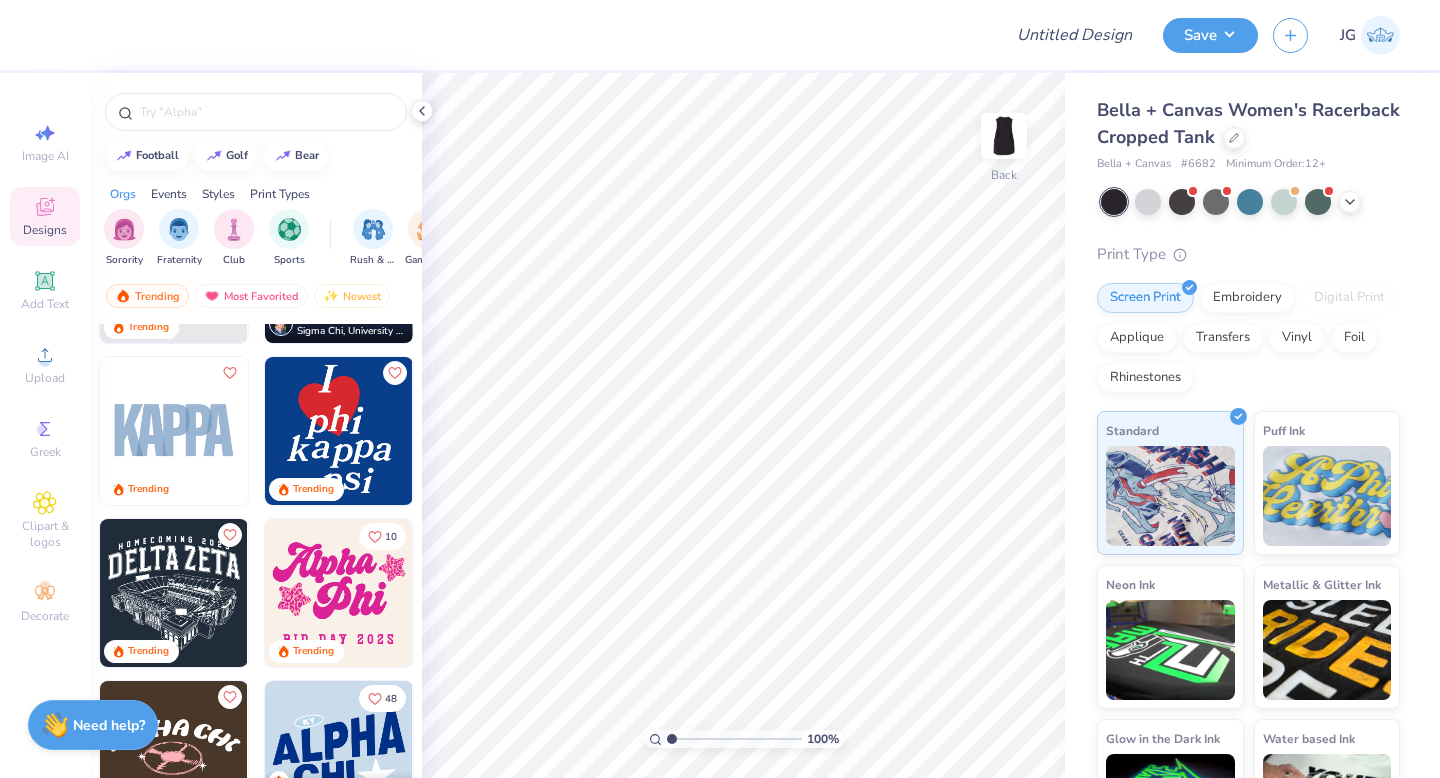 type 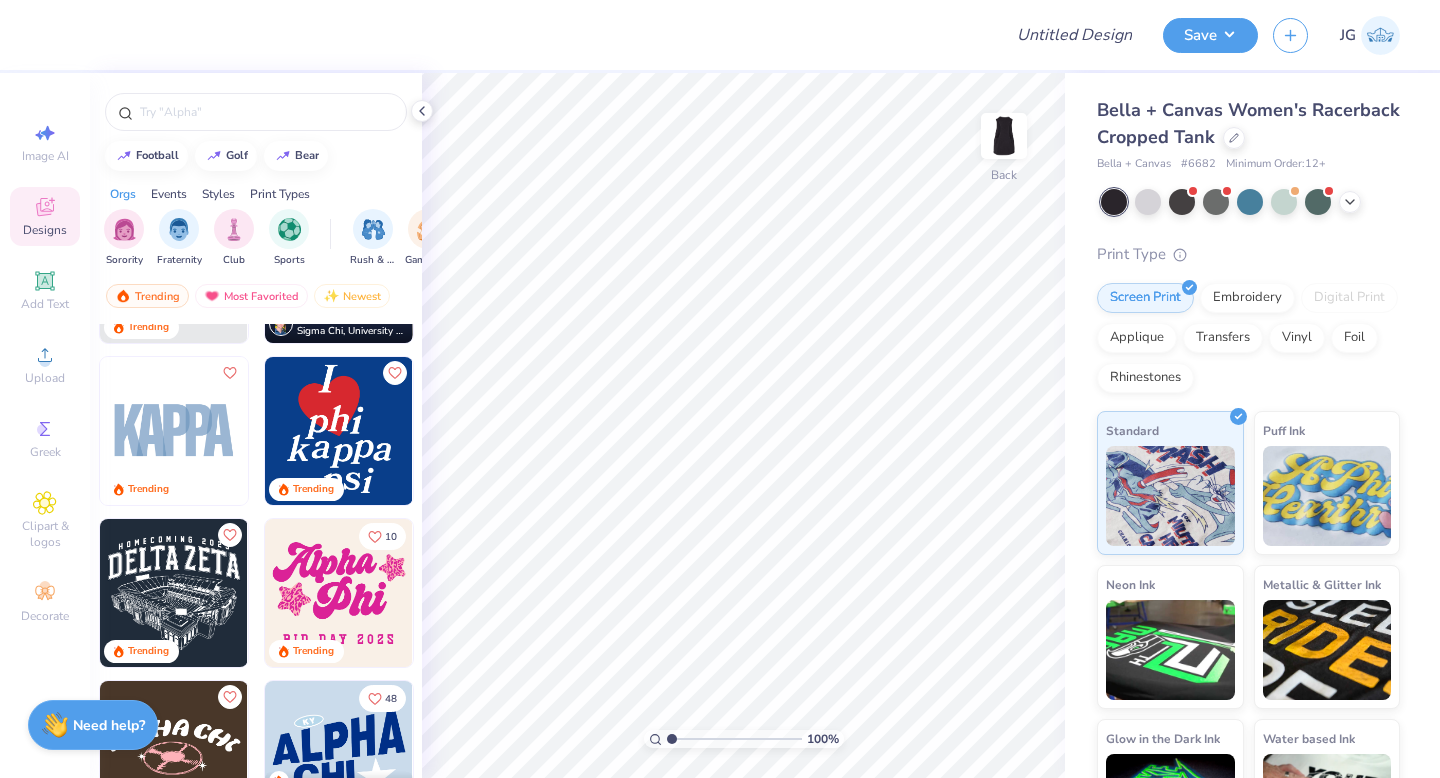 click at bounding box center [339, 431] 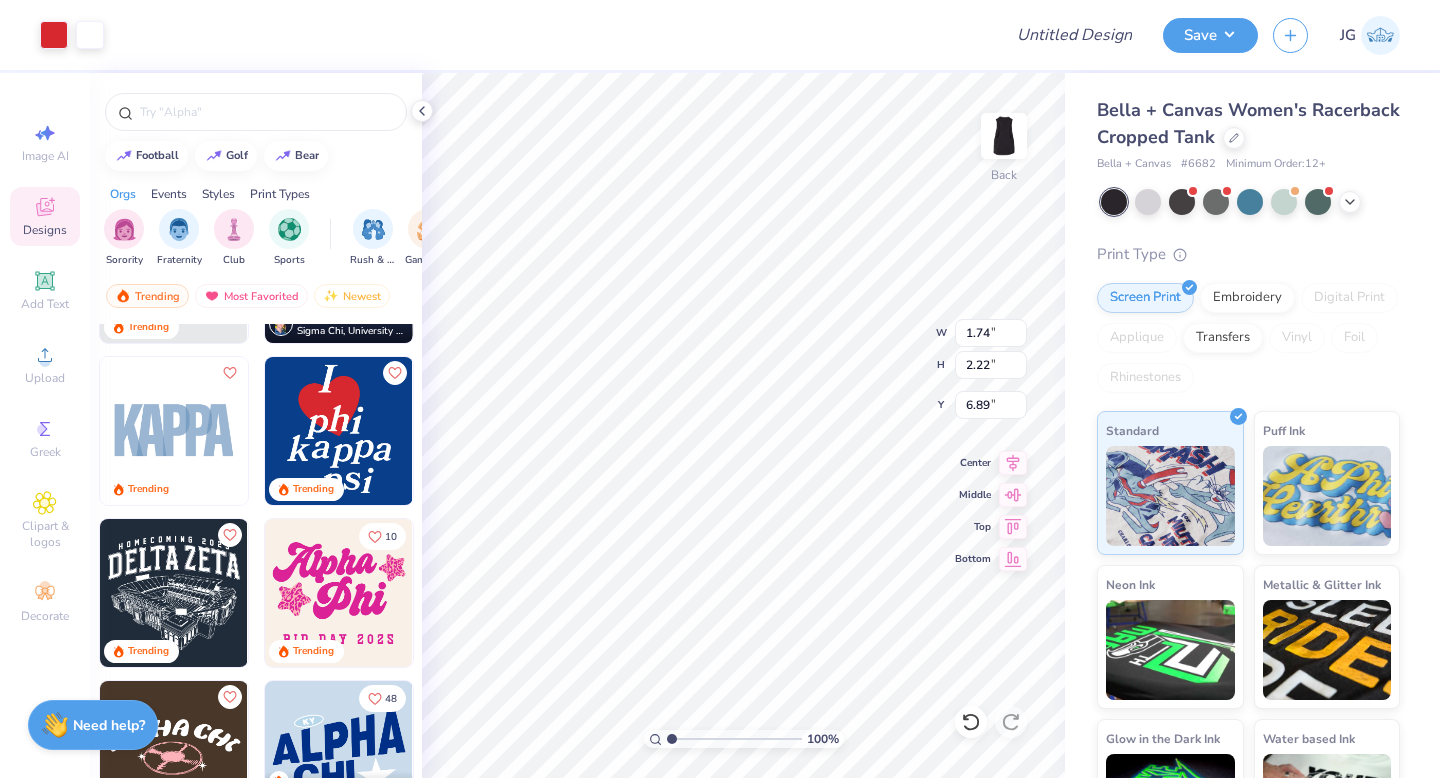 type on "5.43" 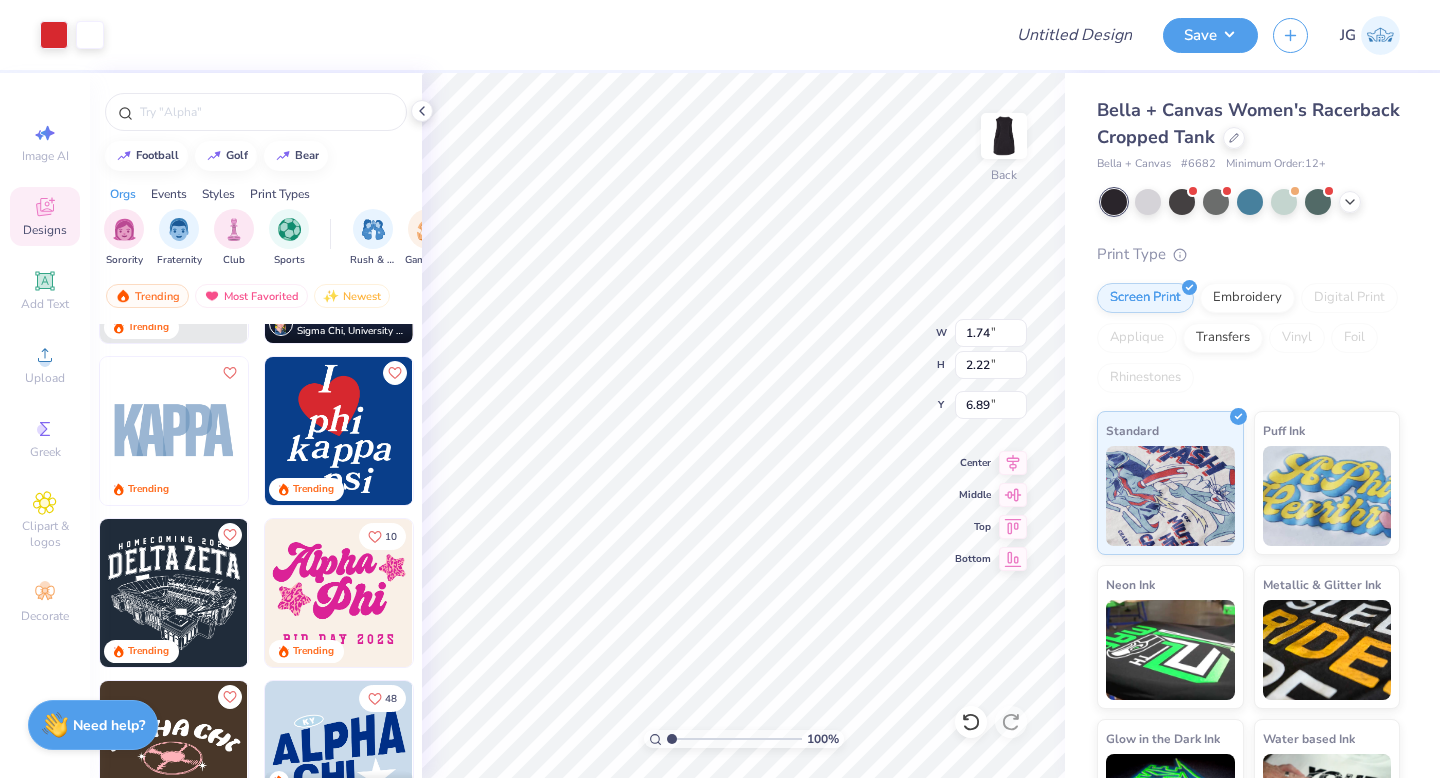type on "6.94" 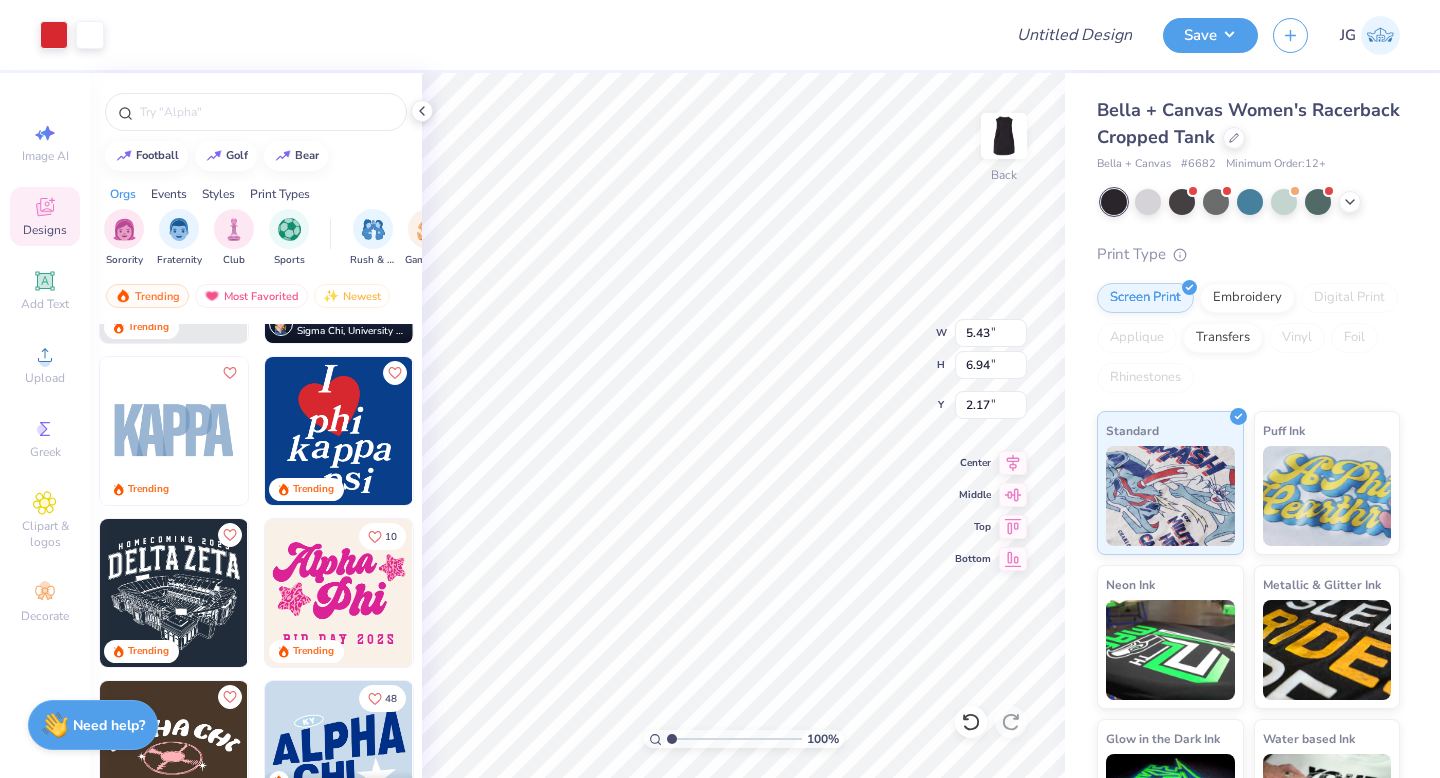 type on "2.28" 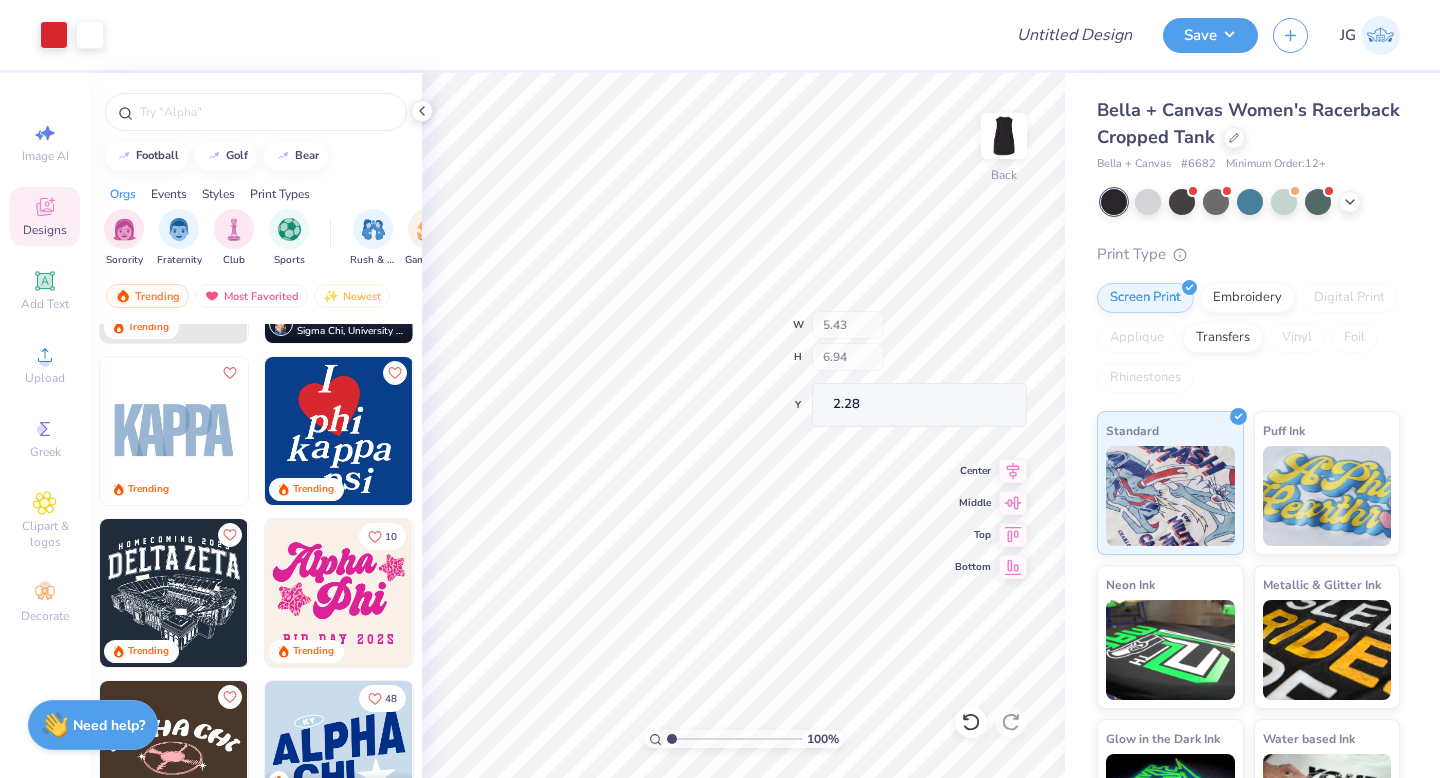 type on "0.72" 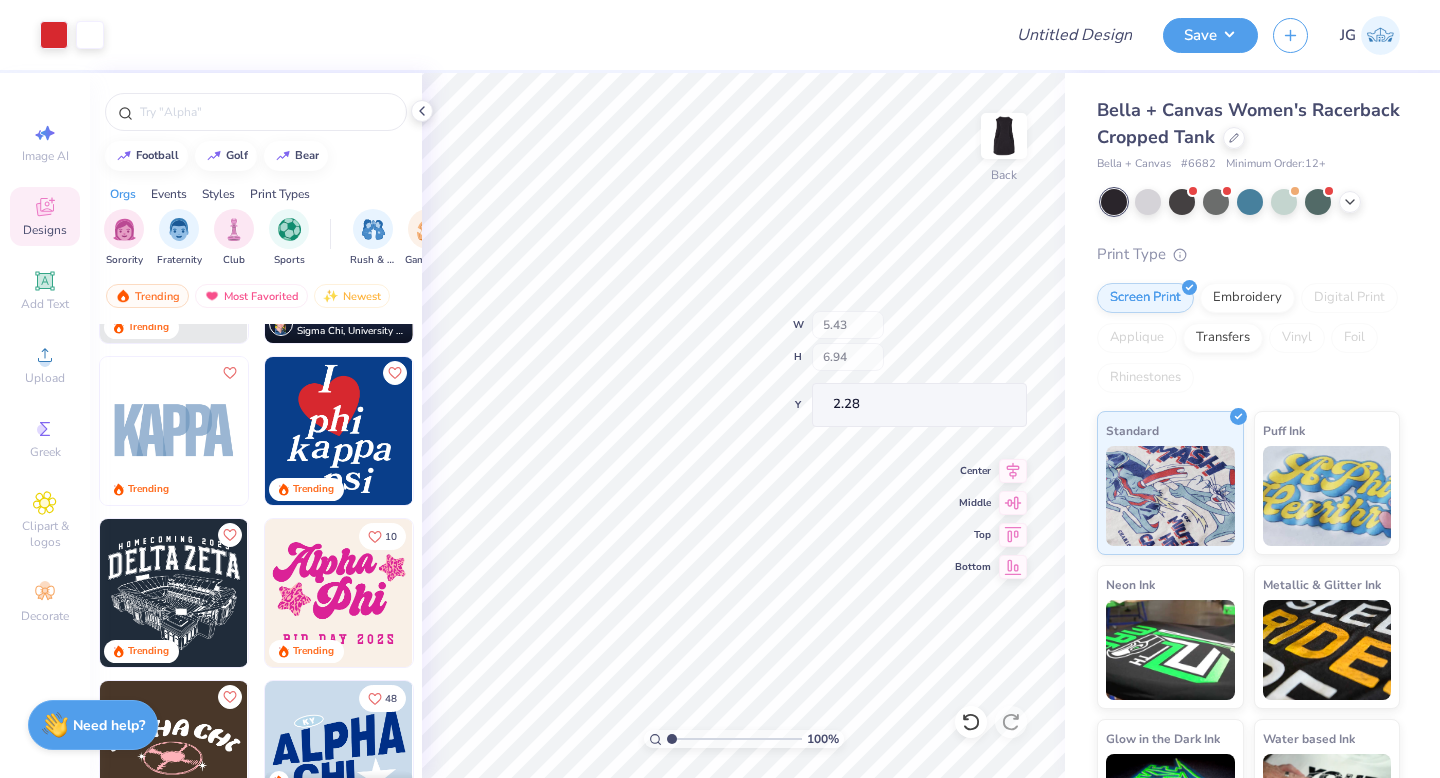 type on "1.42" 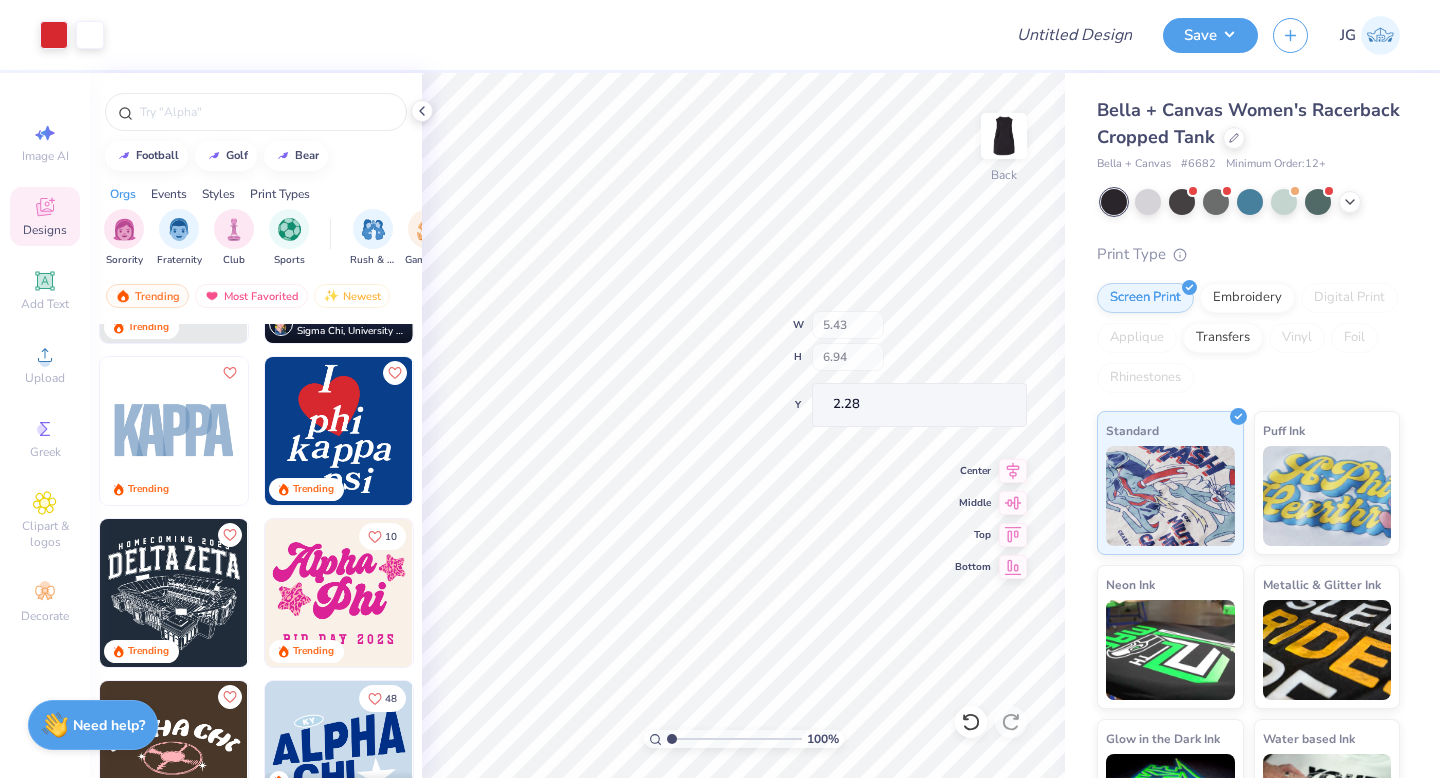 type on "4.47" 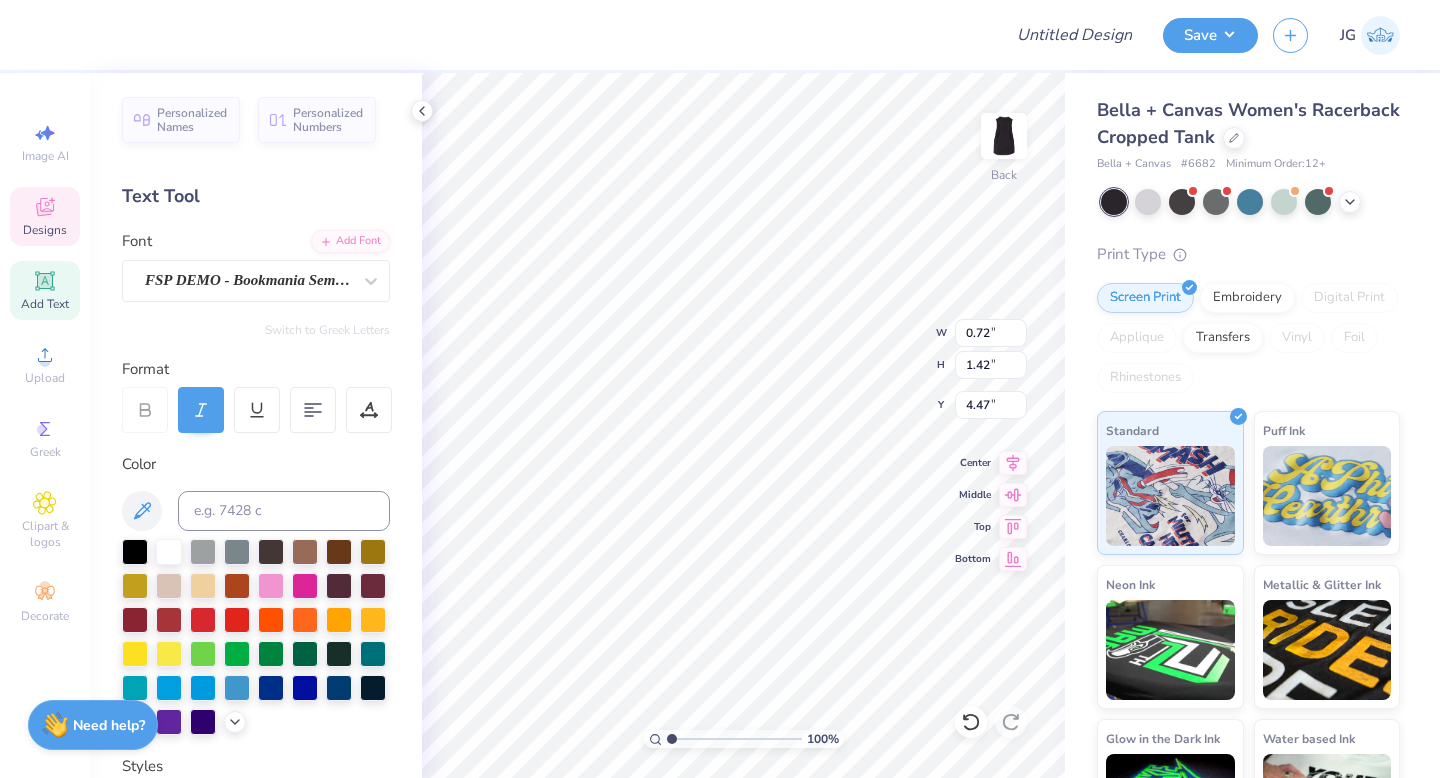 type on "1.20" 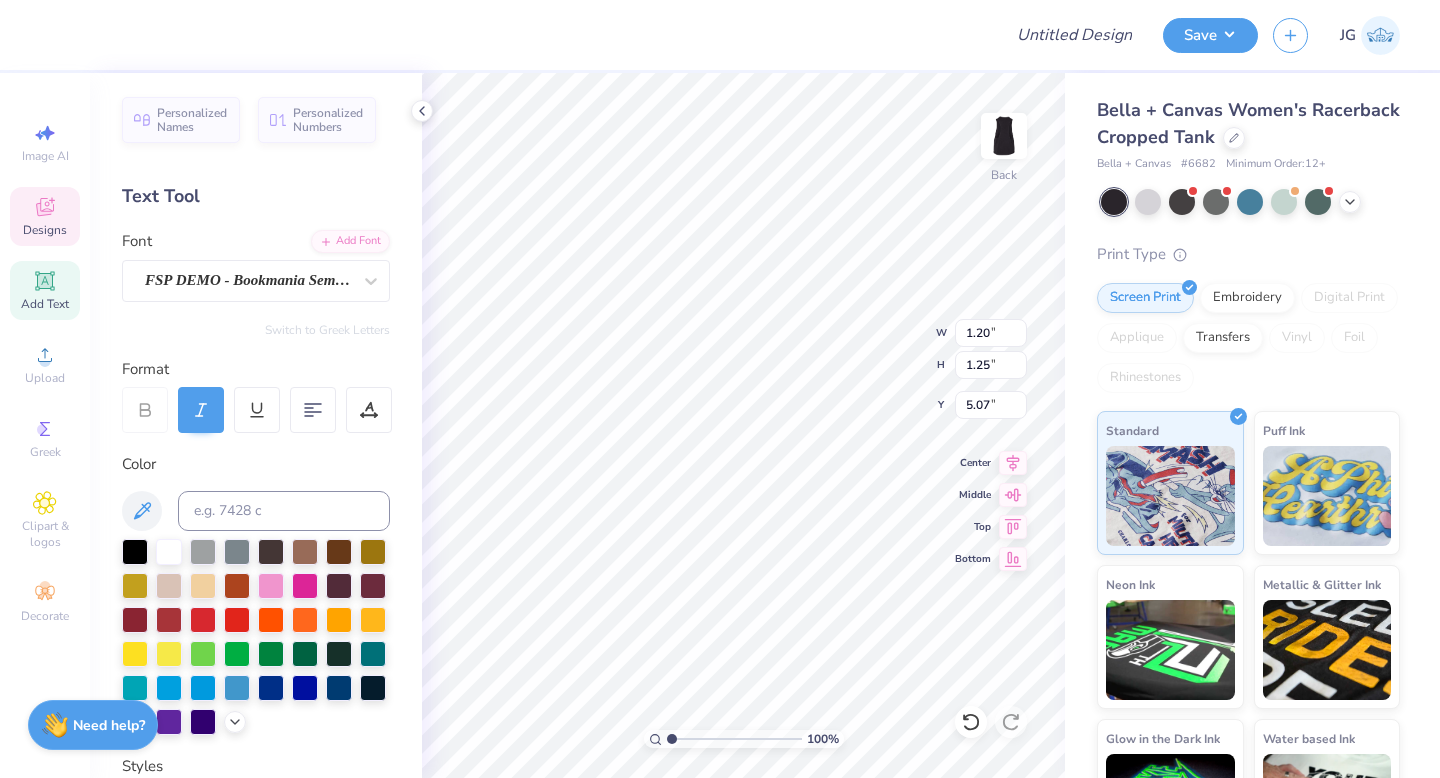 type on "i" 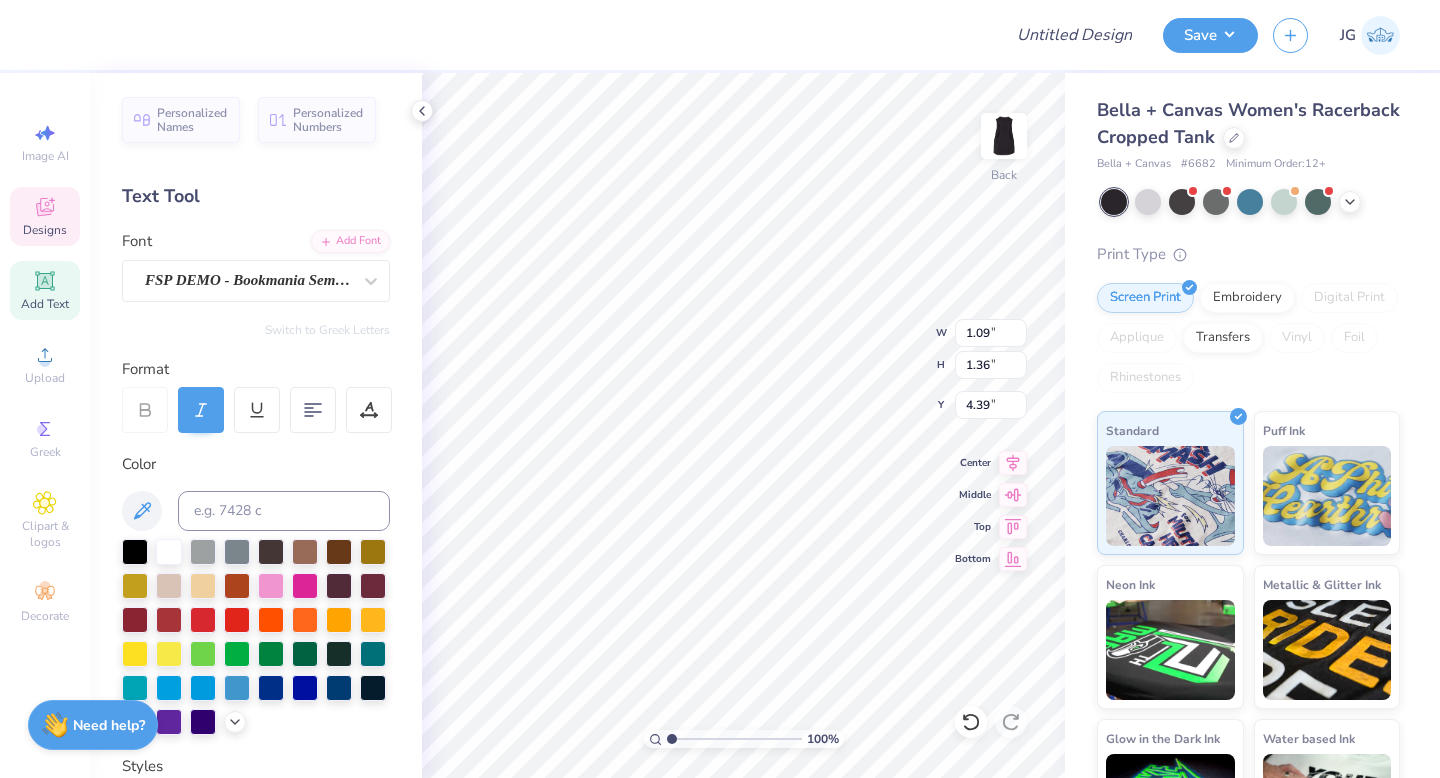 type on "1.09" 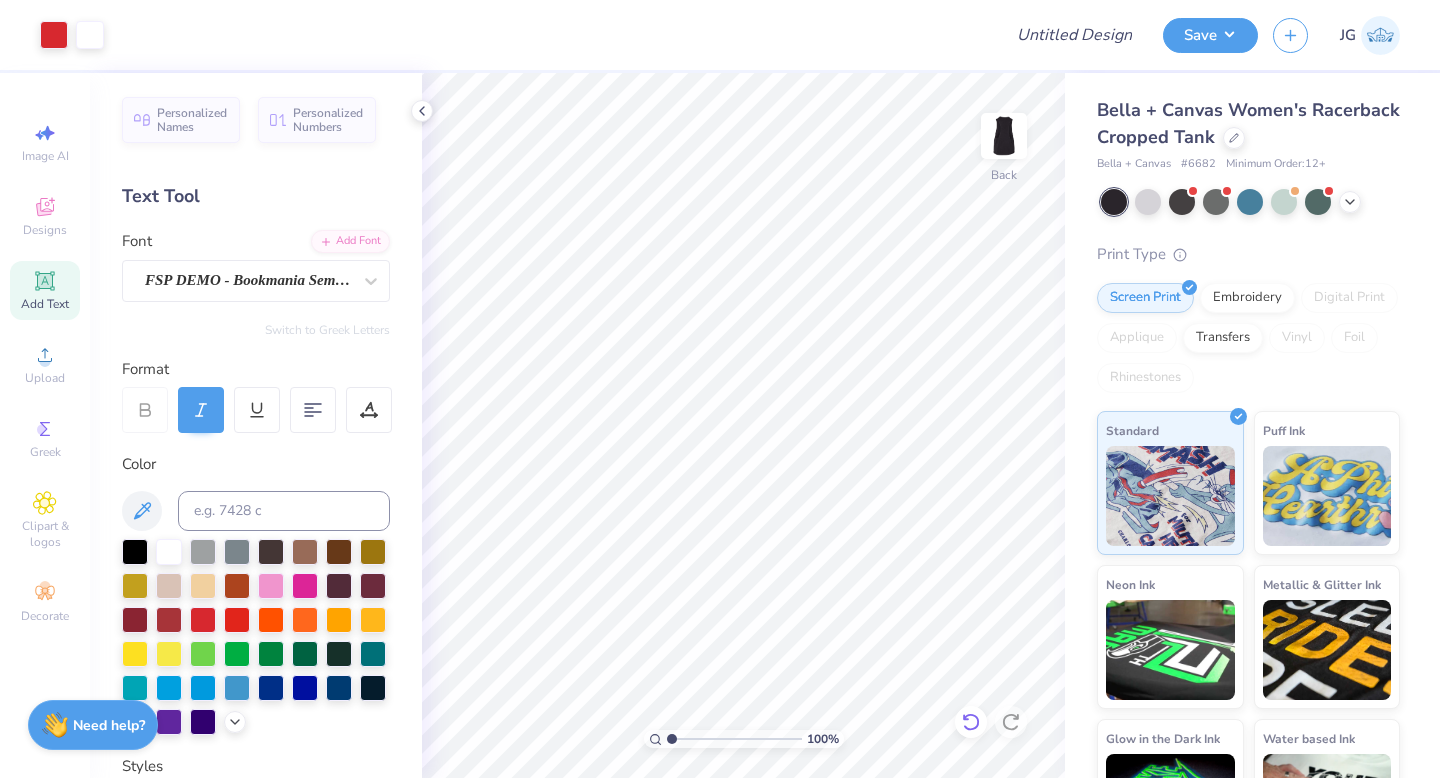 click 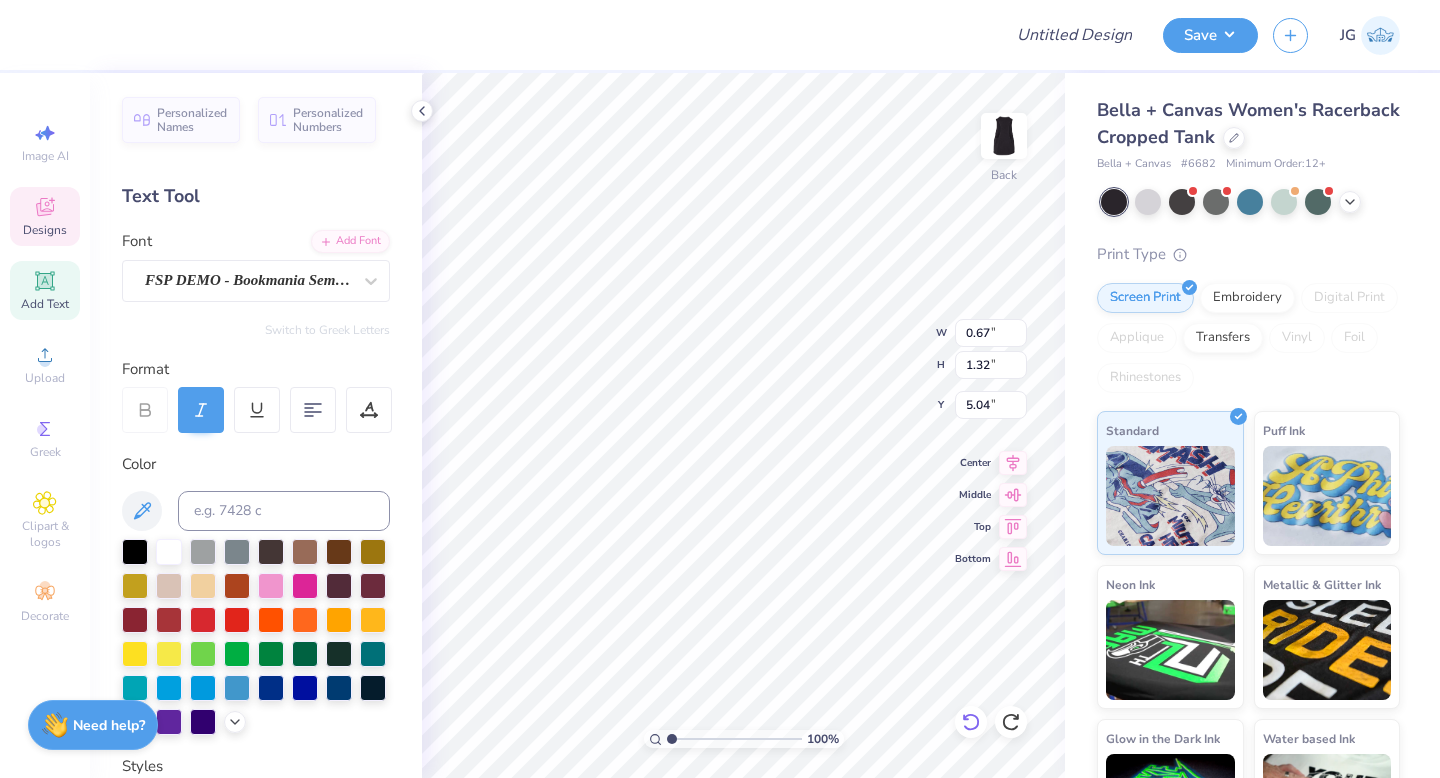 type on "4.47" 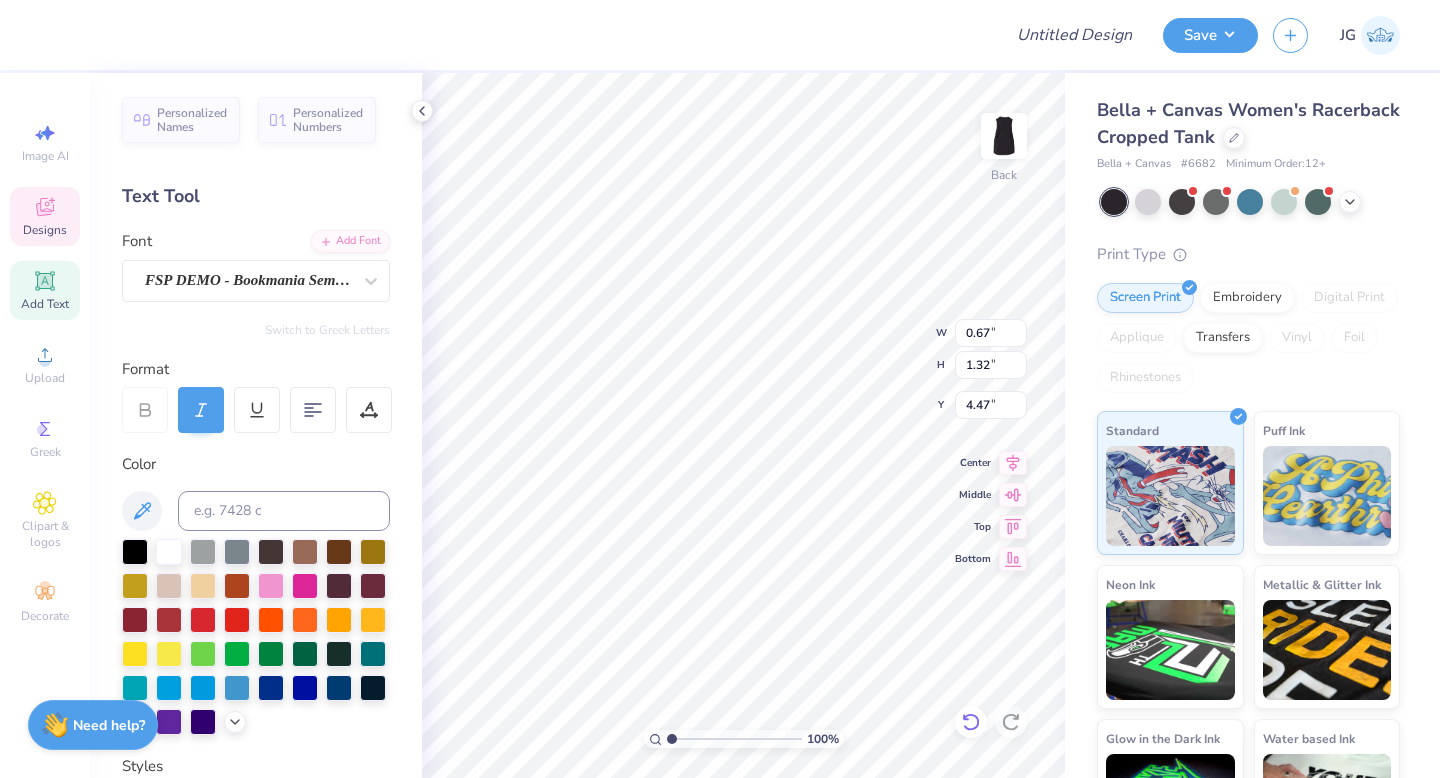 type on "1.09" 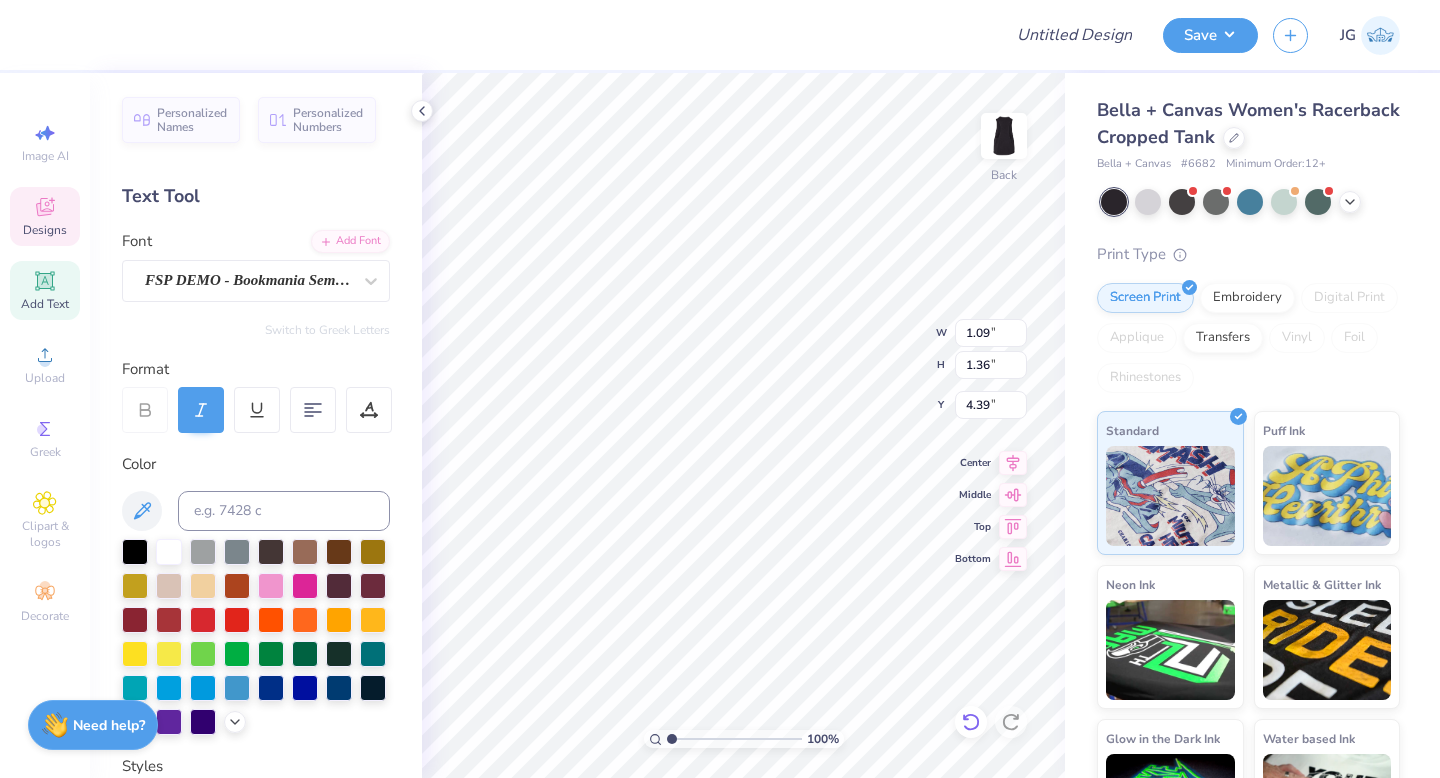 type on "l" 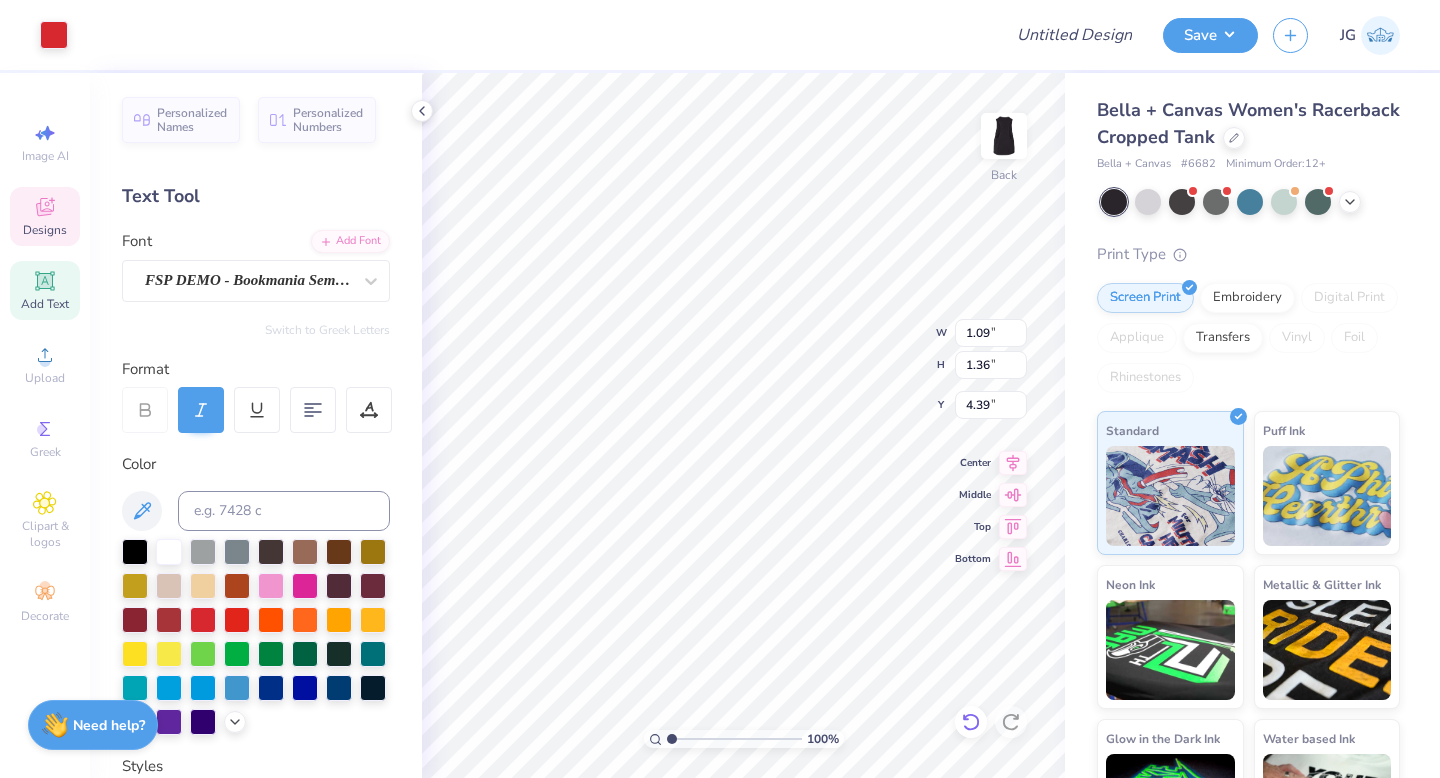 type on "3.21" 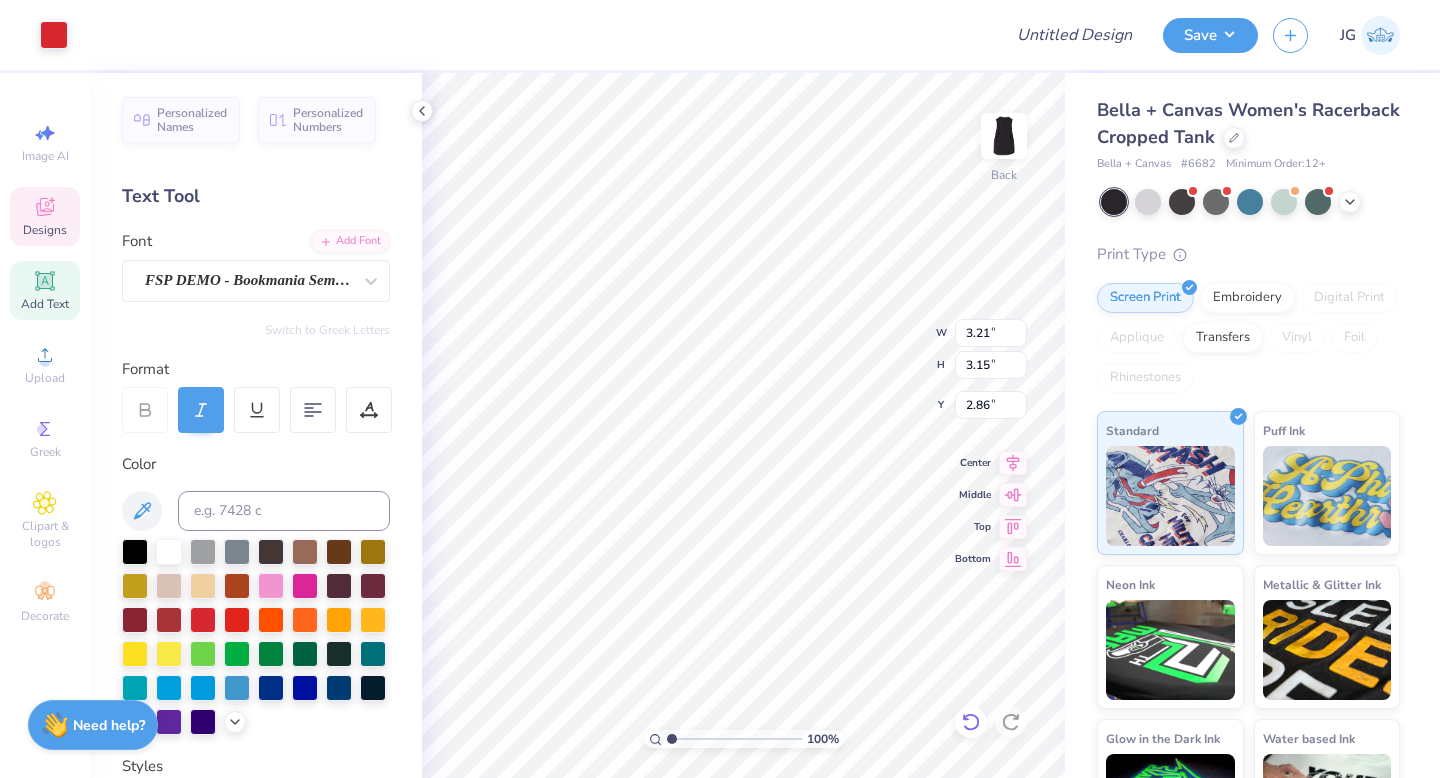 type on "0.67" 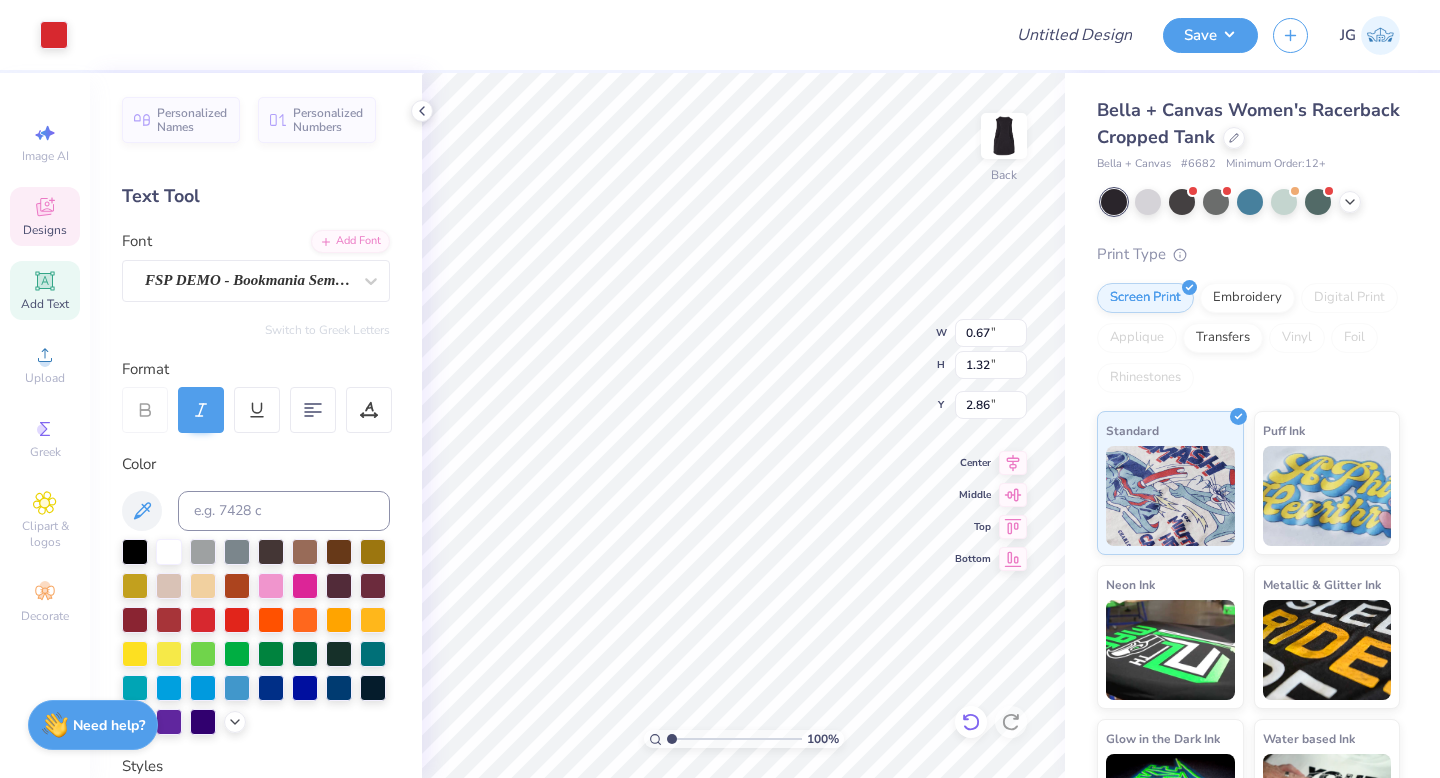 type on "4.47" 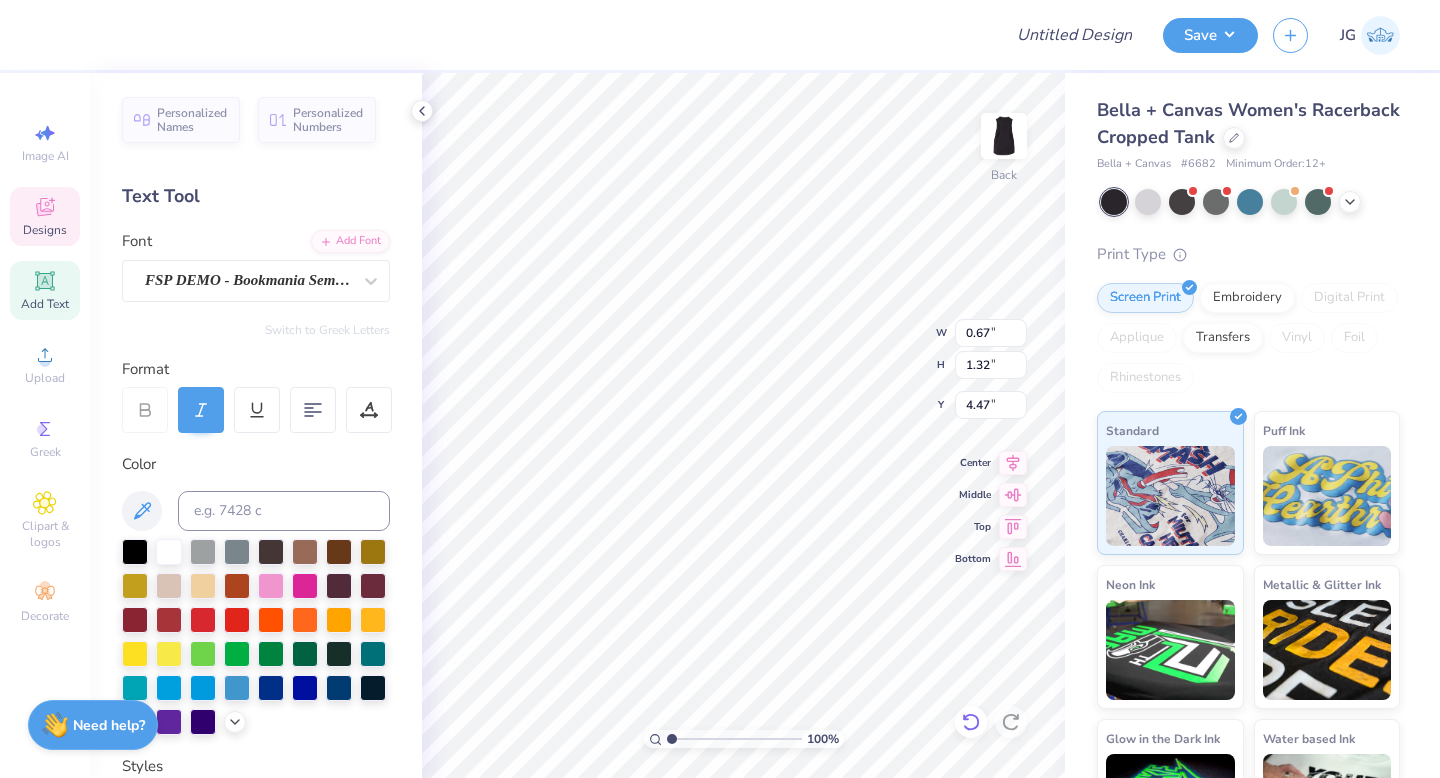 type on "1.25" 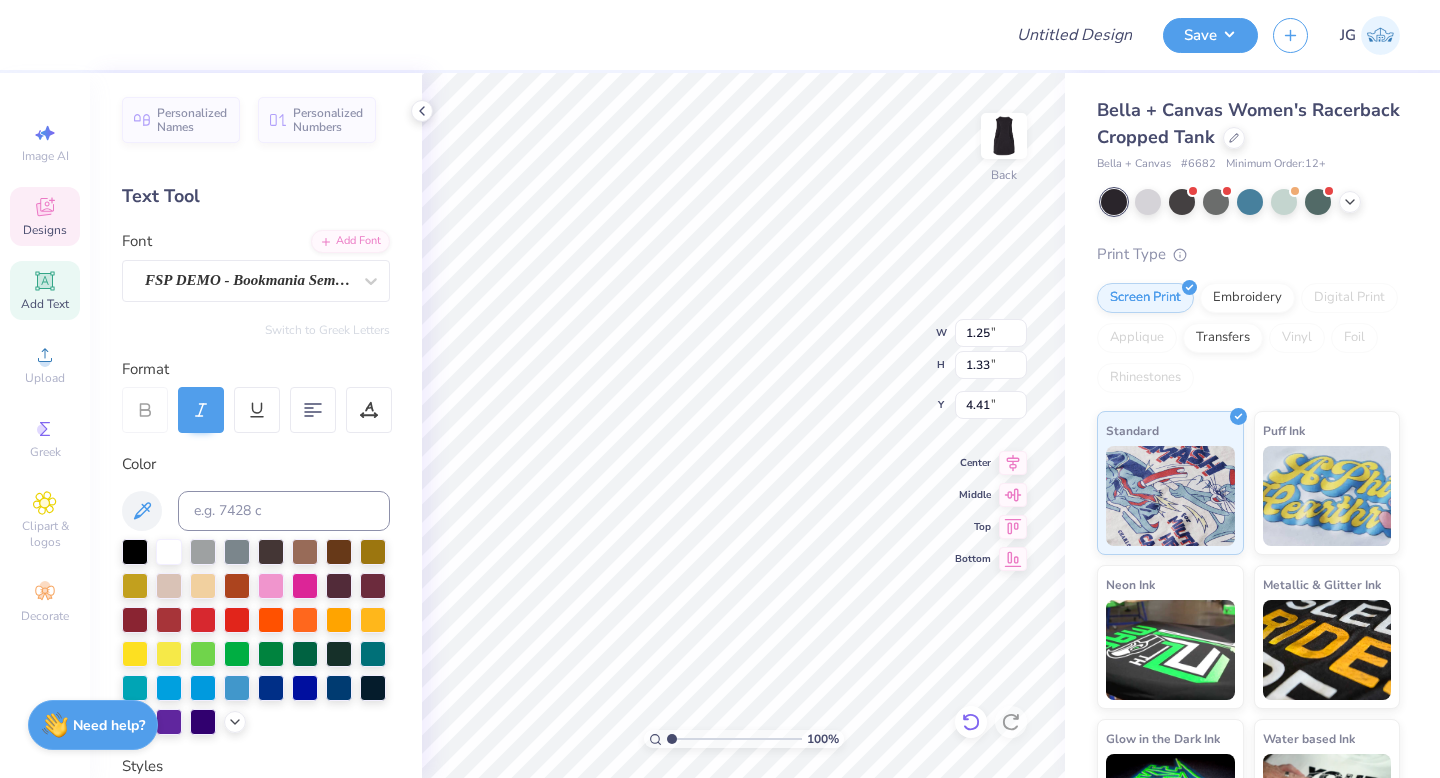type on "4.47" 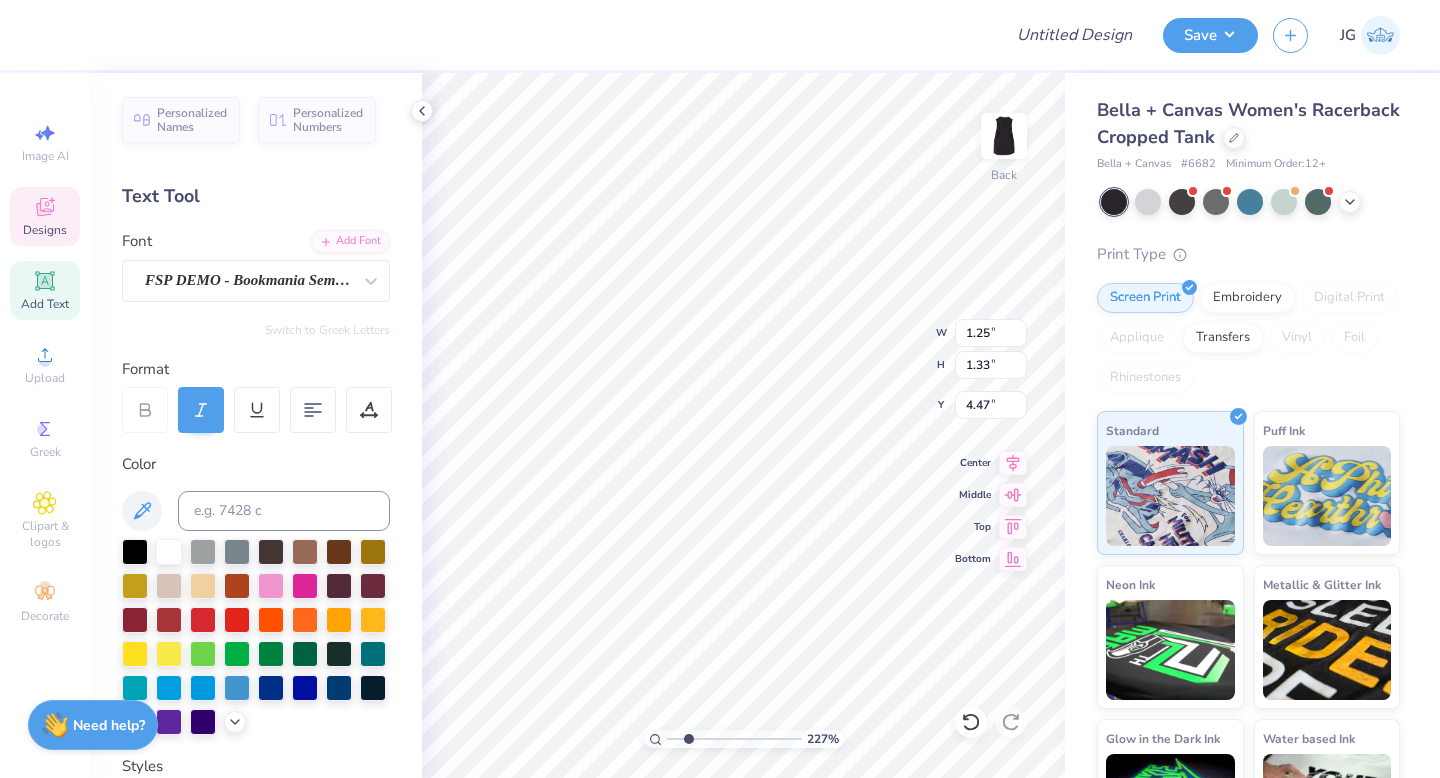 type on "2.27" 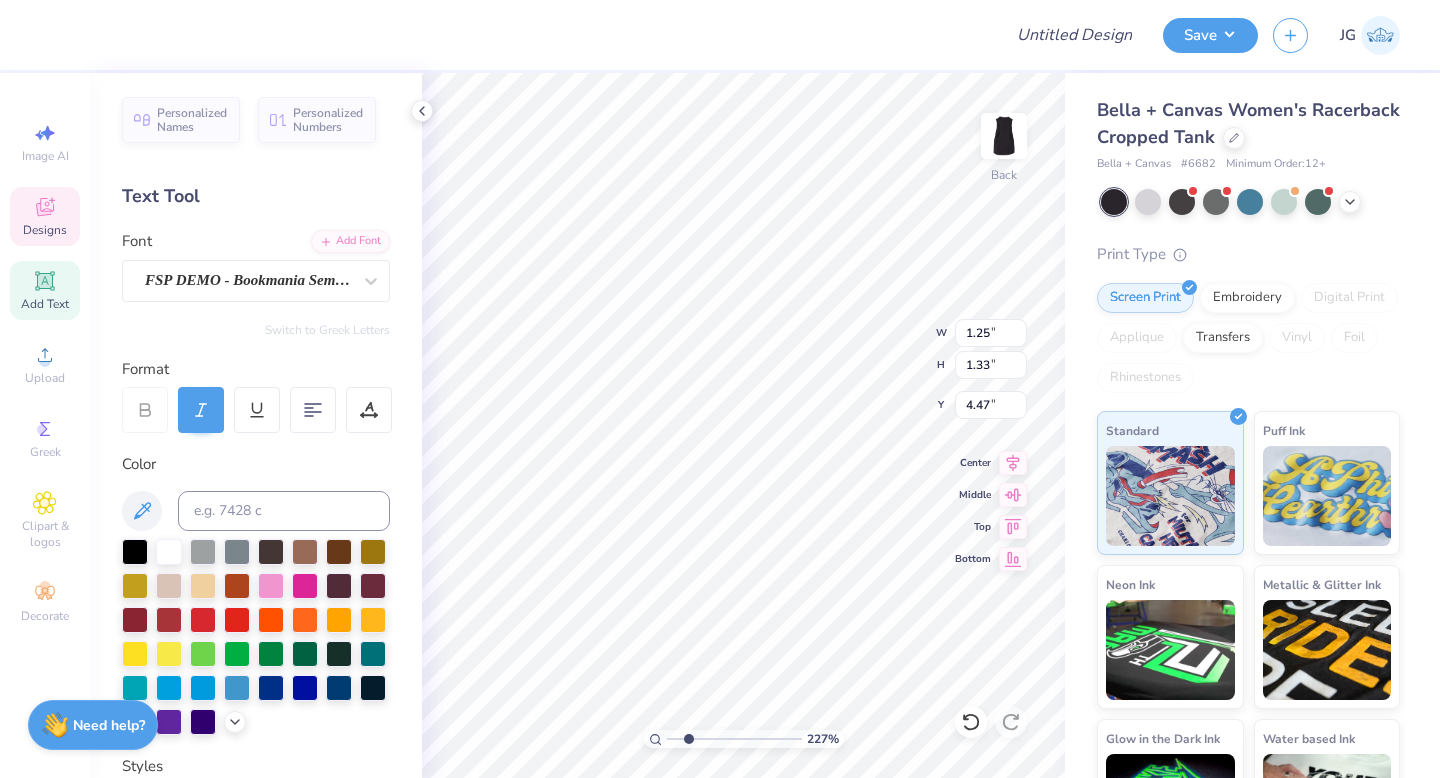 type on "0.72" 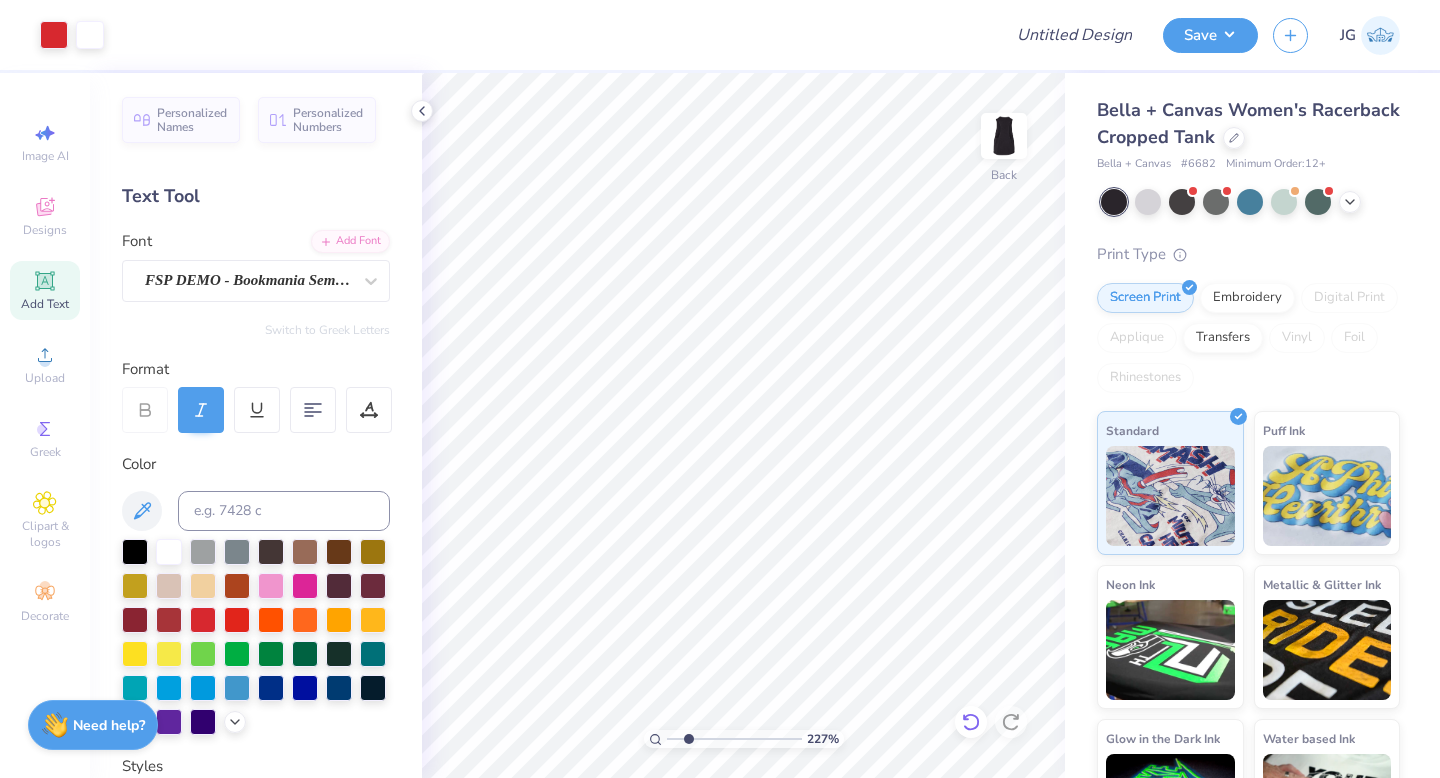 click at bounding box center (971, 722) 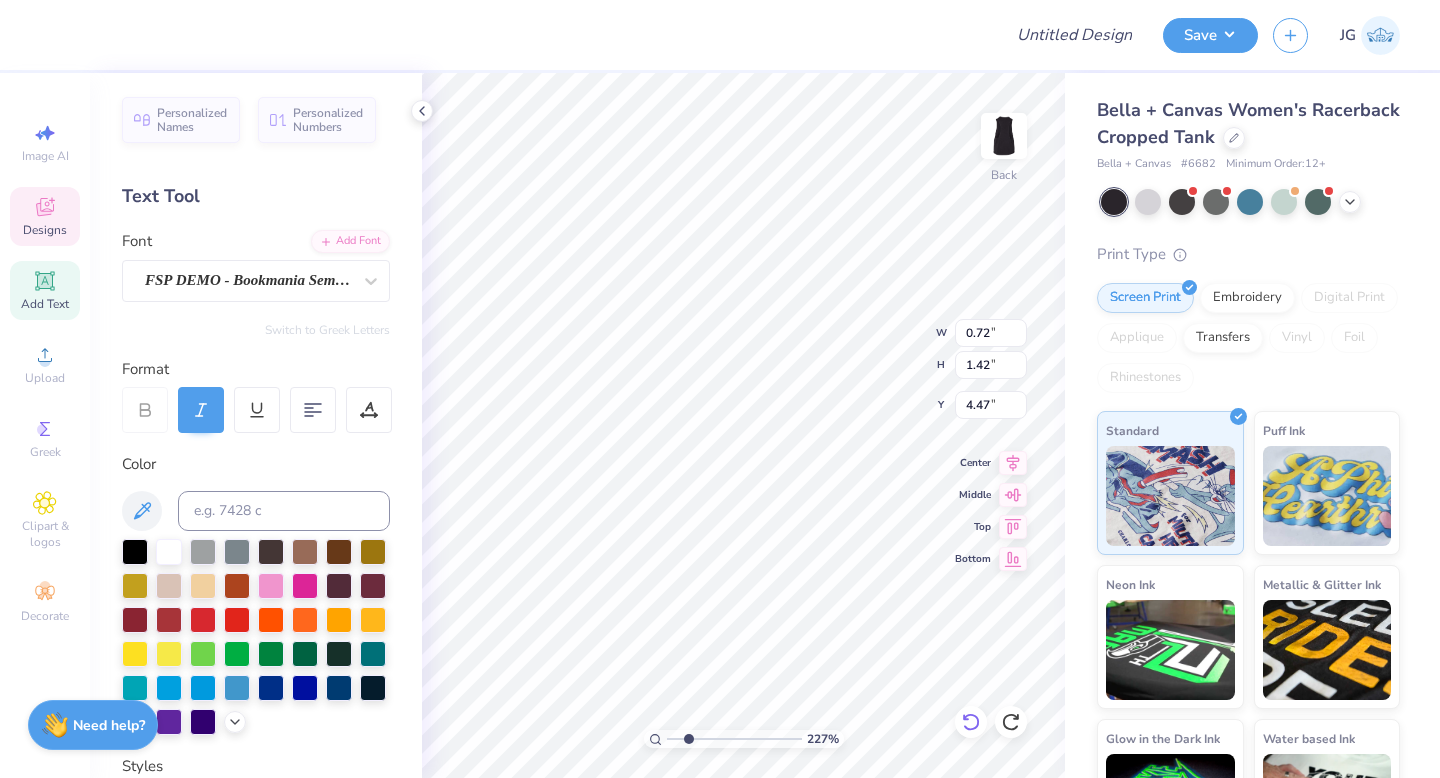 type on "L" 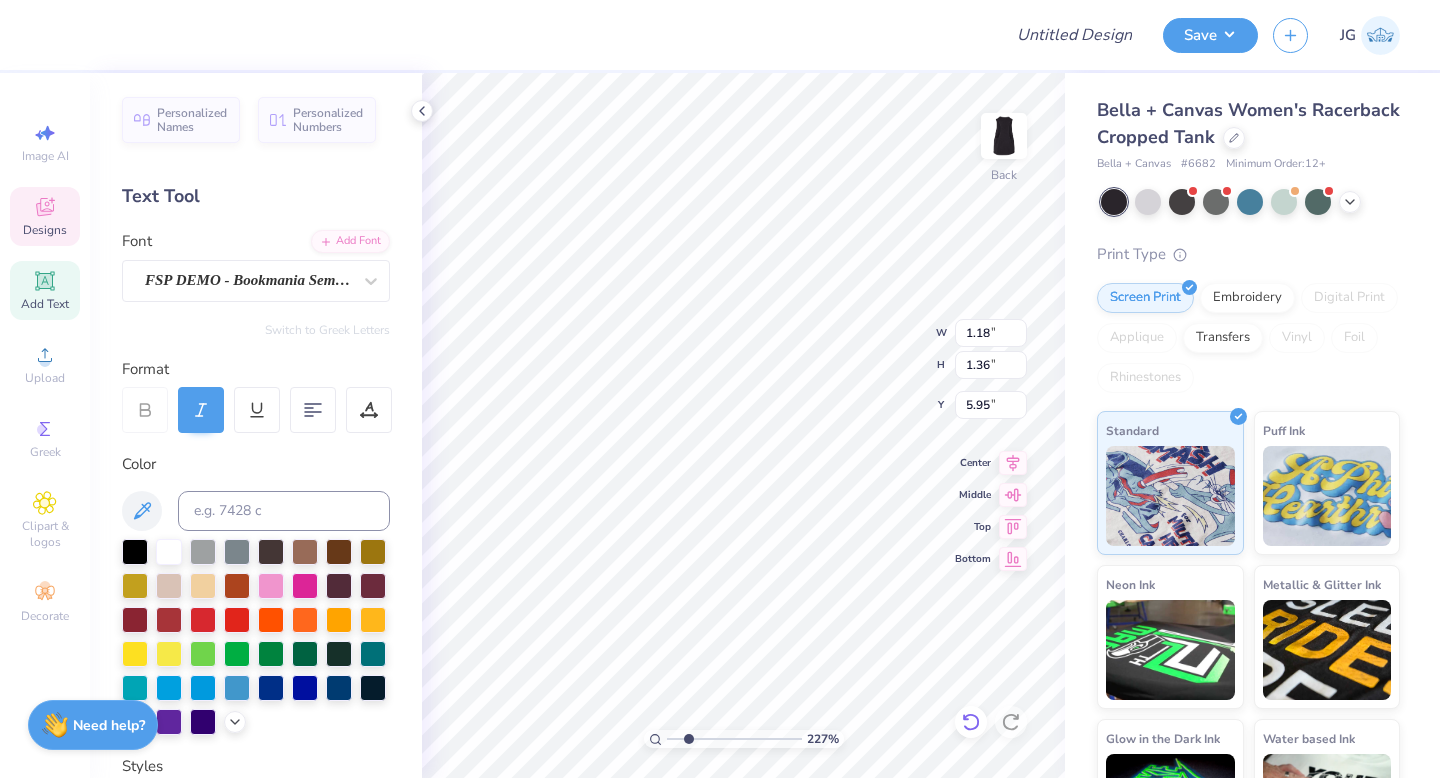 type on "M" 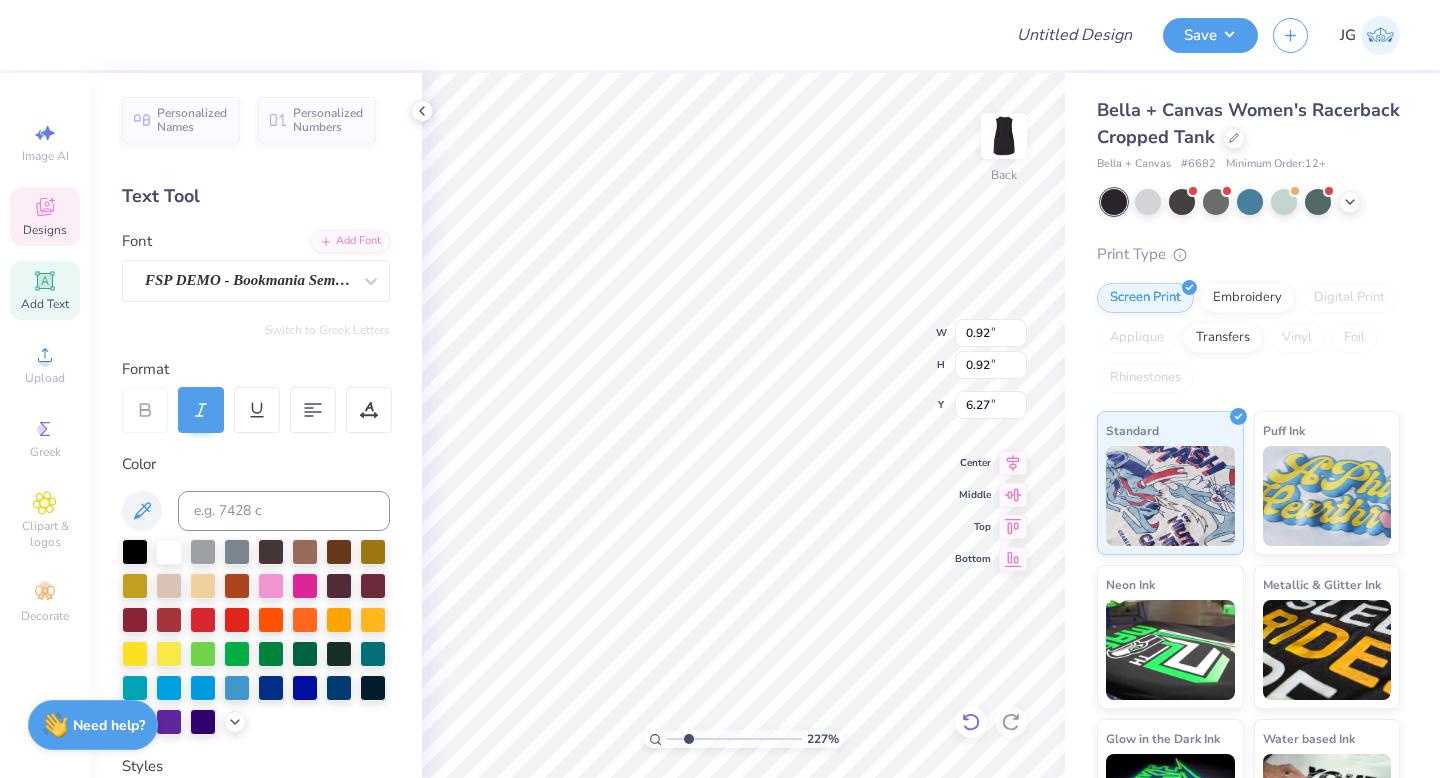 type on "0.92" 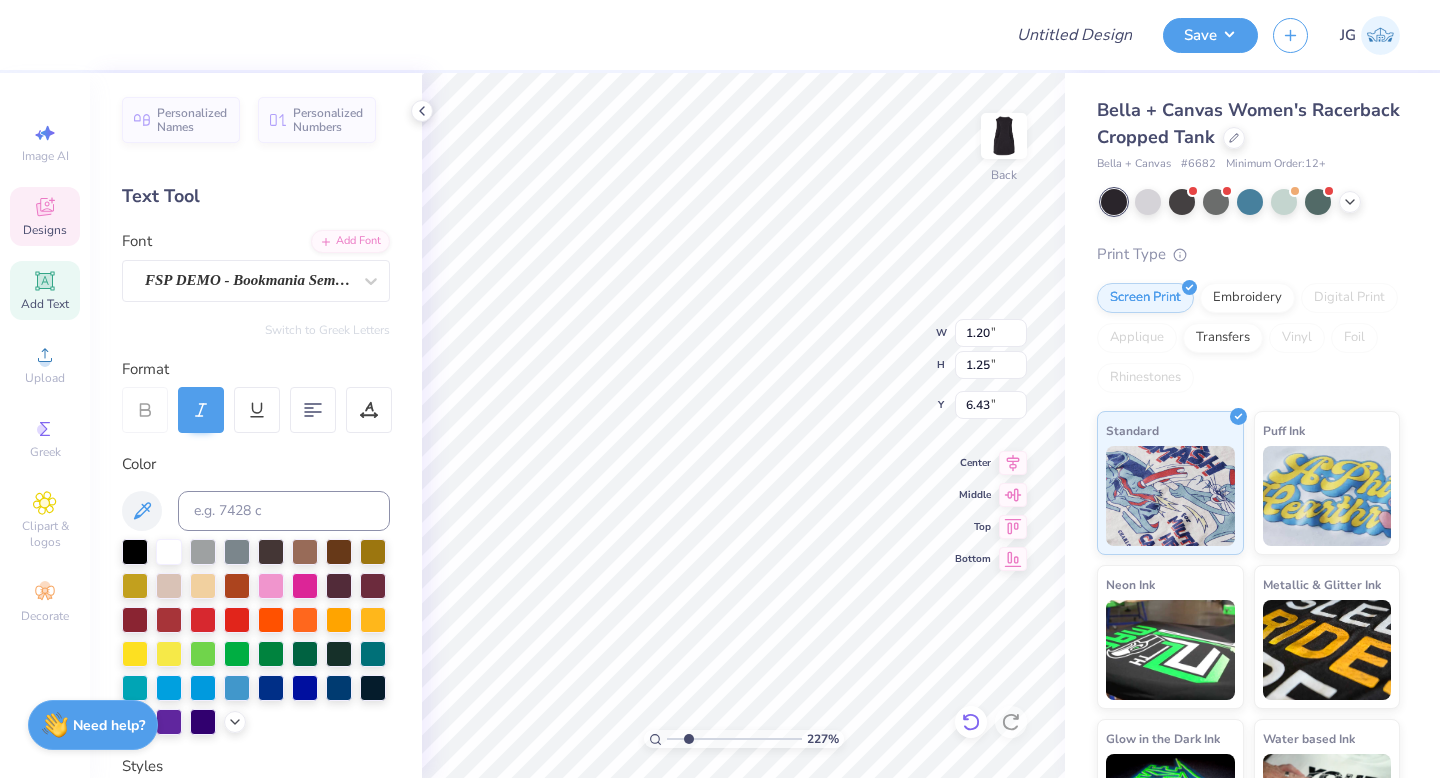 type on "6.38" 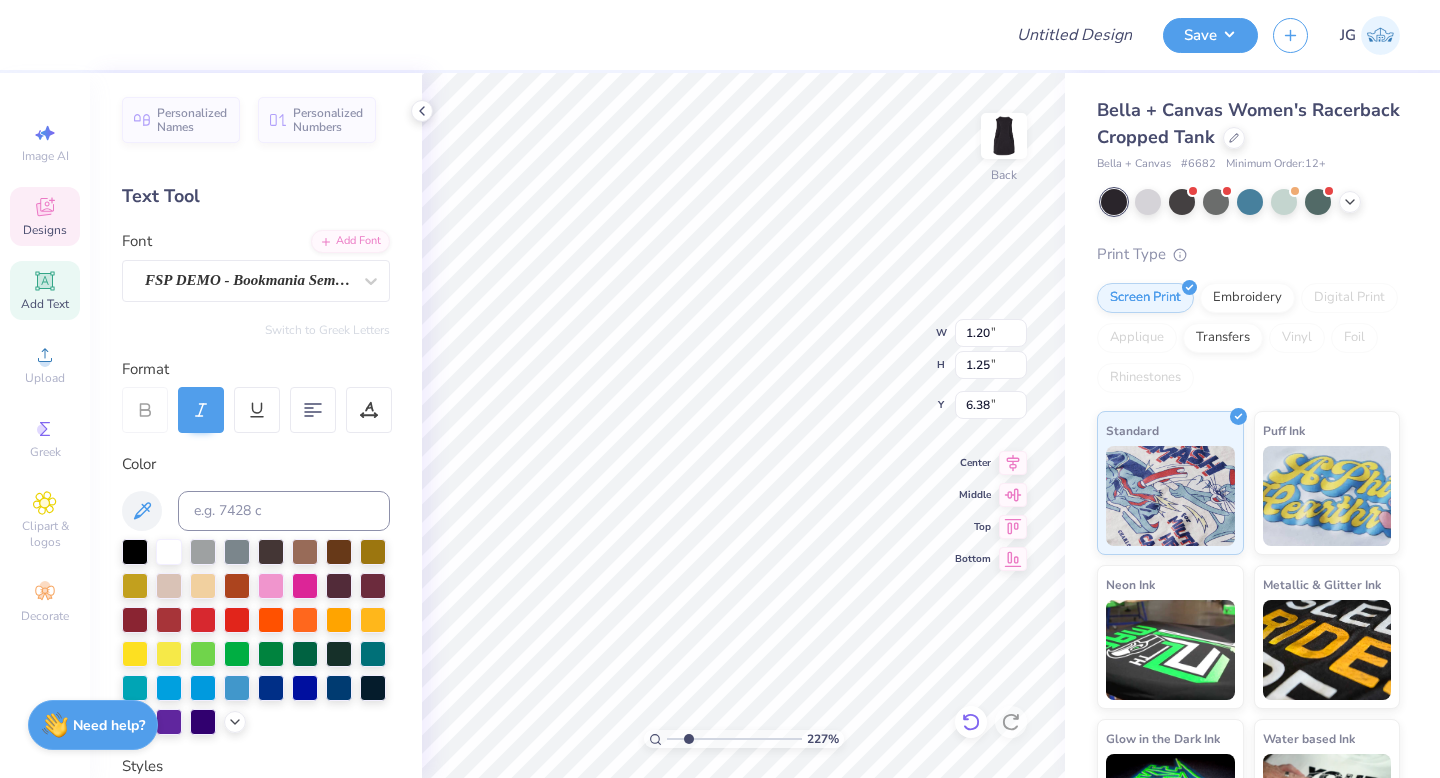 type on "z" 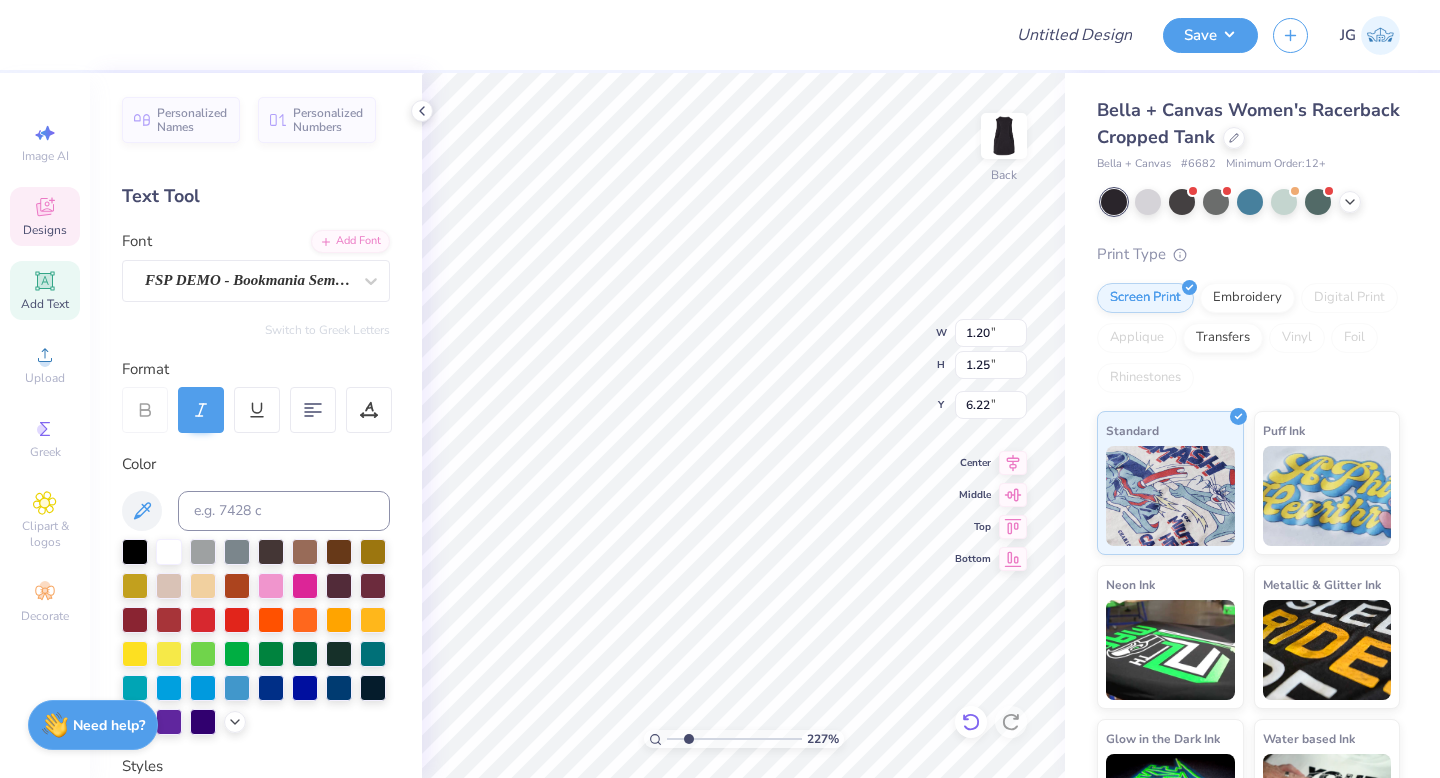 type on "i" 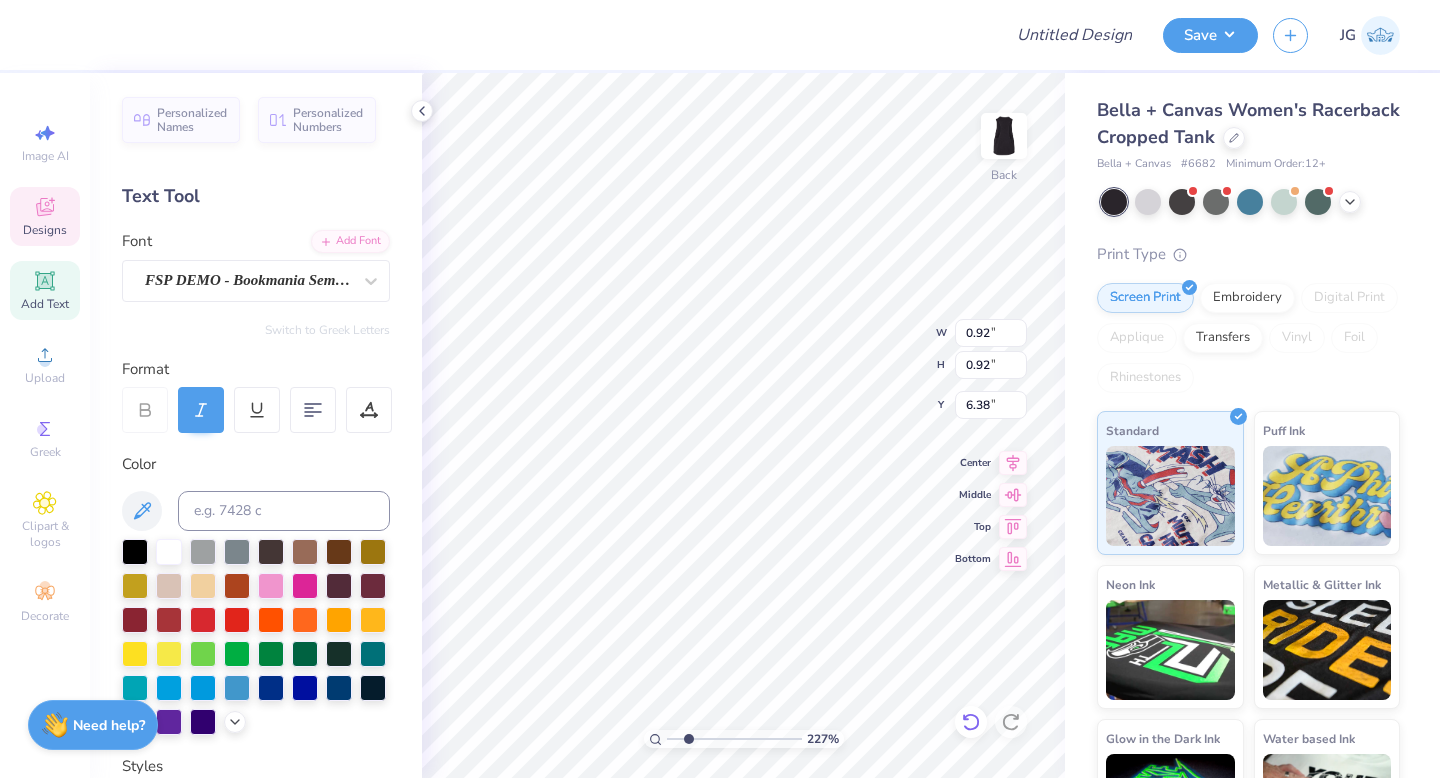 type on "n" 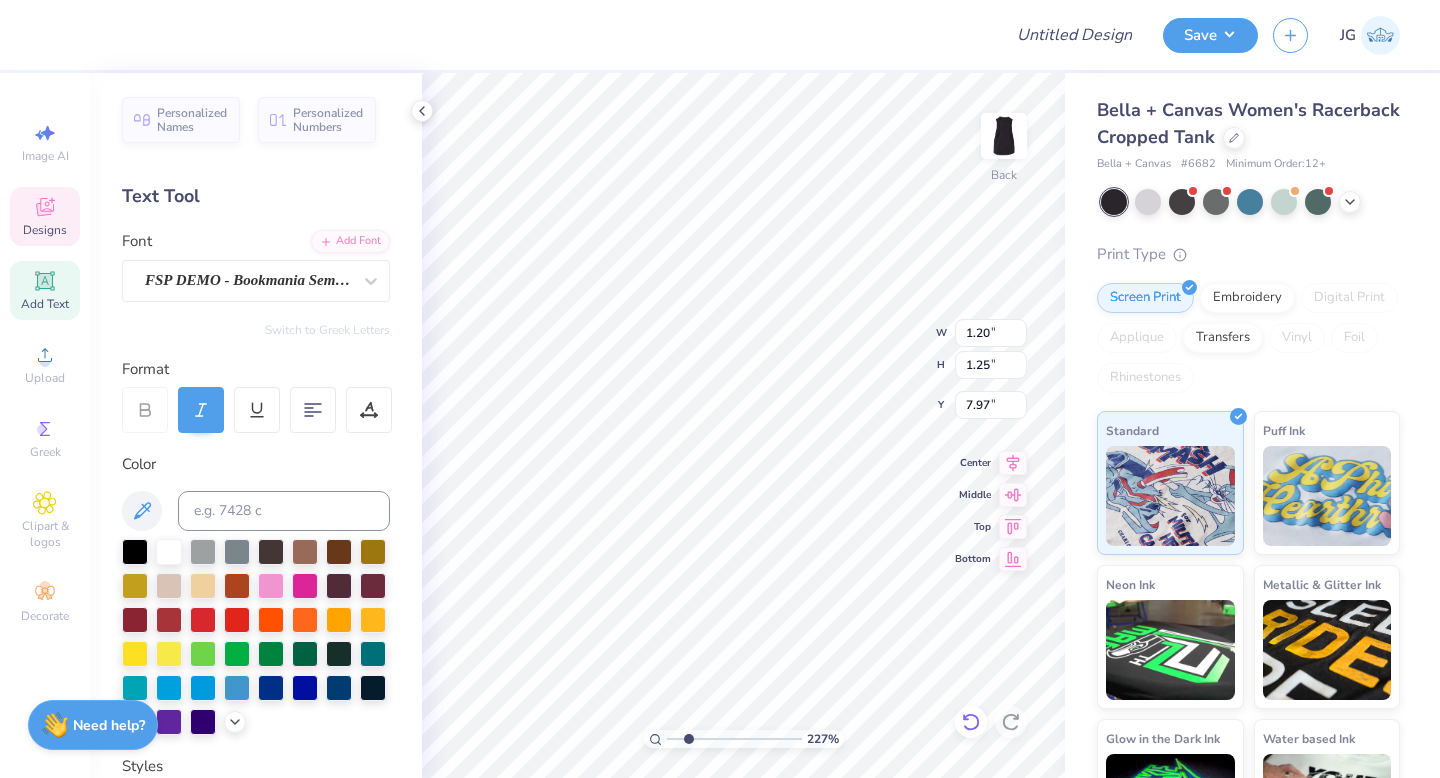 type on "g" 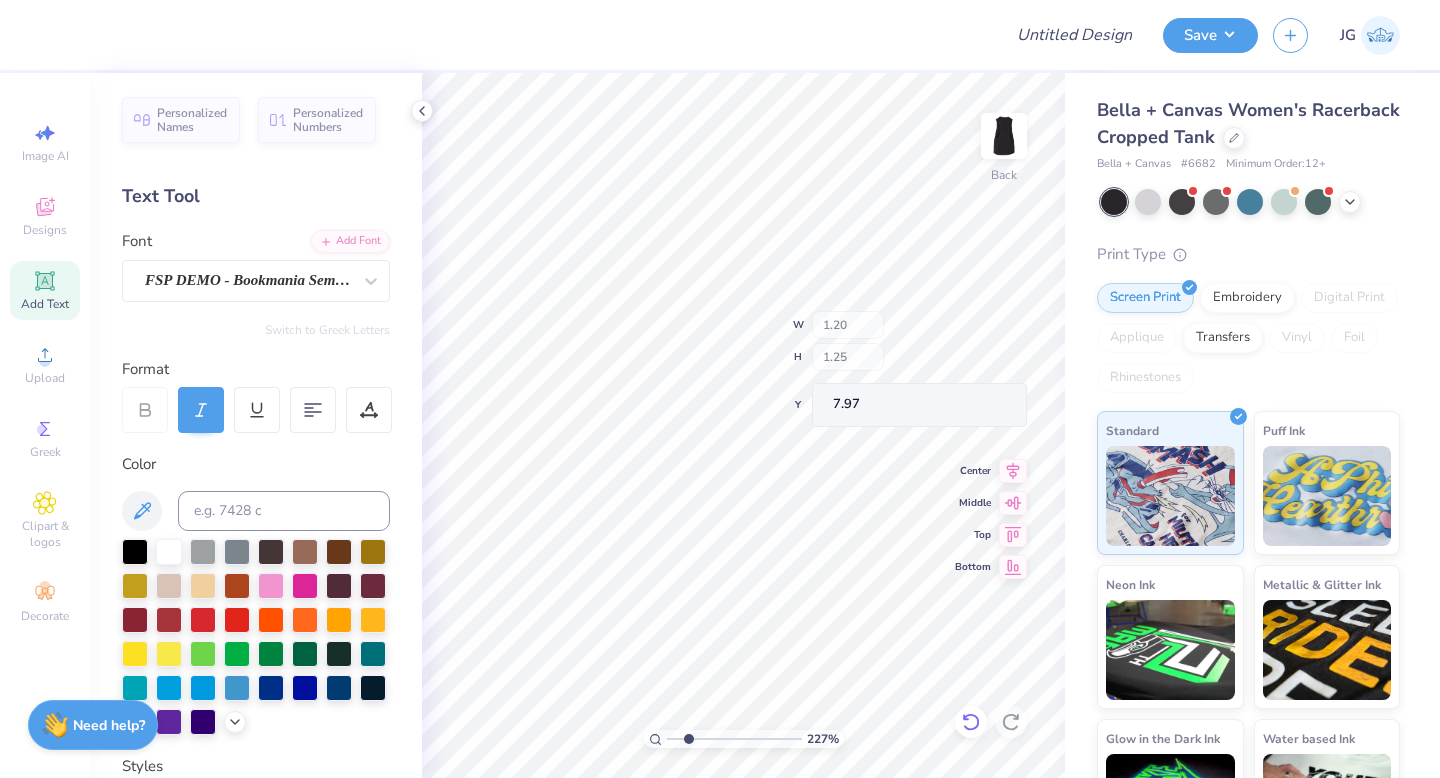 type on "0.85" 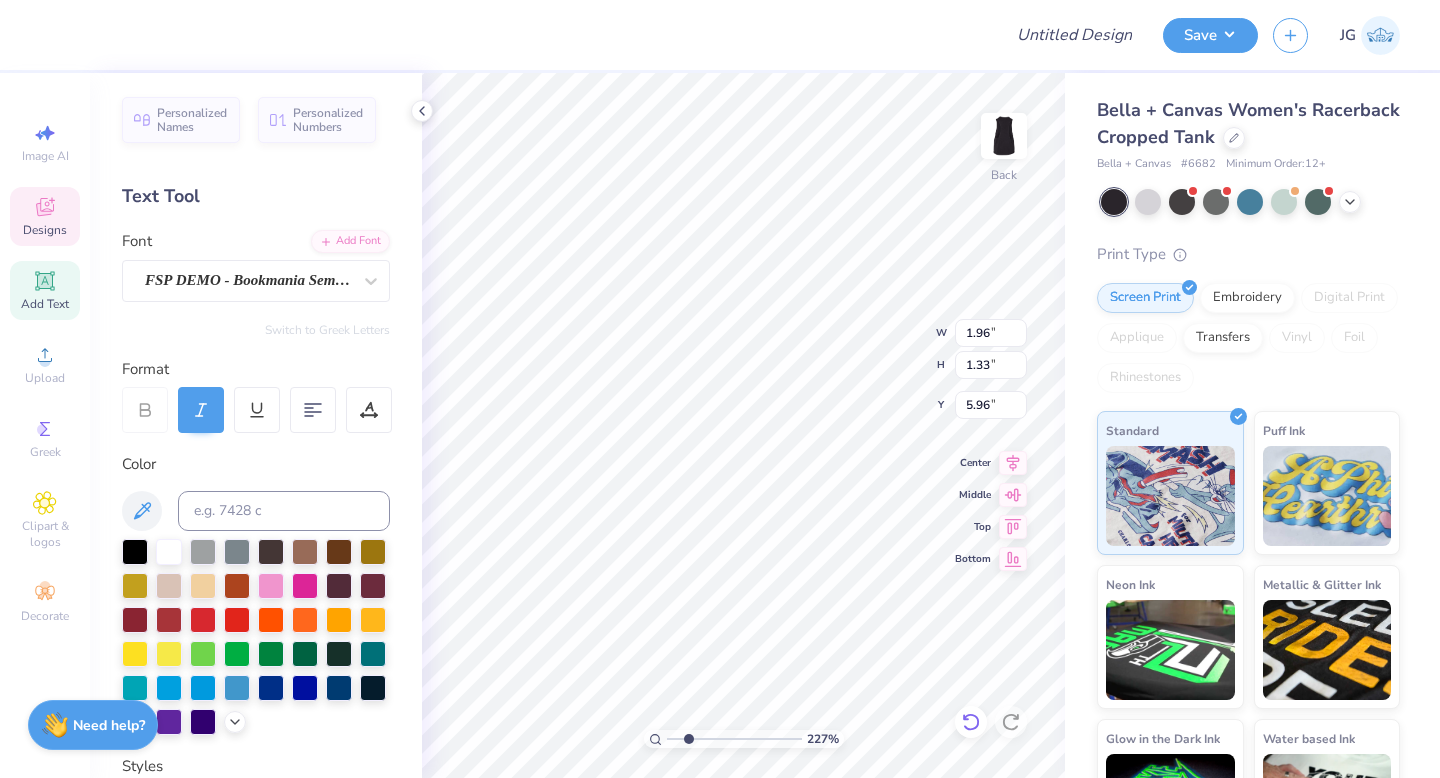 type on "6.17" 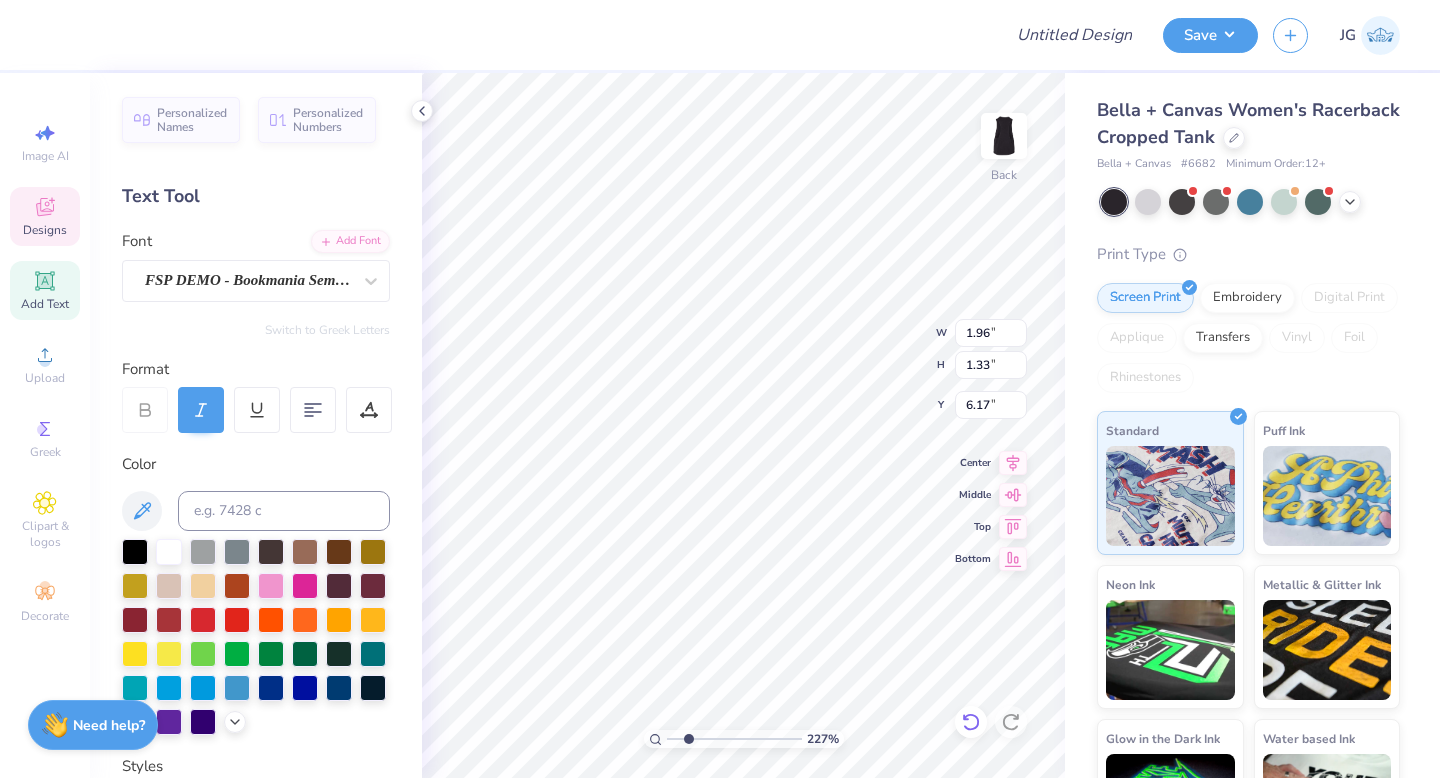 type on "0.92" 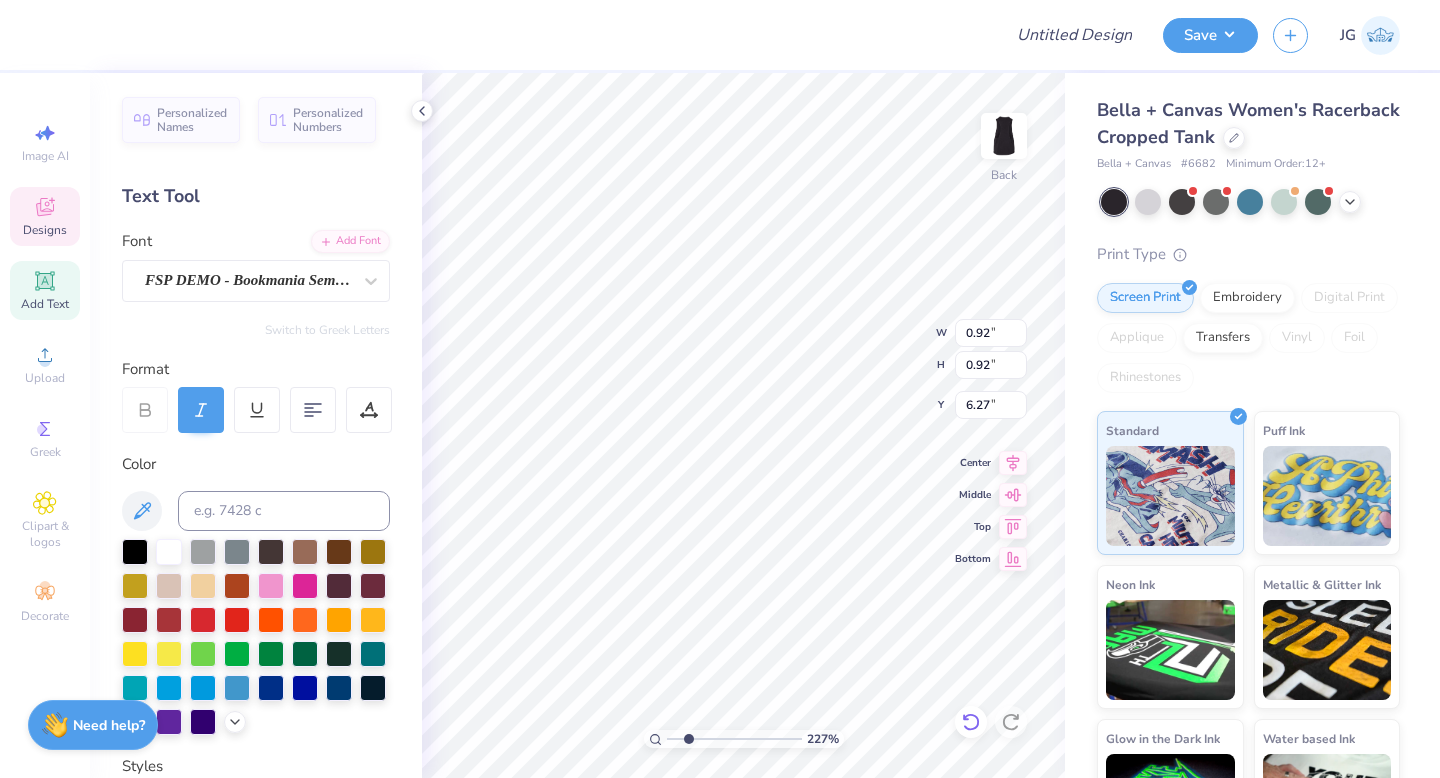 type on "6.38" 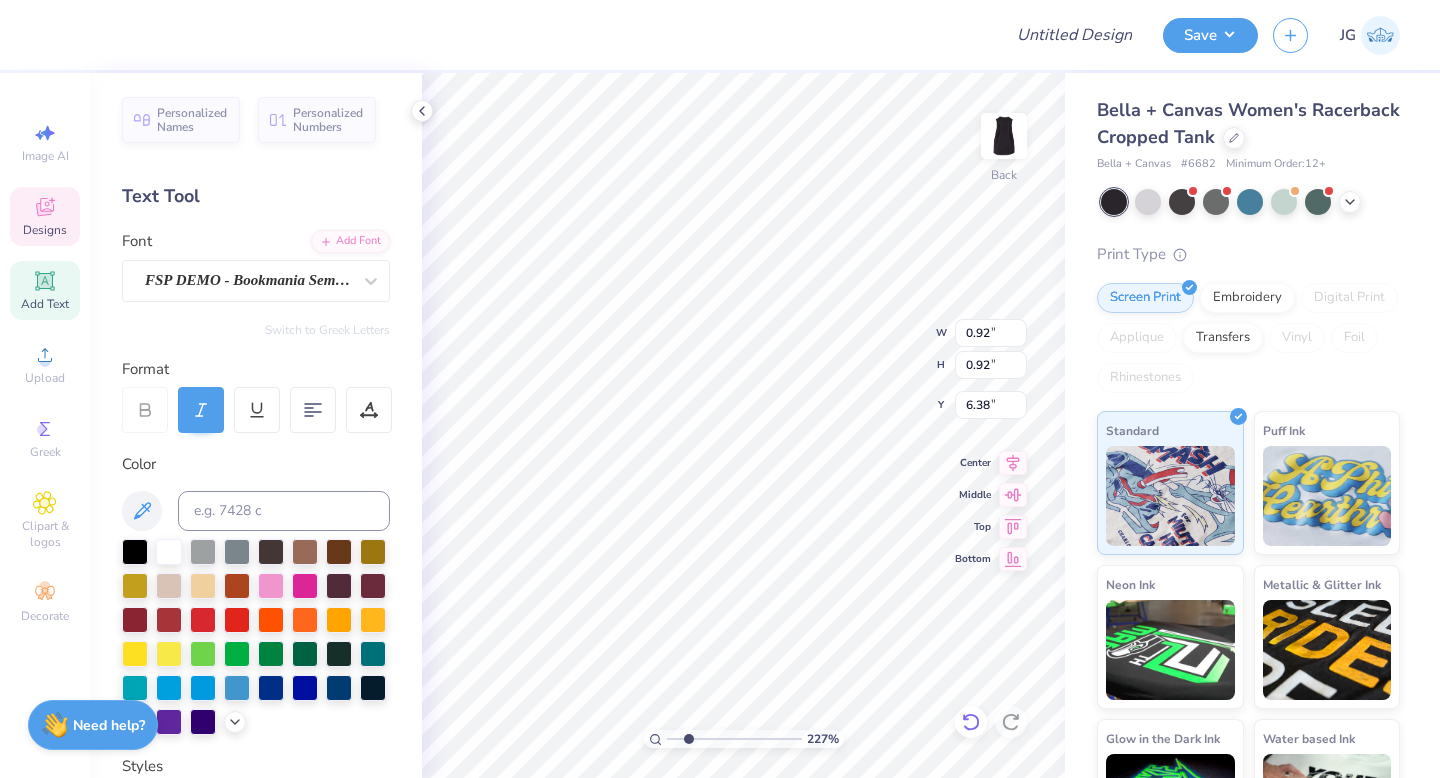 type on "1.01" 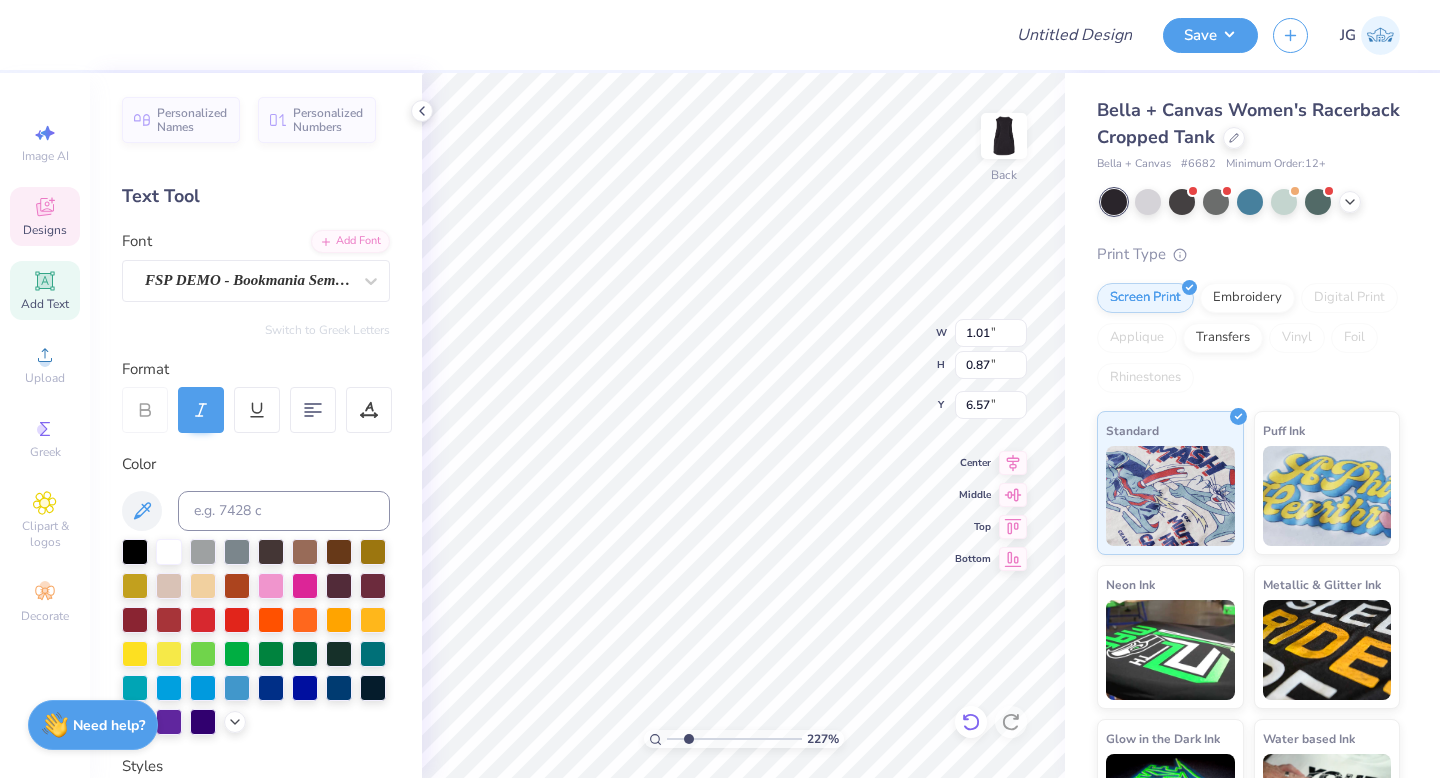type on "6.41" 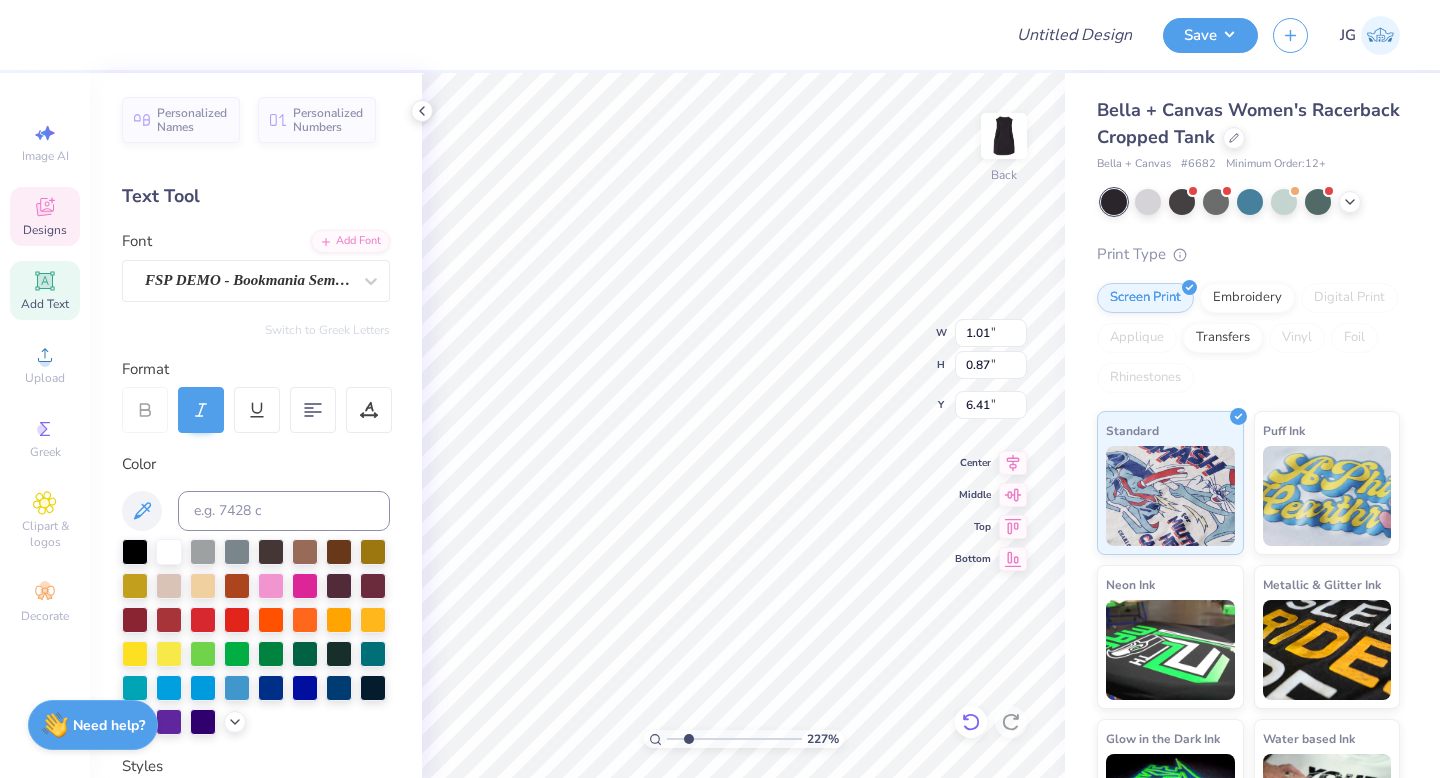 type on "0.67" 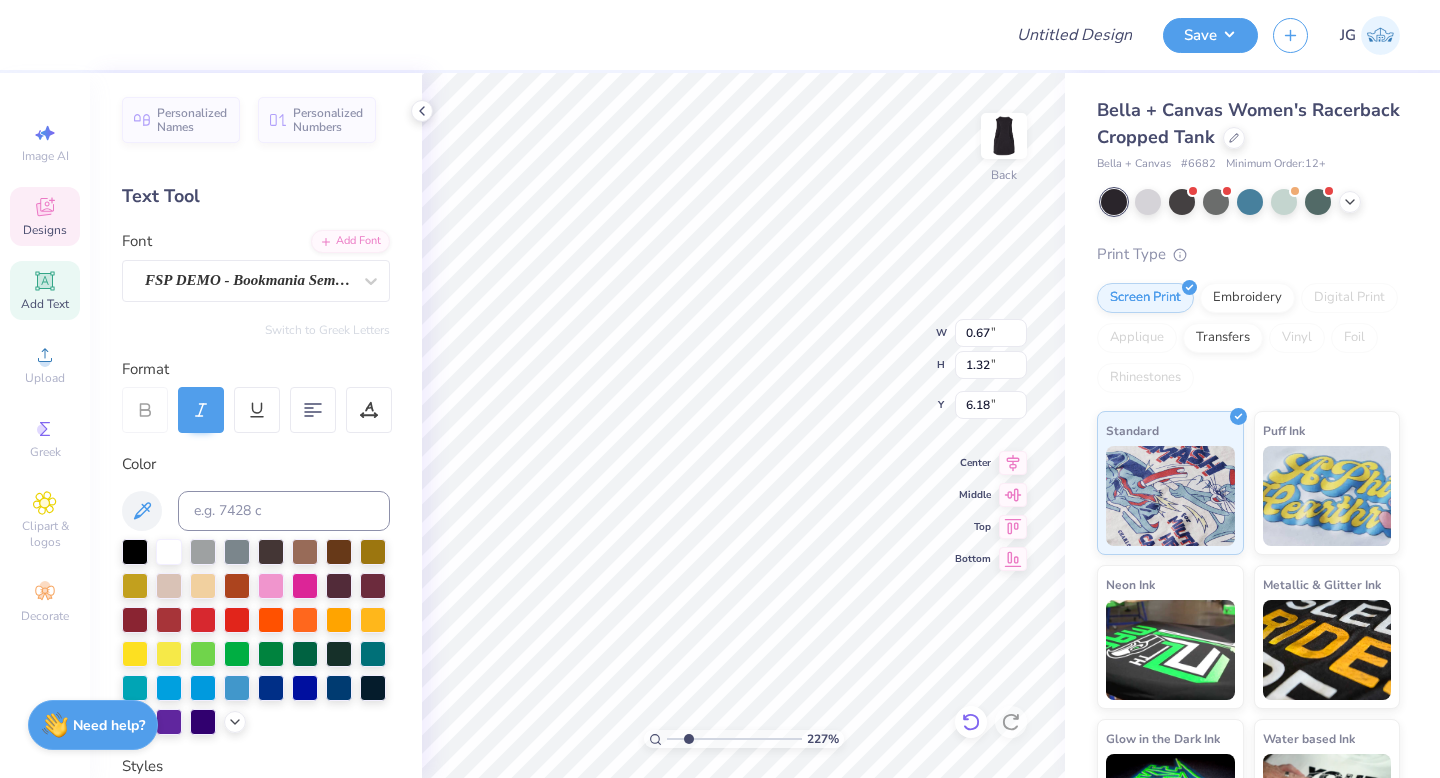 type on "5.95" 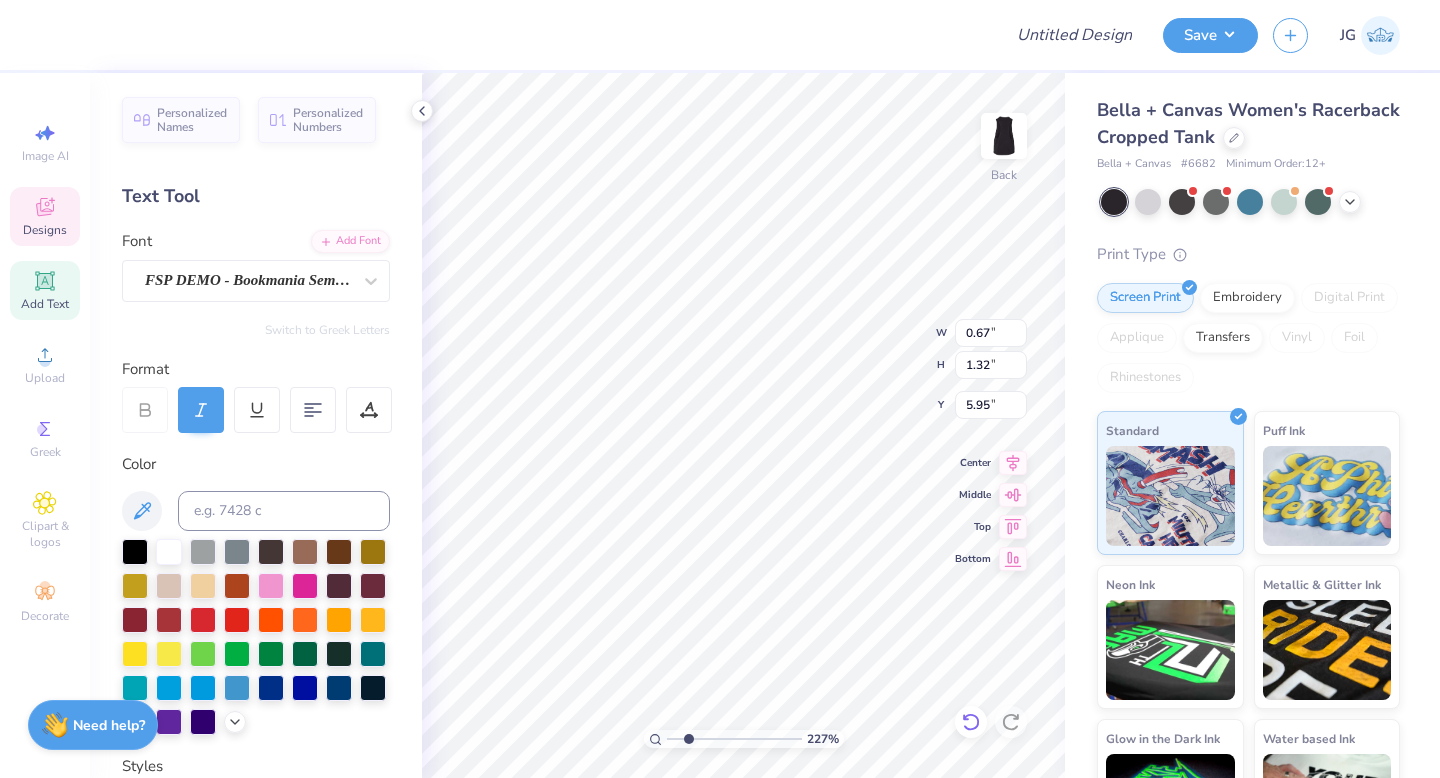 type on "1.09" 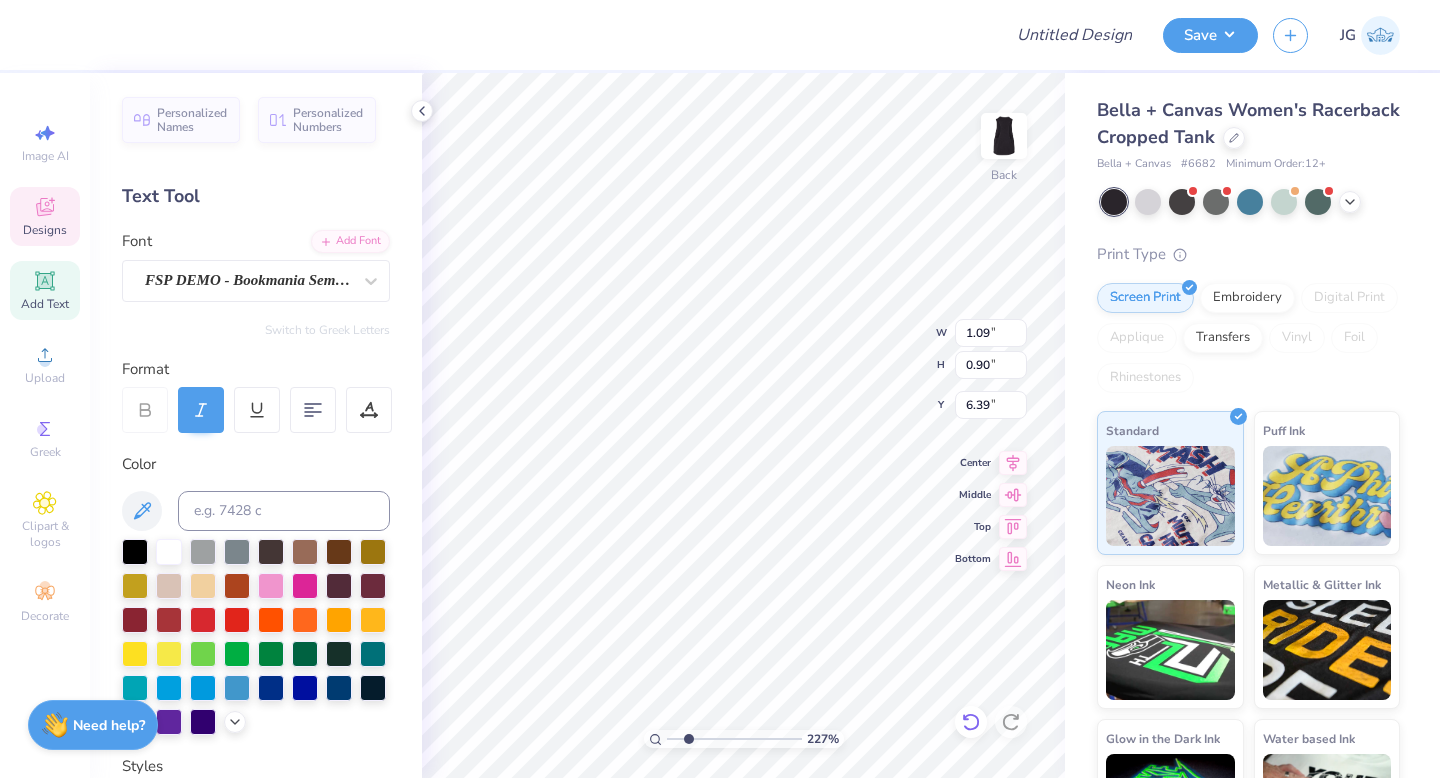 type on "6.38" 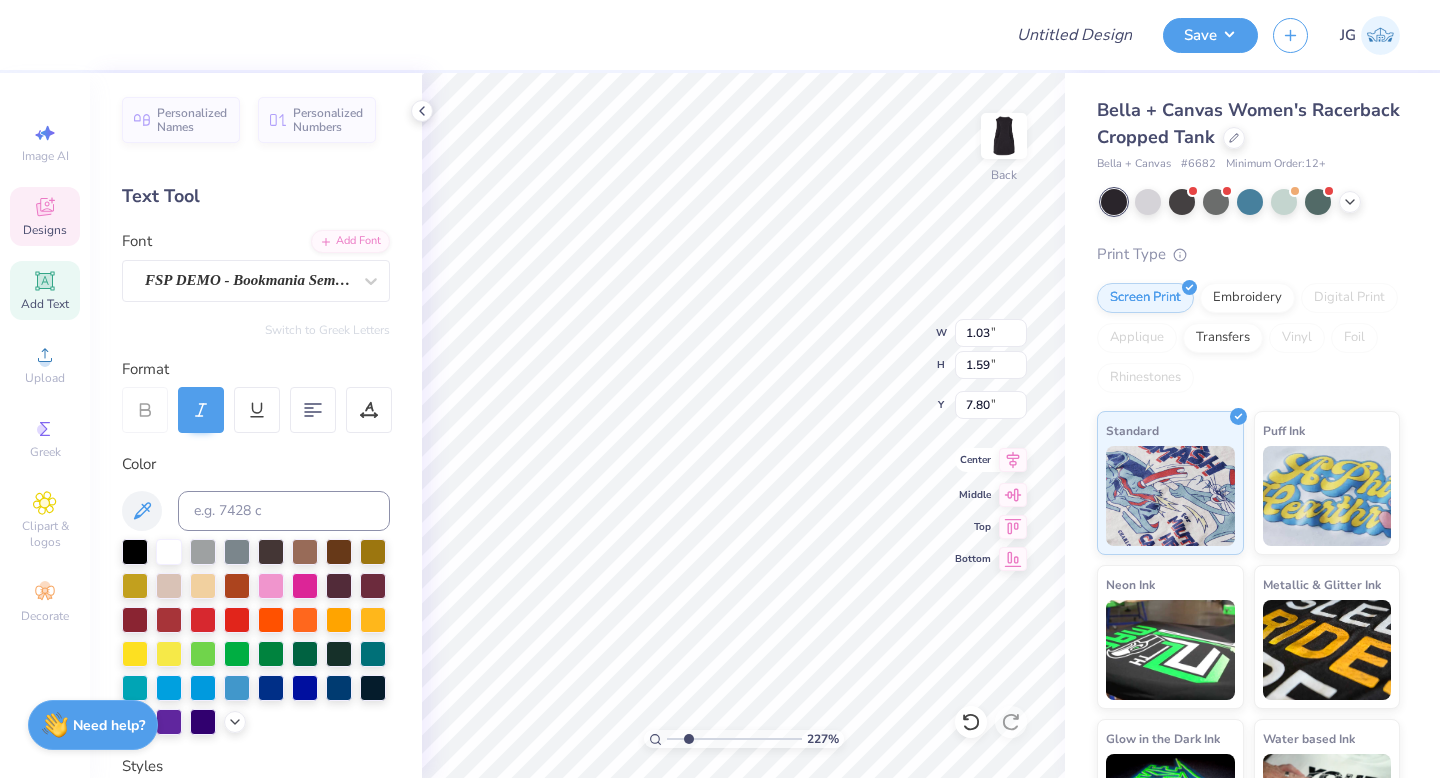 type on "6.41" 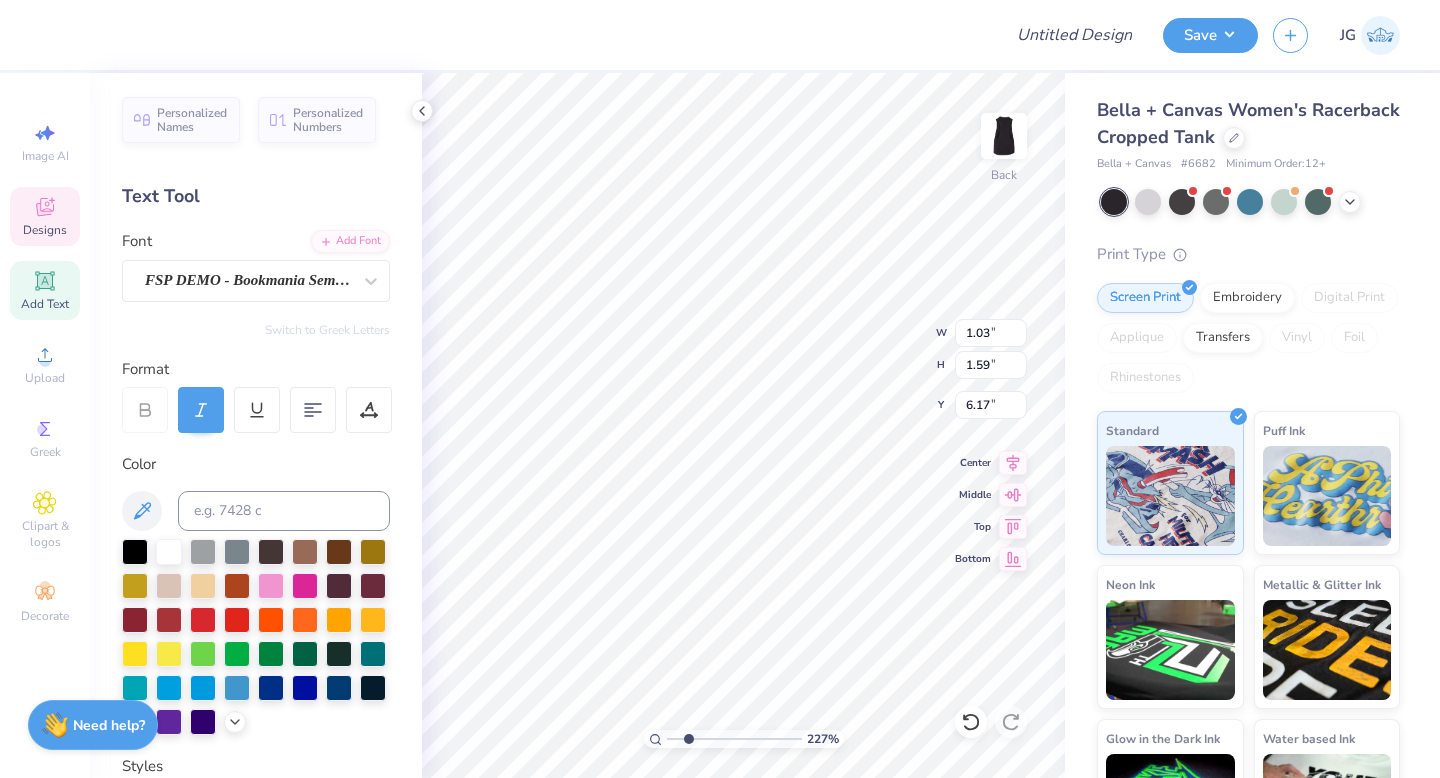 type on "6.17" 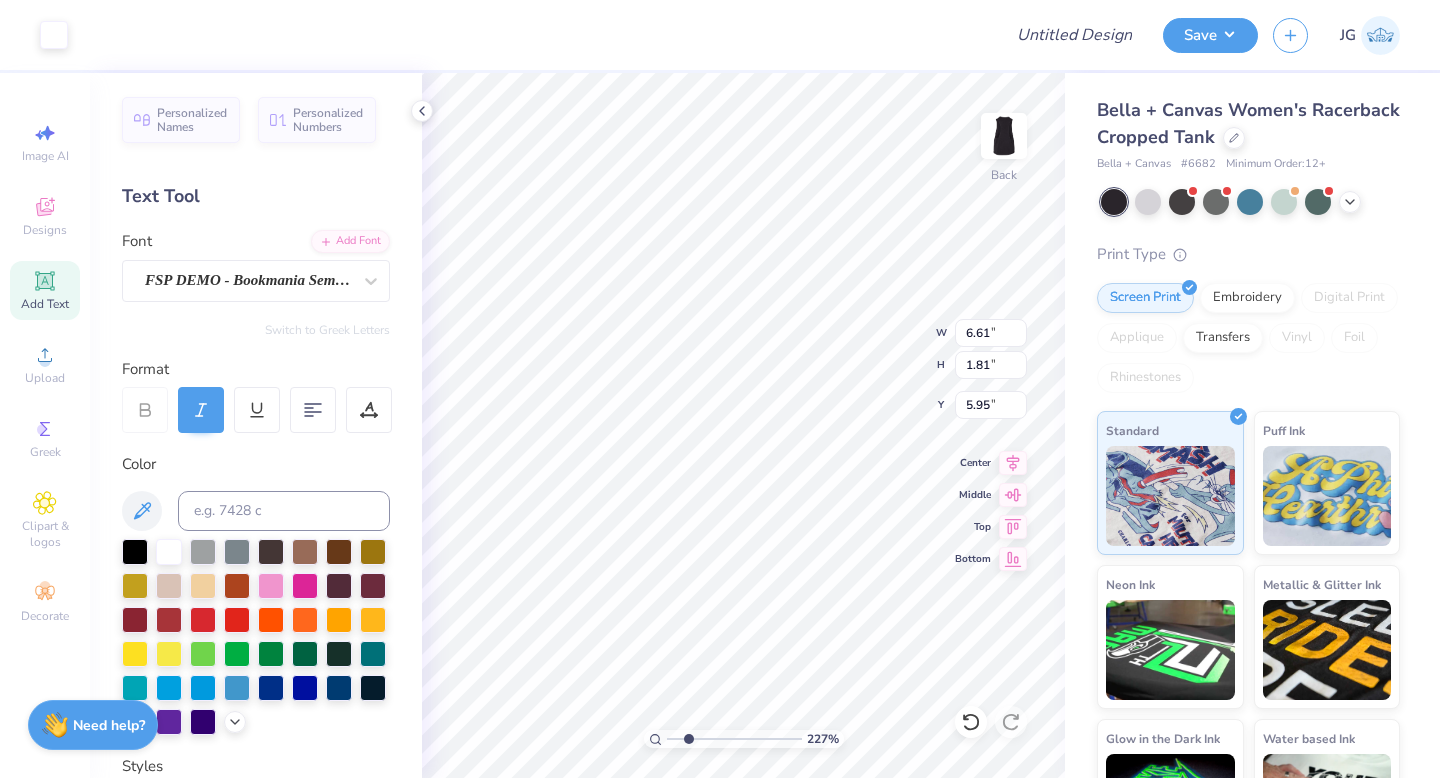type on "6.31" 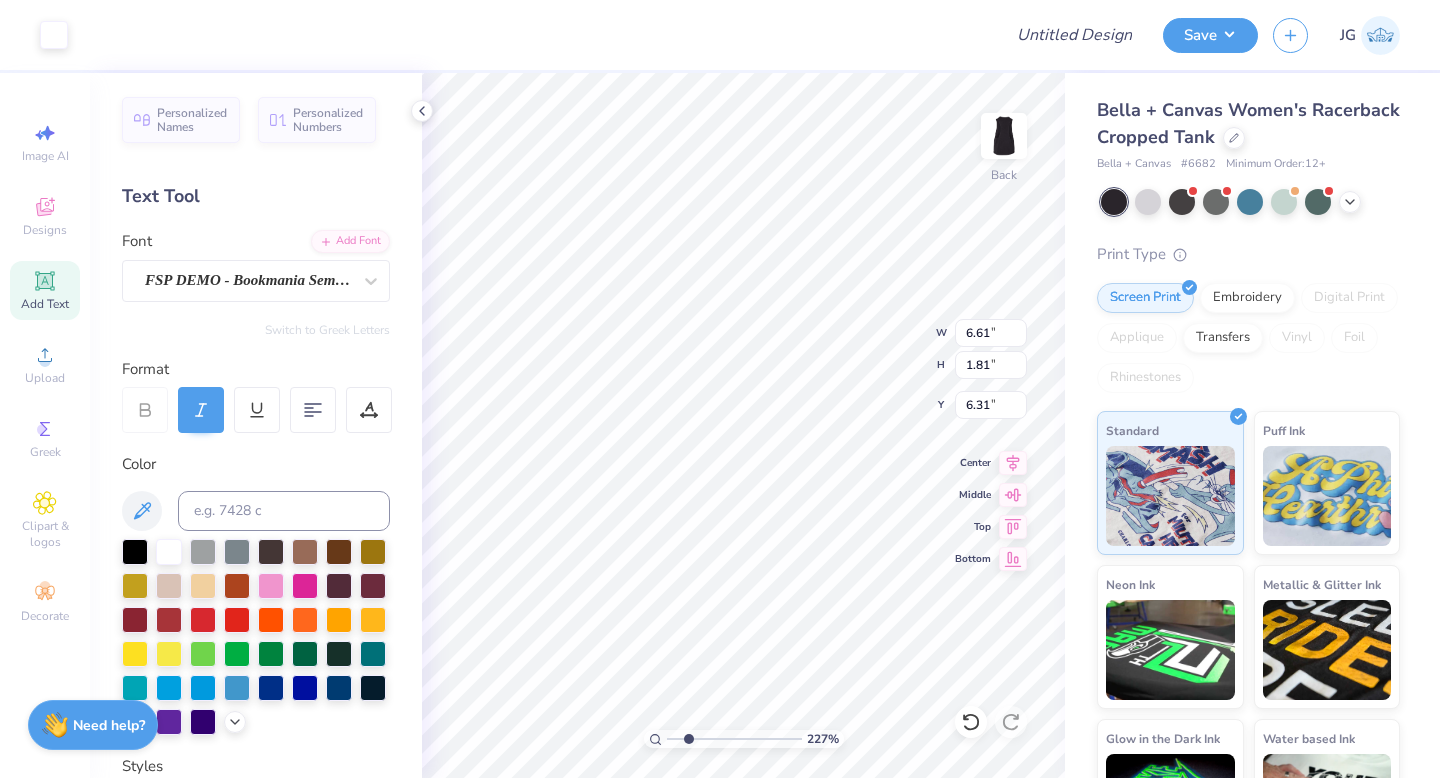 type on "6.19" 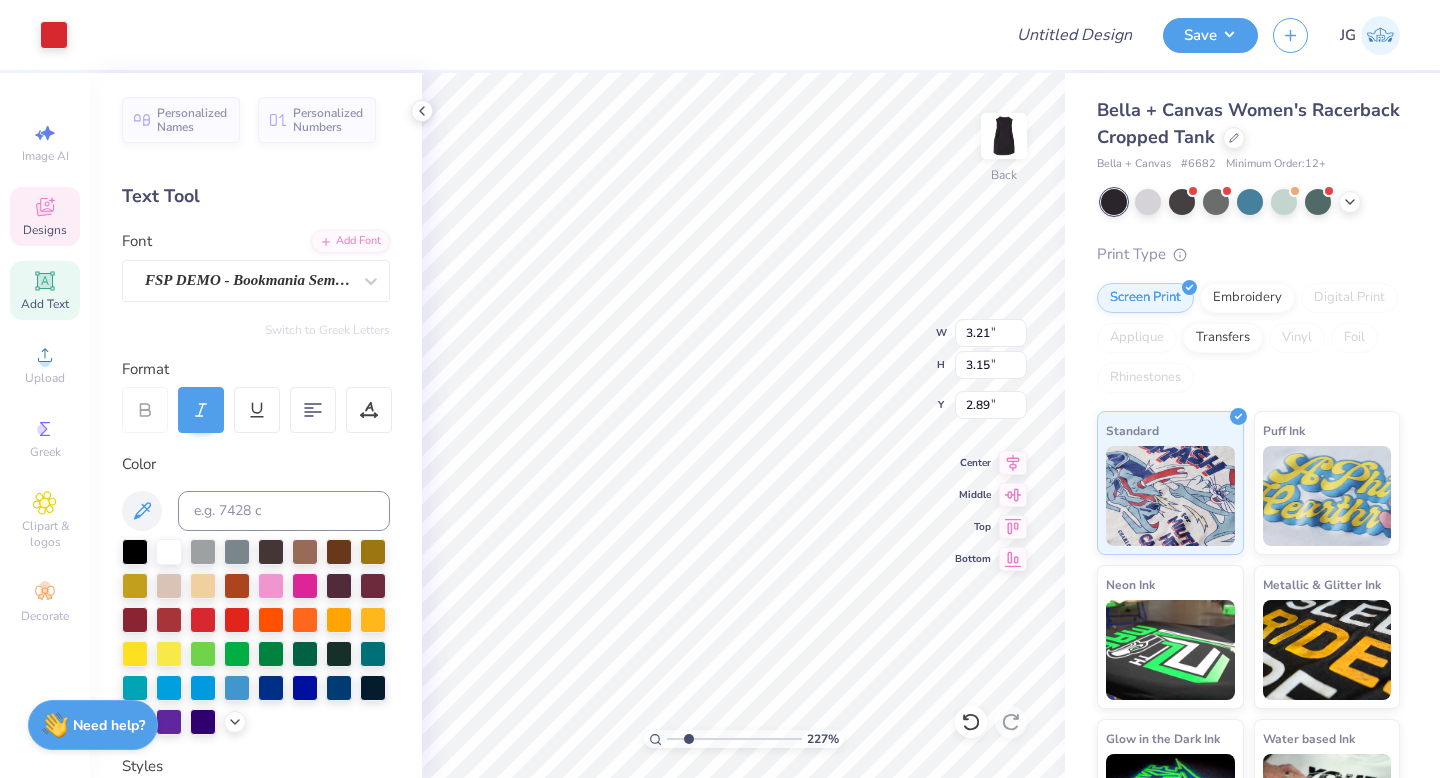 type on "2.74" 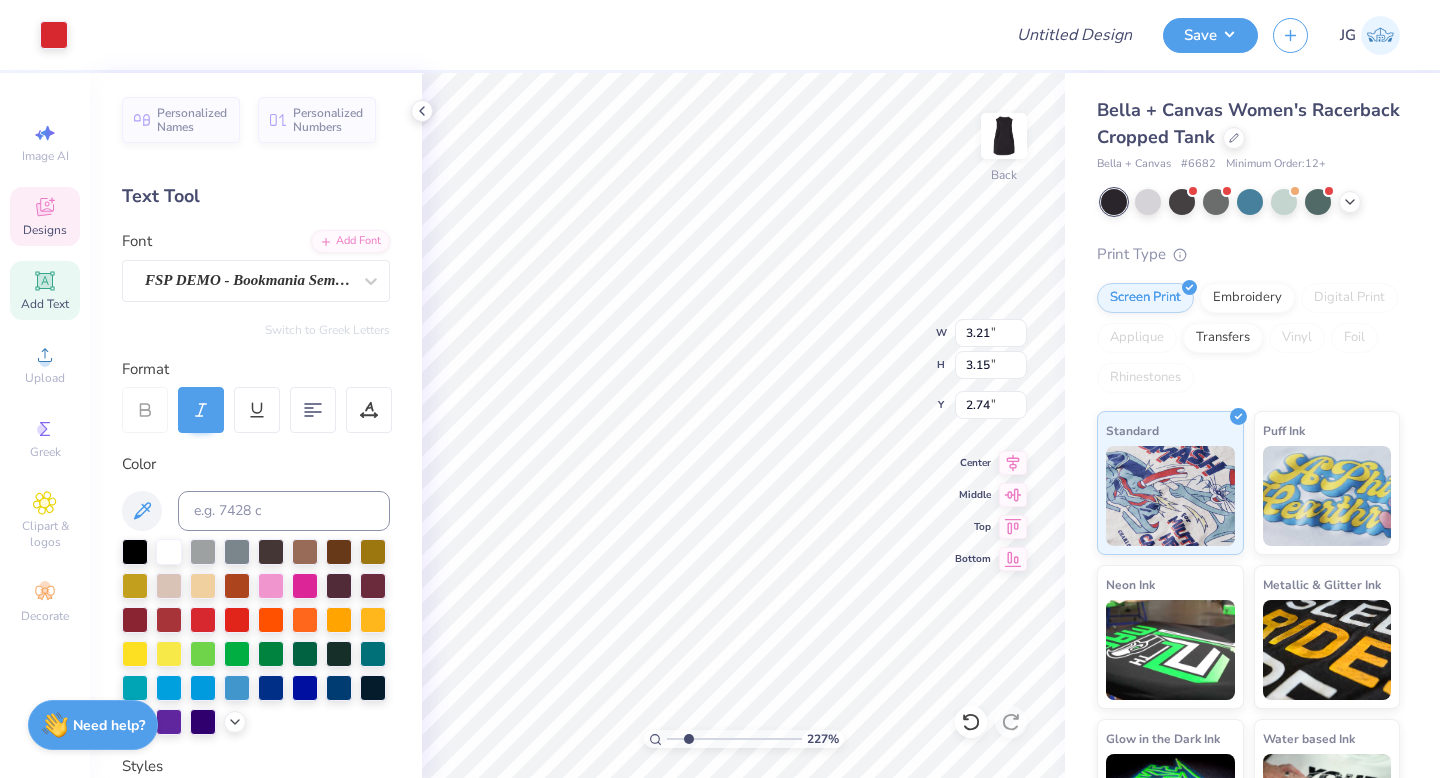 type on "3.49" 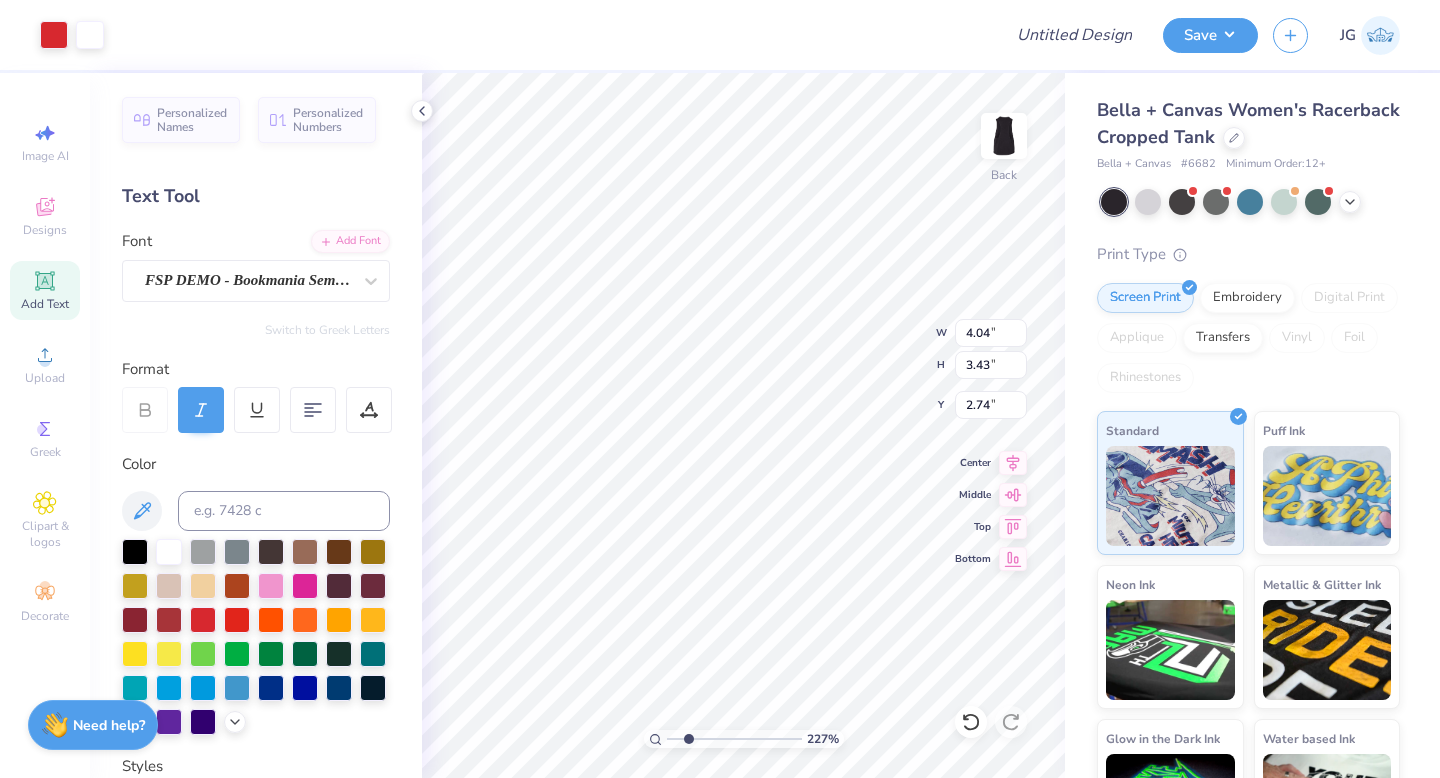 click on "227  % Back W 4.04 4.04 " H 3.43 3.43 " Y 2.74 2.74 " Center Middle Top Bottom" at bounding box center [743, 425] 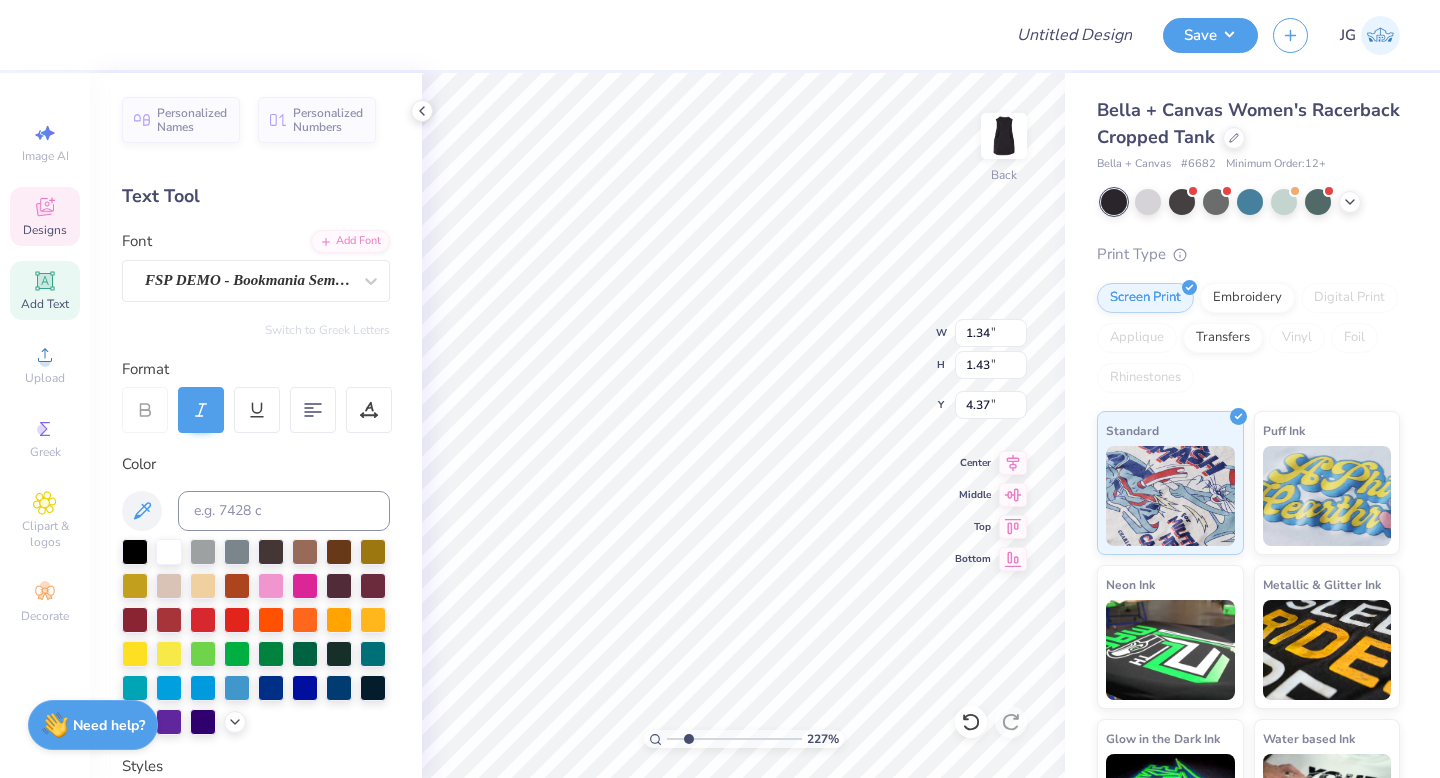type on "4.37" 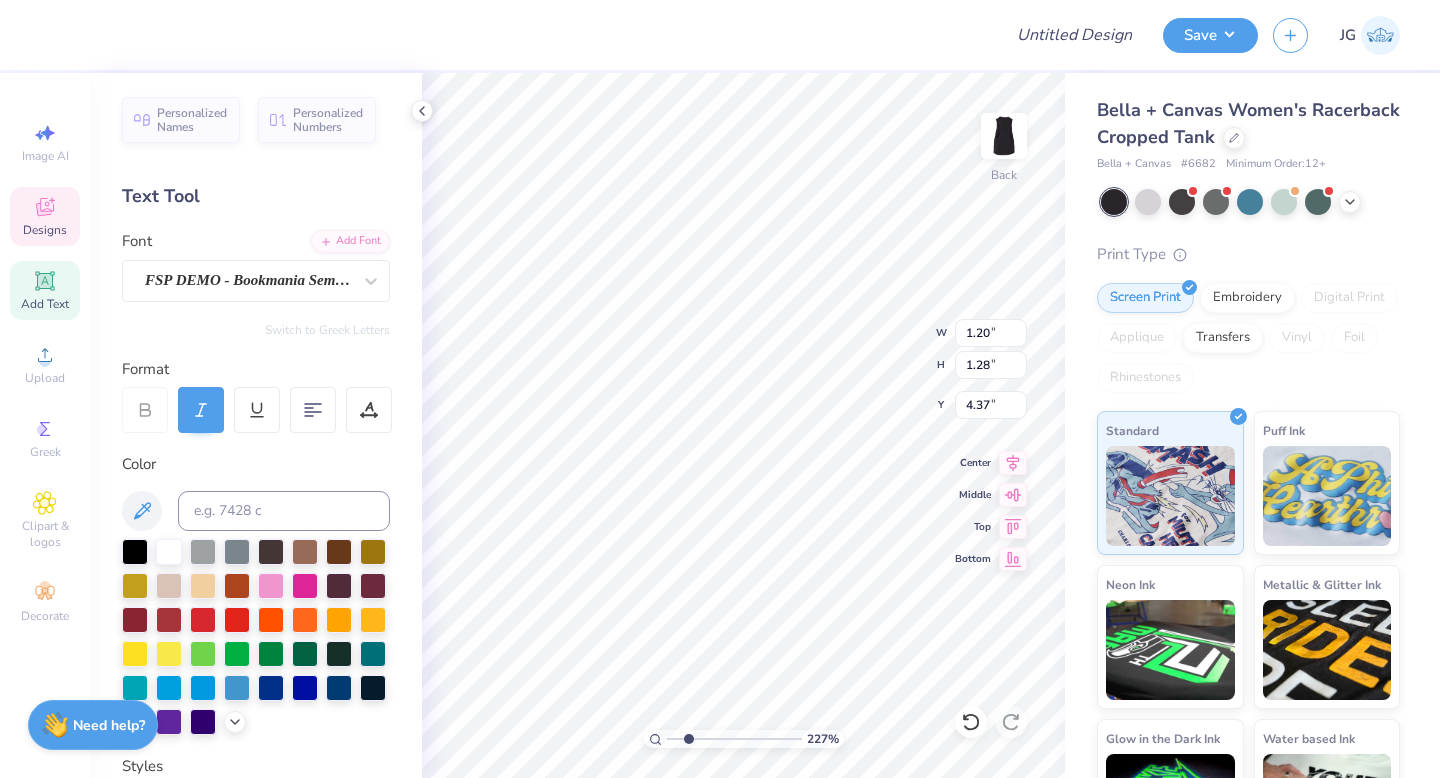 type on "1.20" 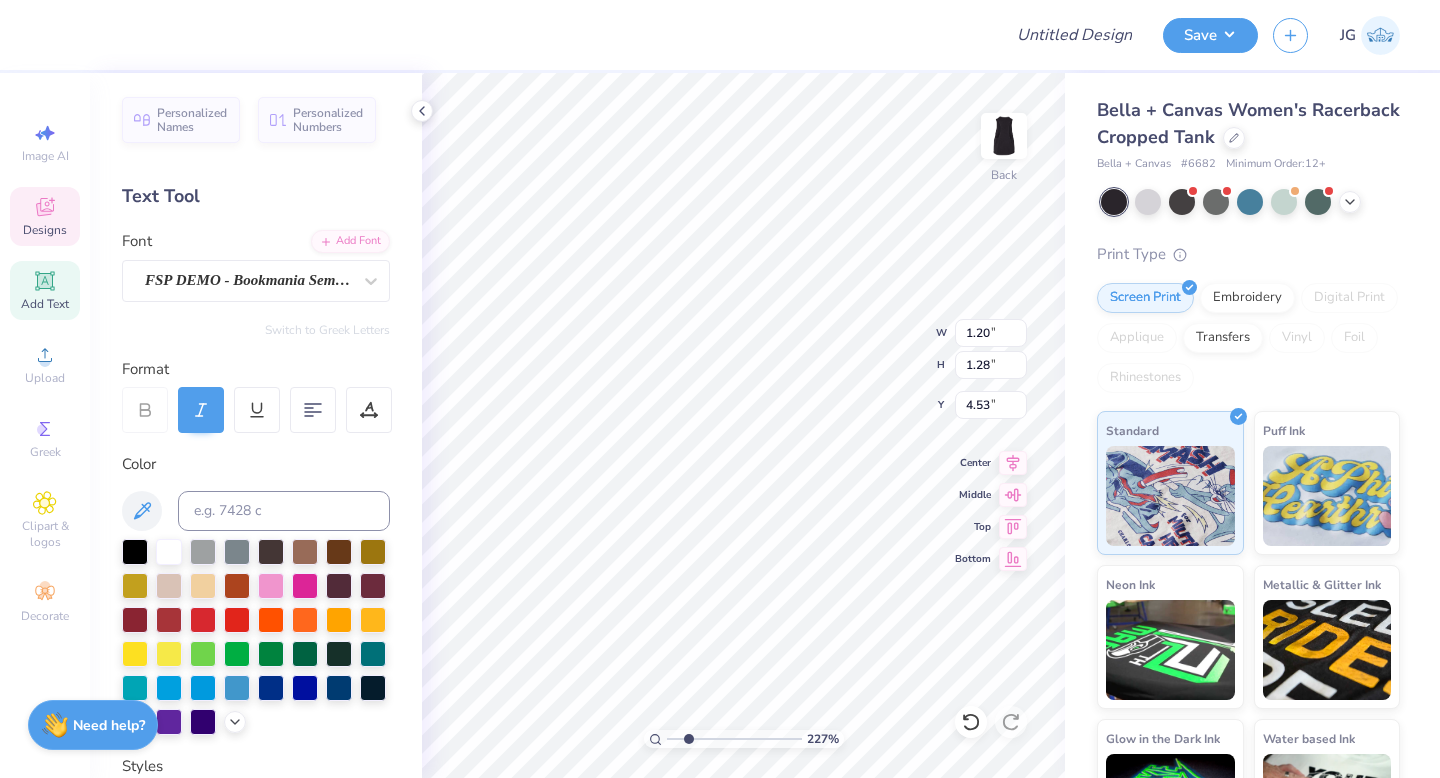 type on "4.47" 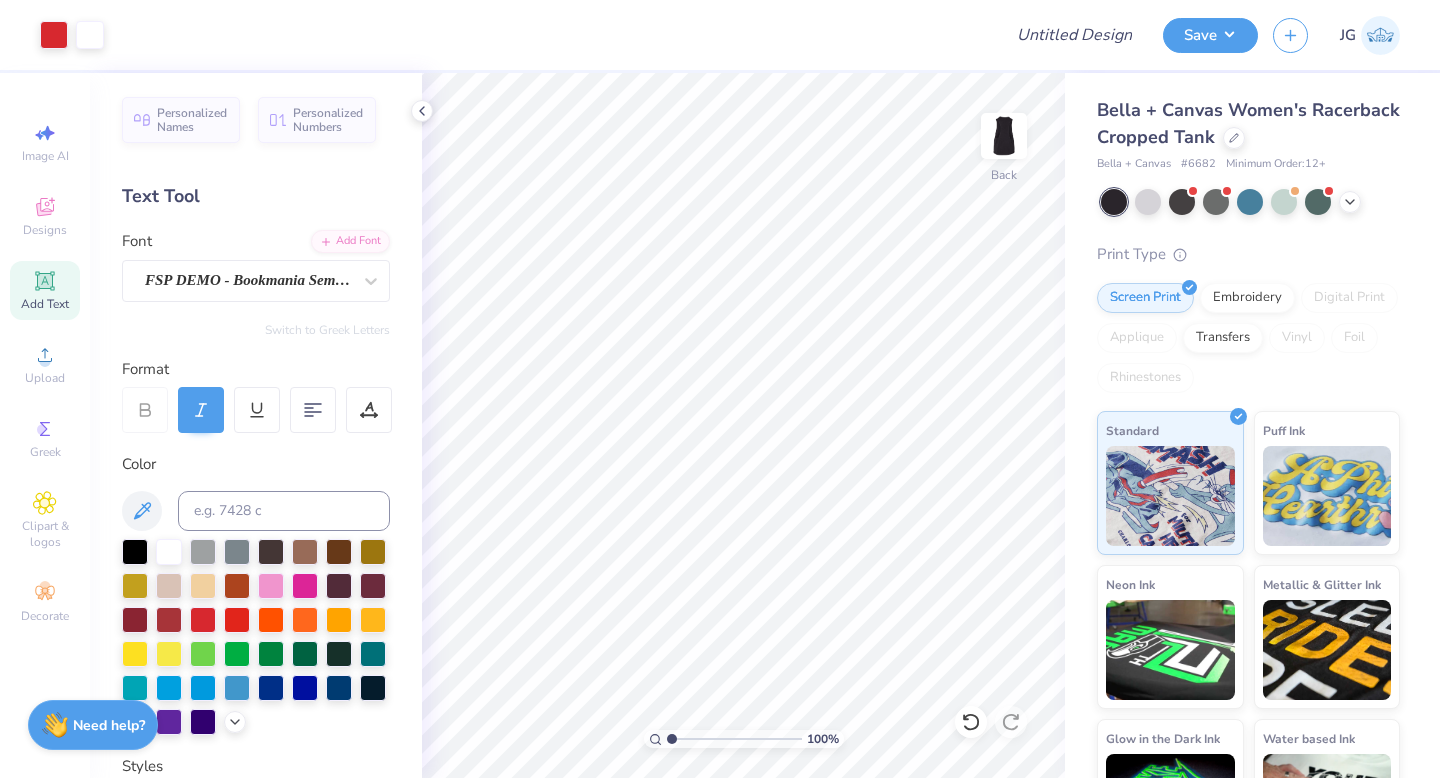 type on "1" 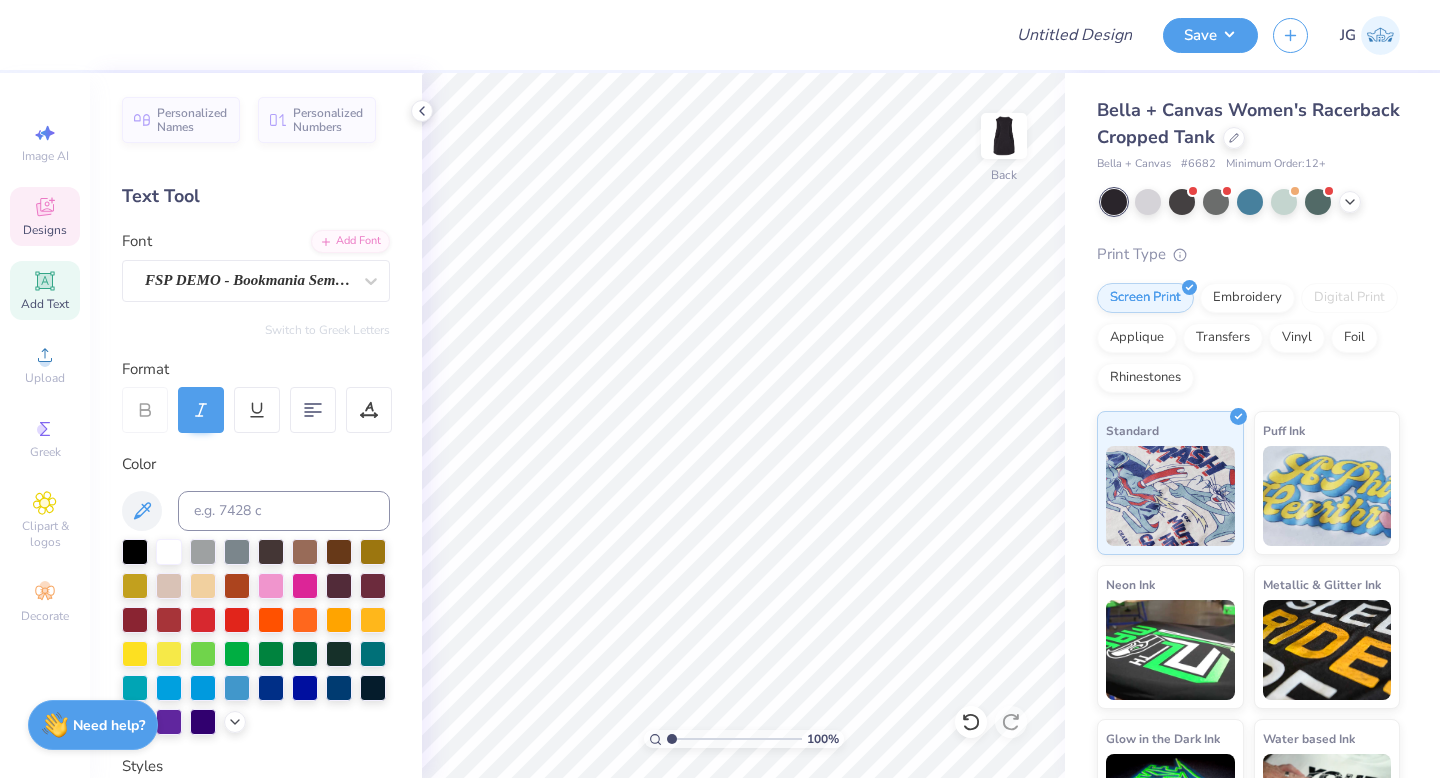 click 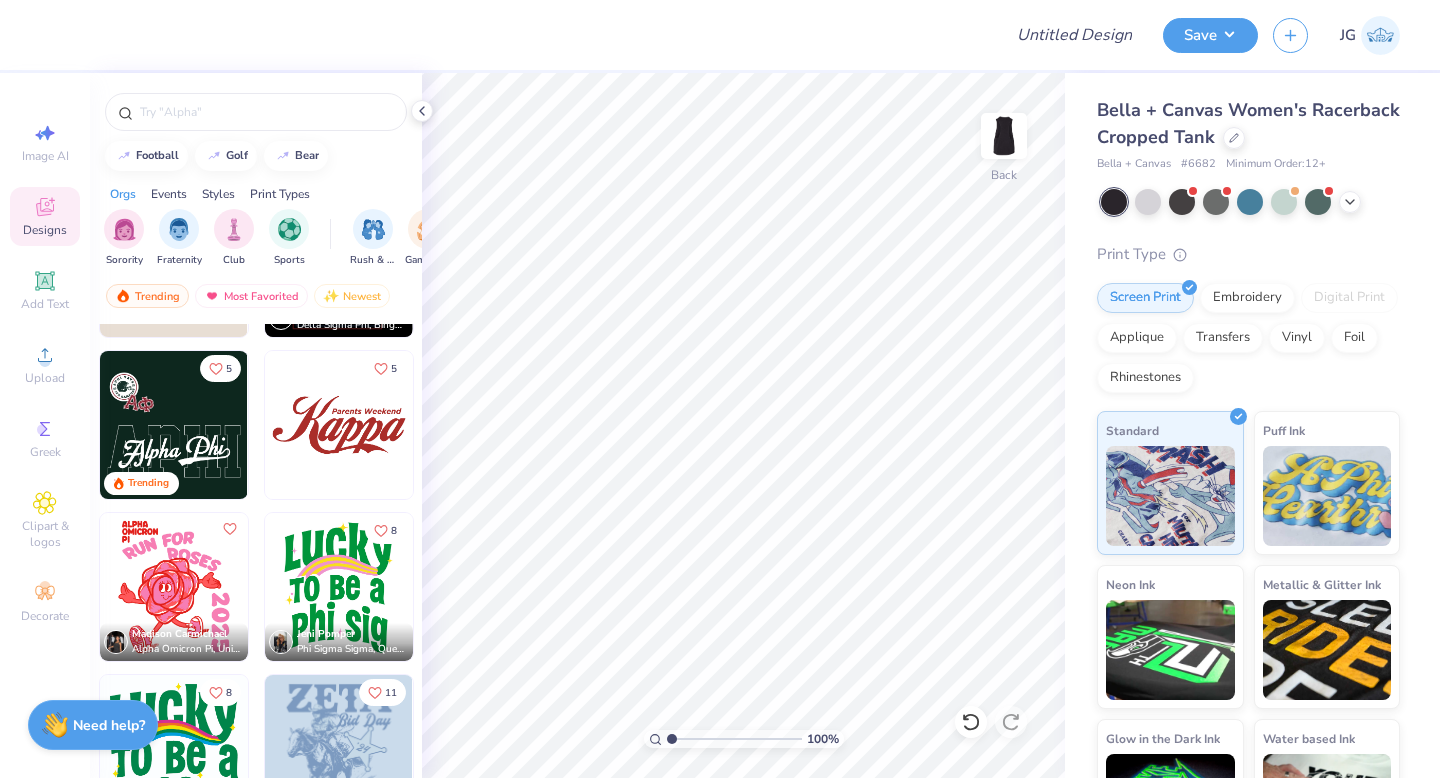 scroll, scrollTop: 7715, scrollLeft: 0, axis: vertical 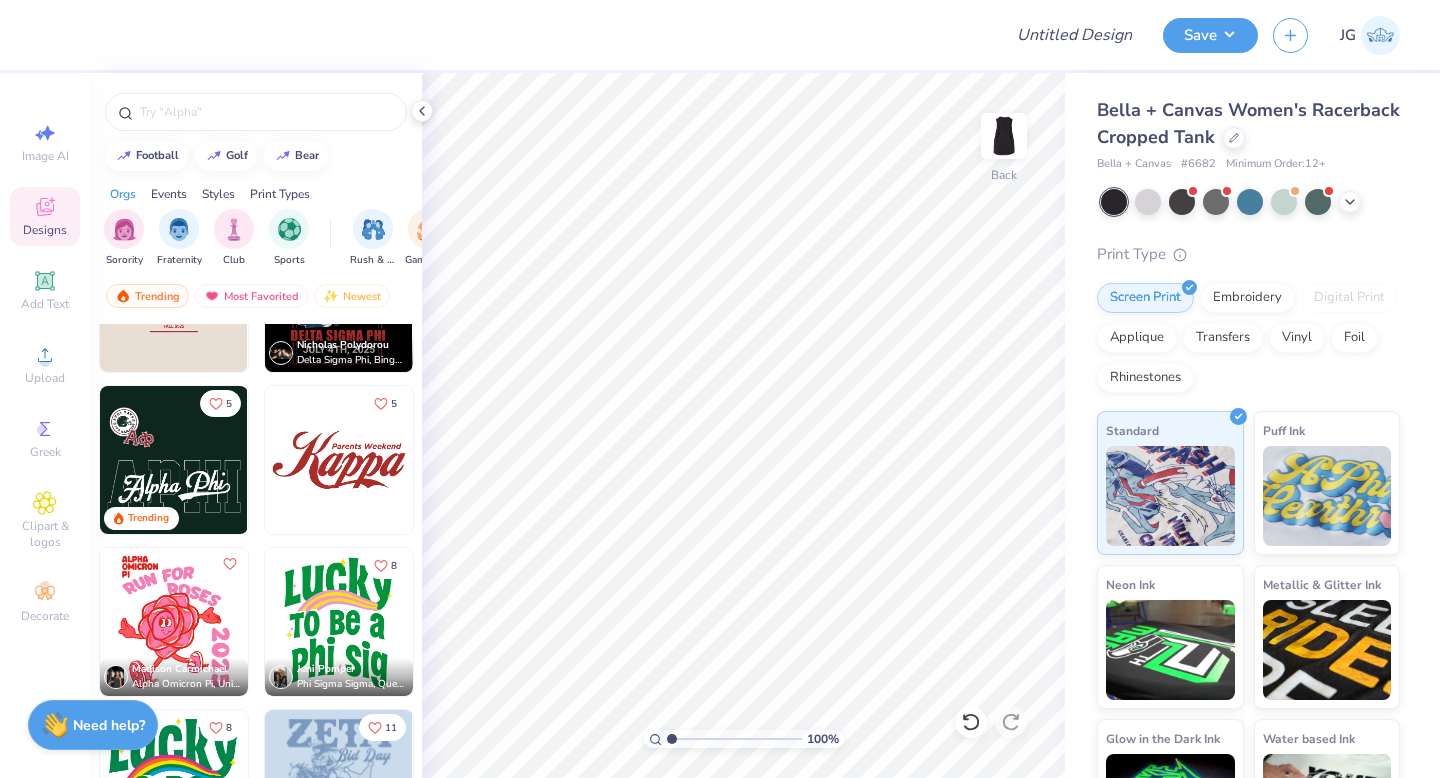 click at bounding box center [339, 460] 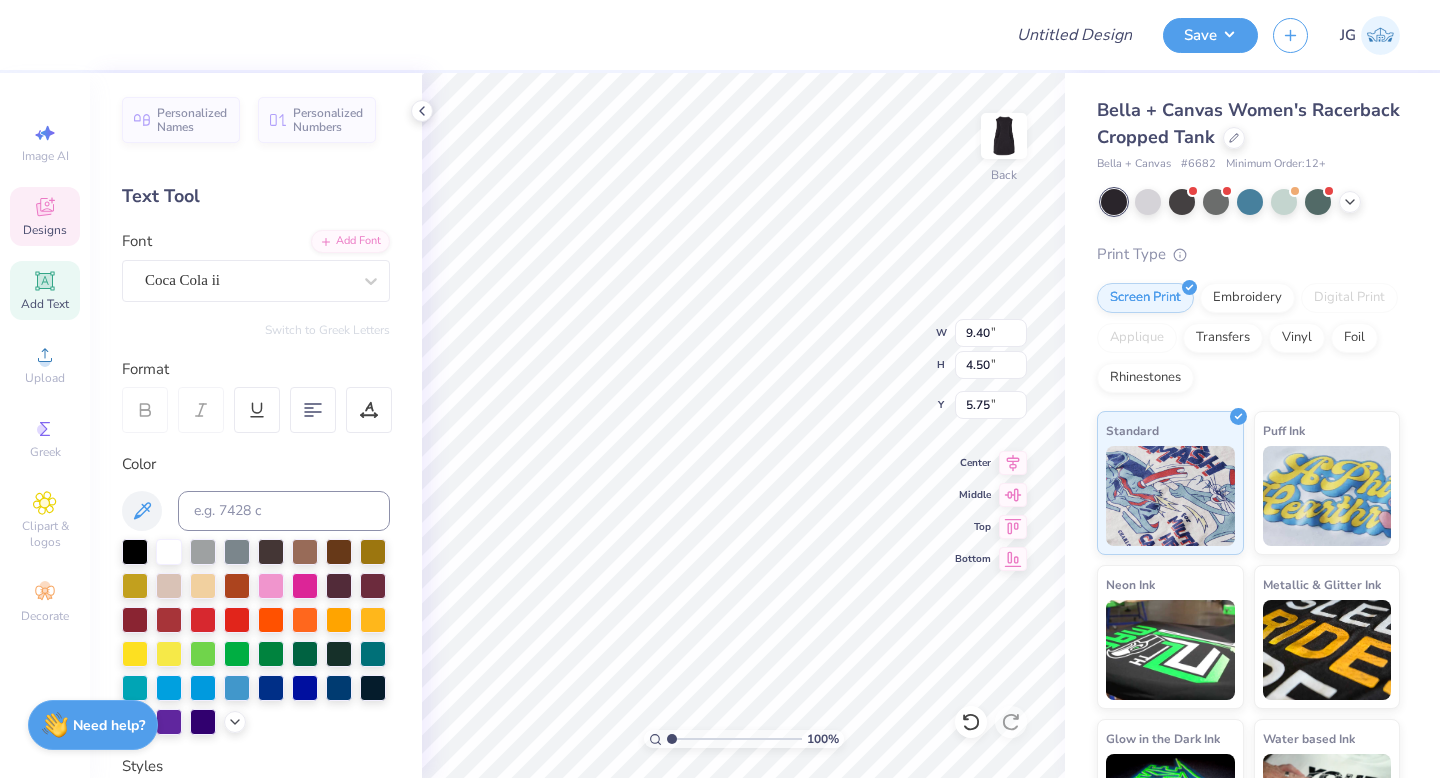 scroll, scrollTop: 0, scrollLeft: 0, axis: both 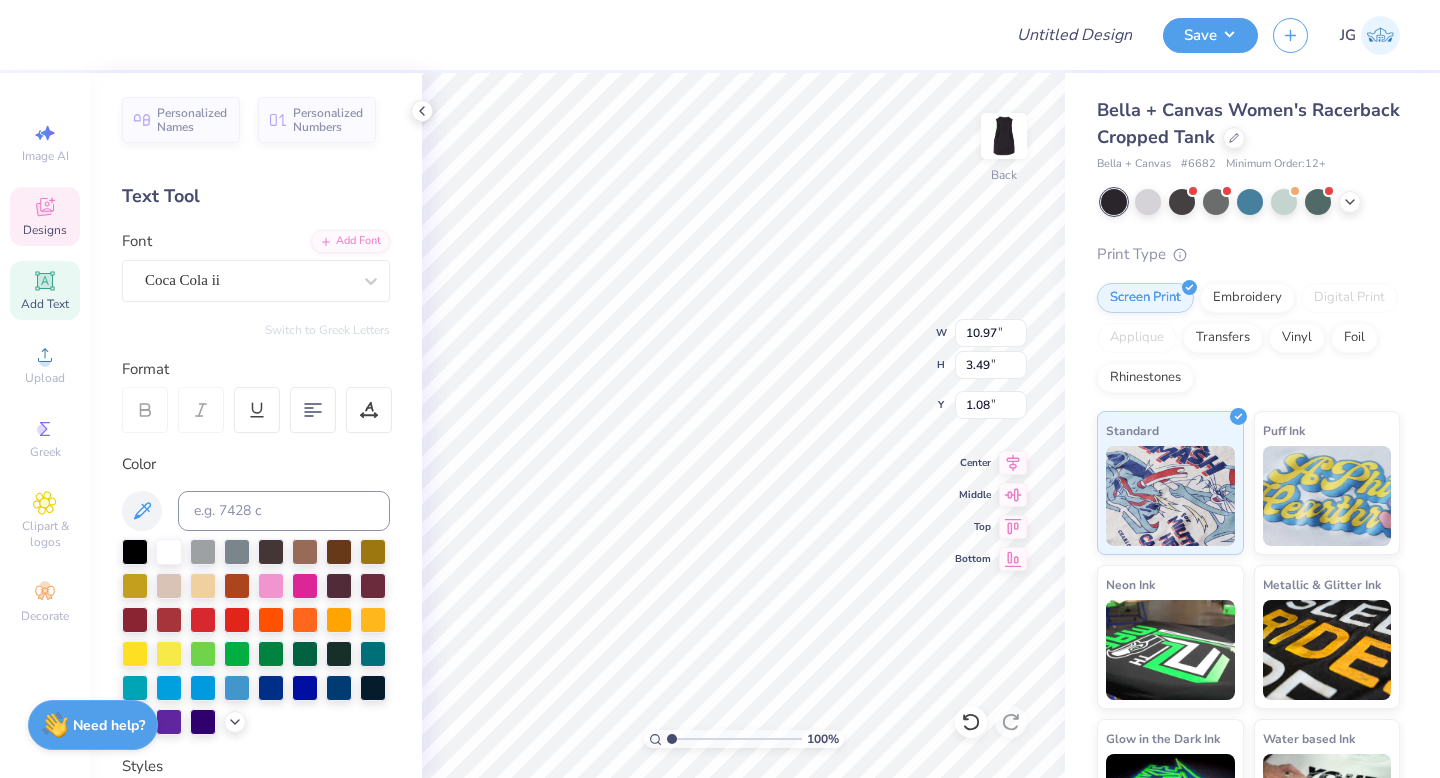 type on "1.08" 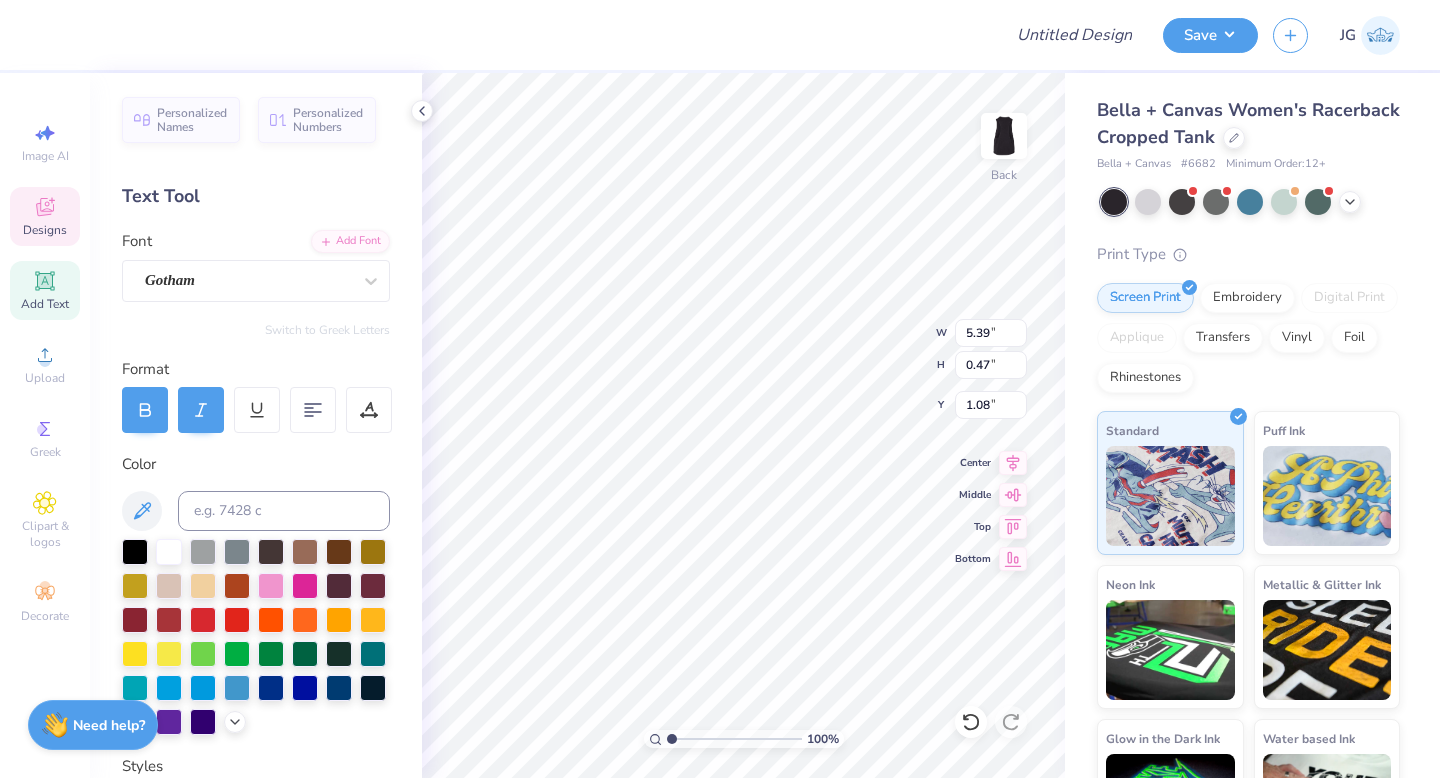 type on "5.39" 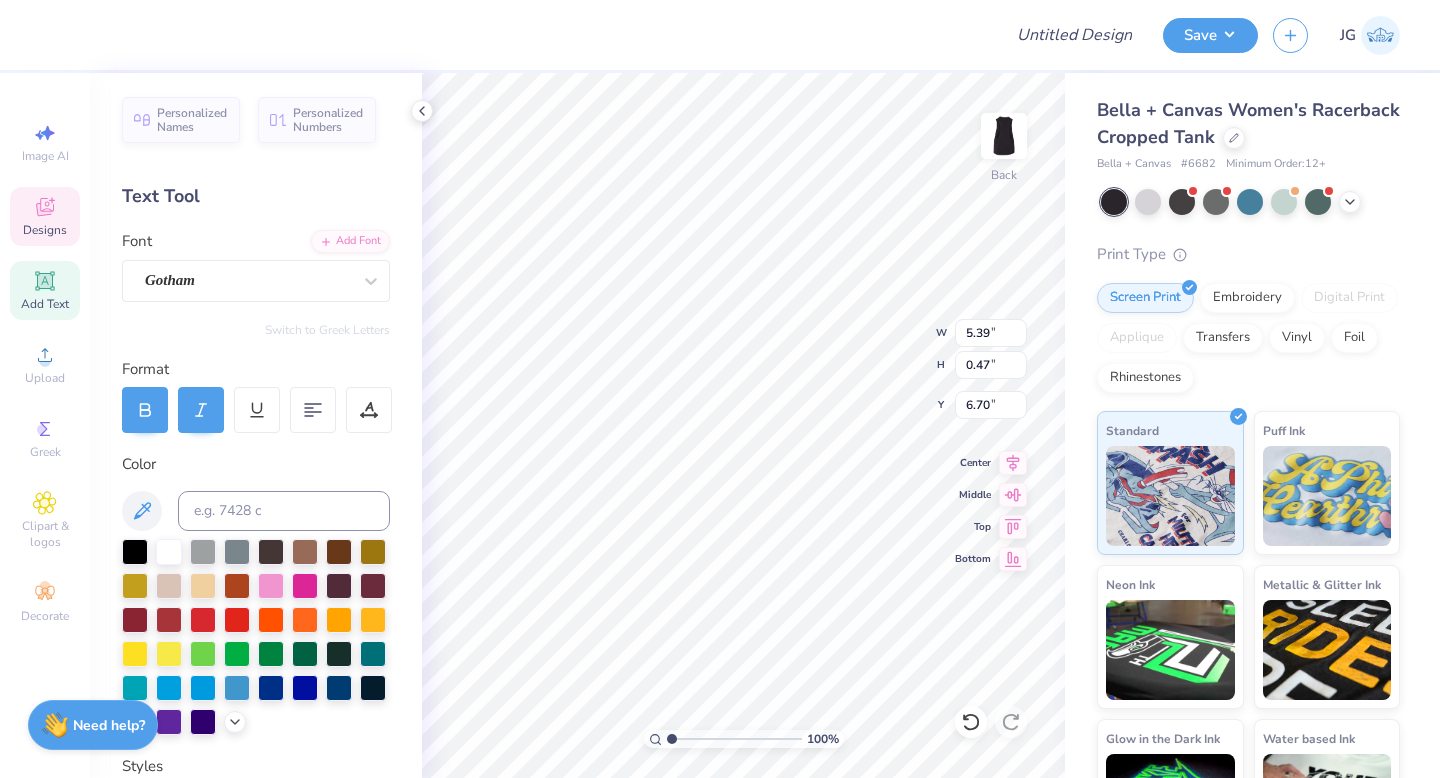 scroll, scrollTop: 0, scrollLeft: 2, axis: horizontal 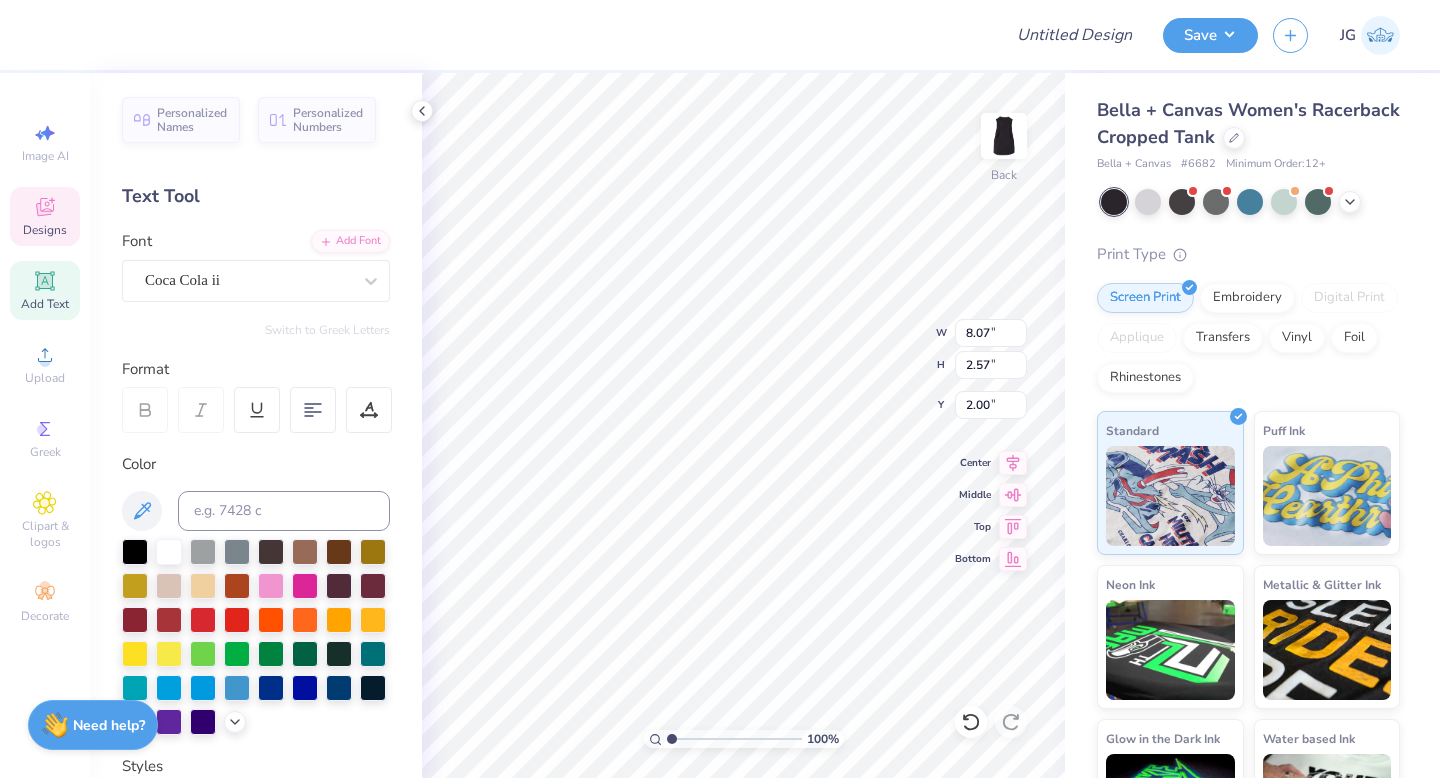 type on "8.07" 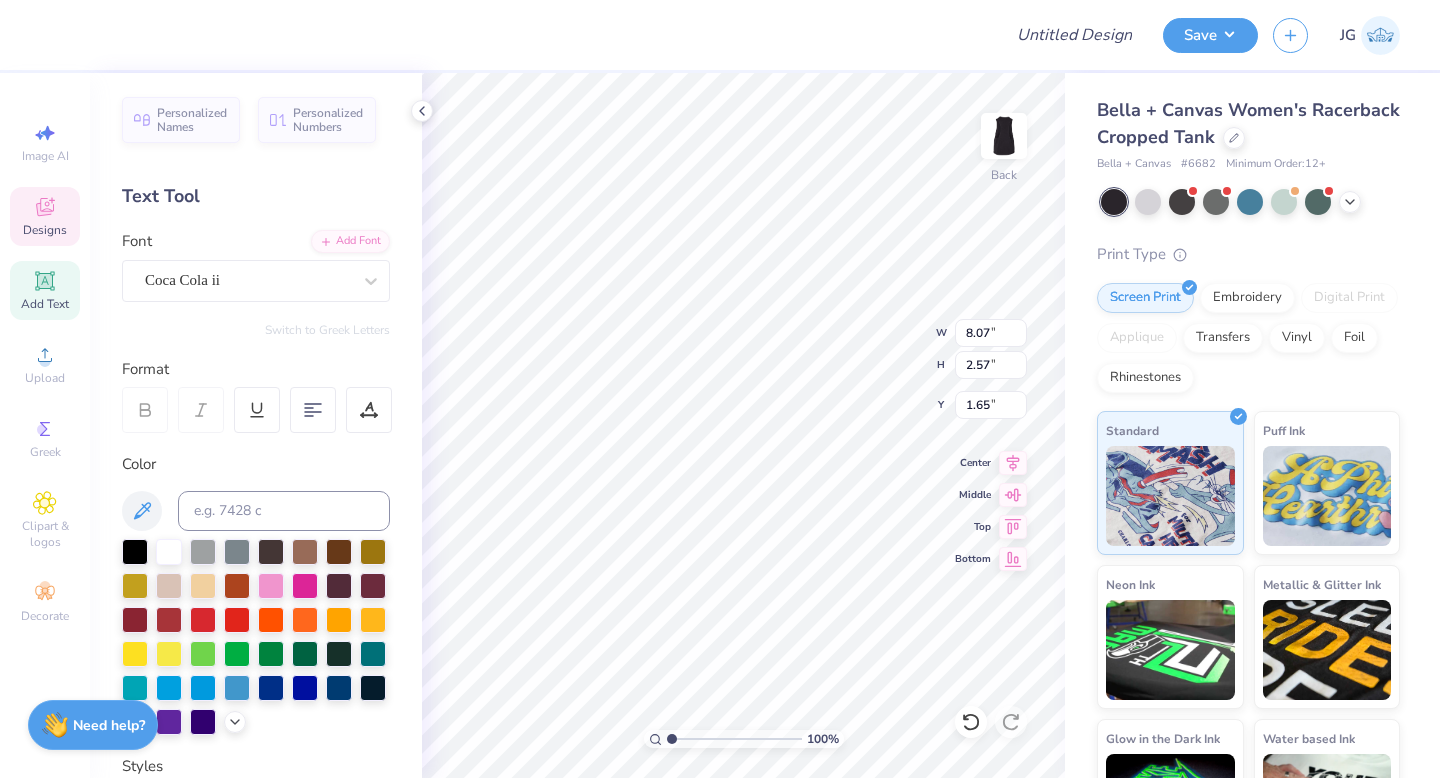 type on "5.21" 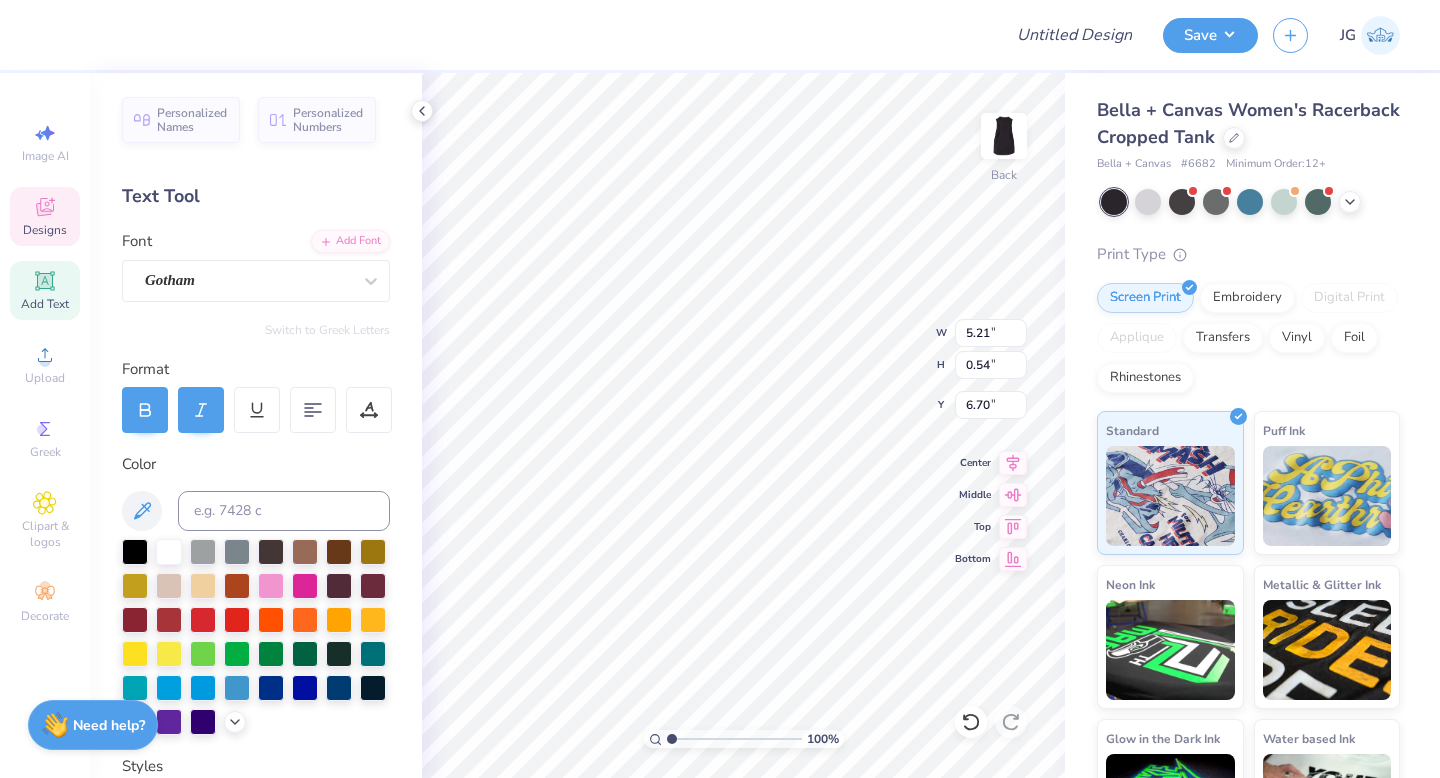type on "4.05" 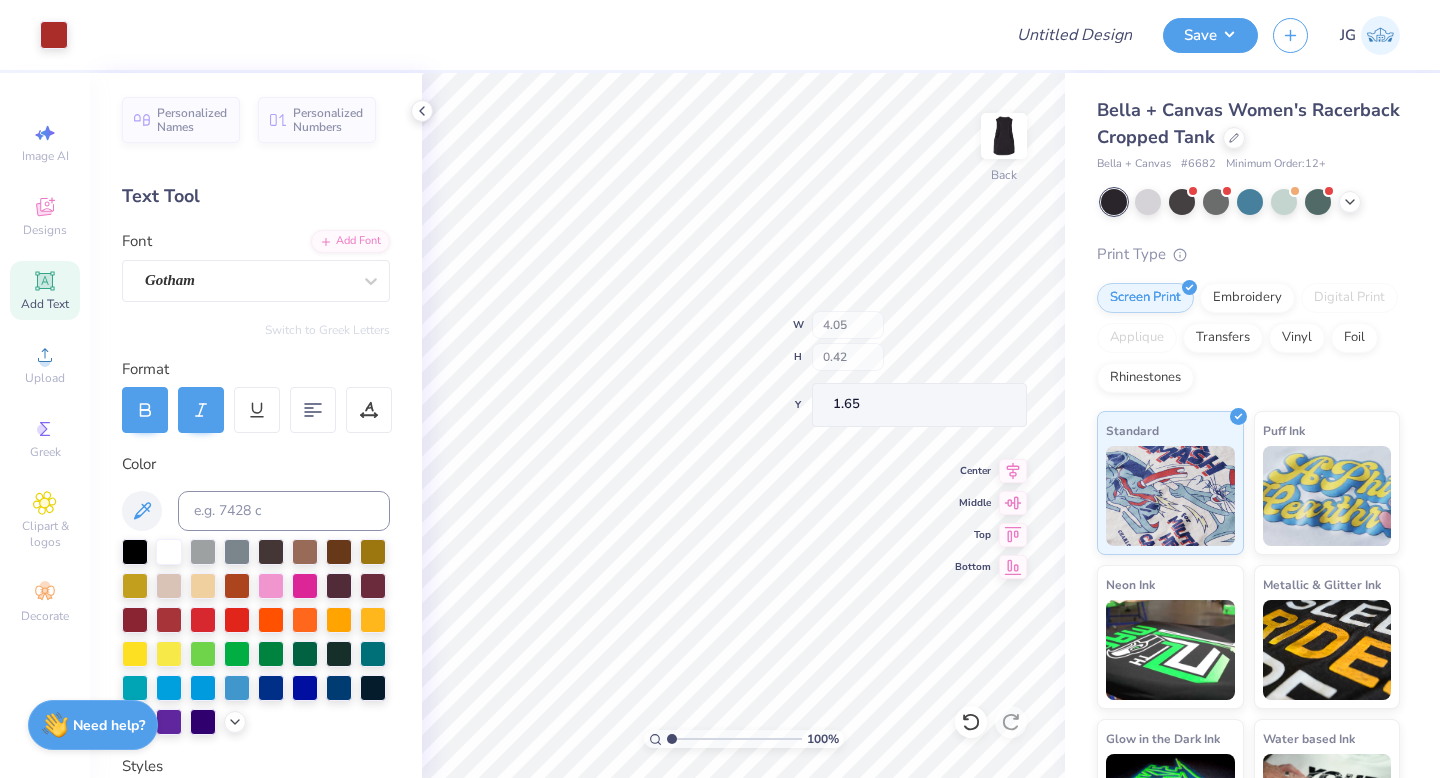 type on "1.65" 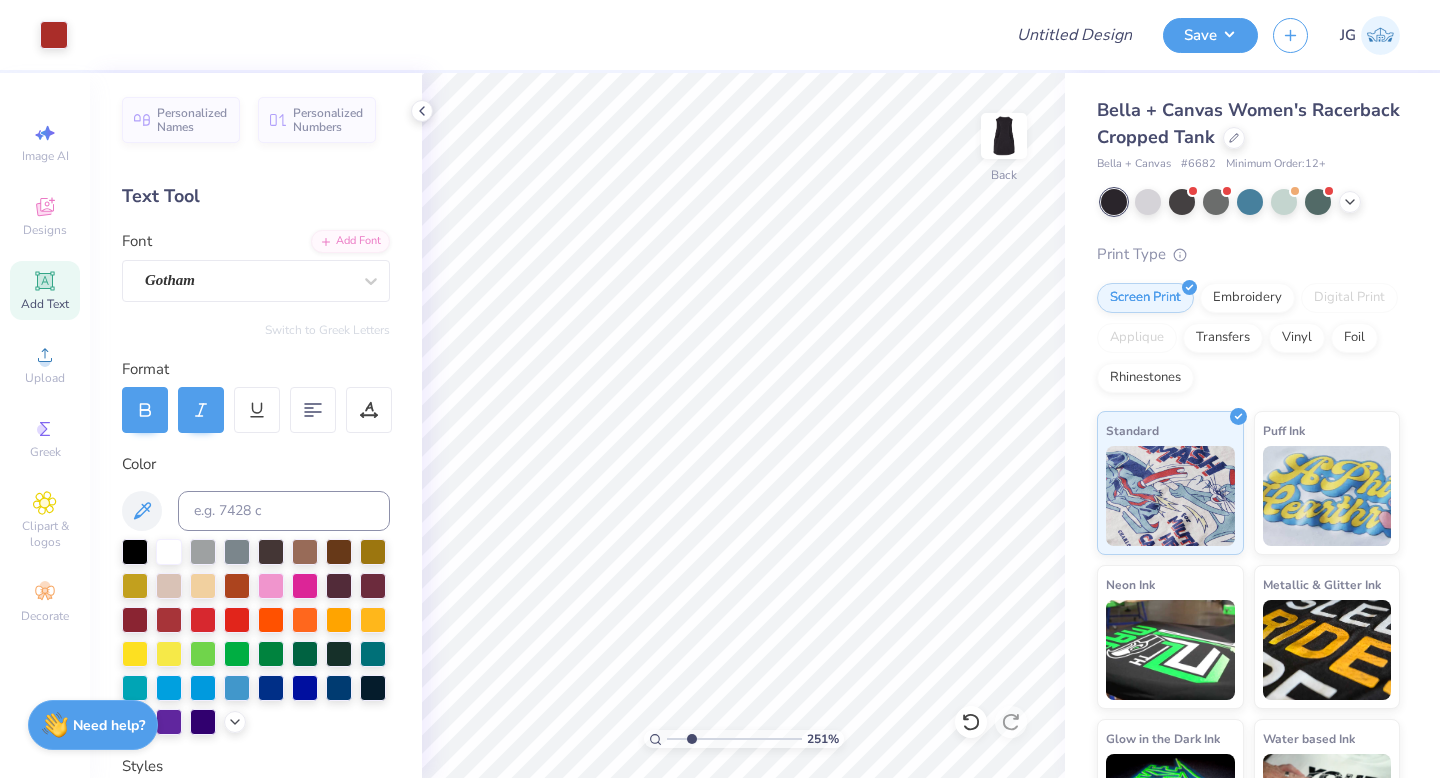 drag, startPoint x: 675, startPoint y: 741, endPoint x: 689, endPoint y: 747, distance: 15.231546 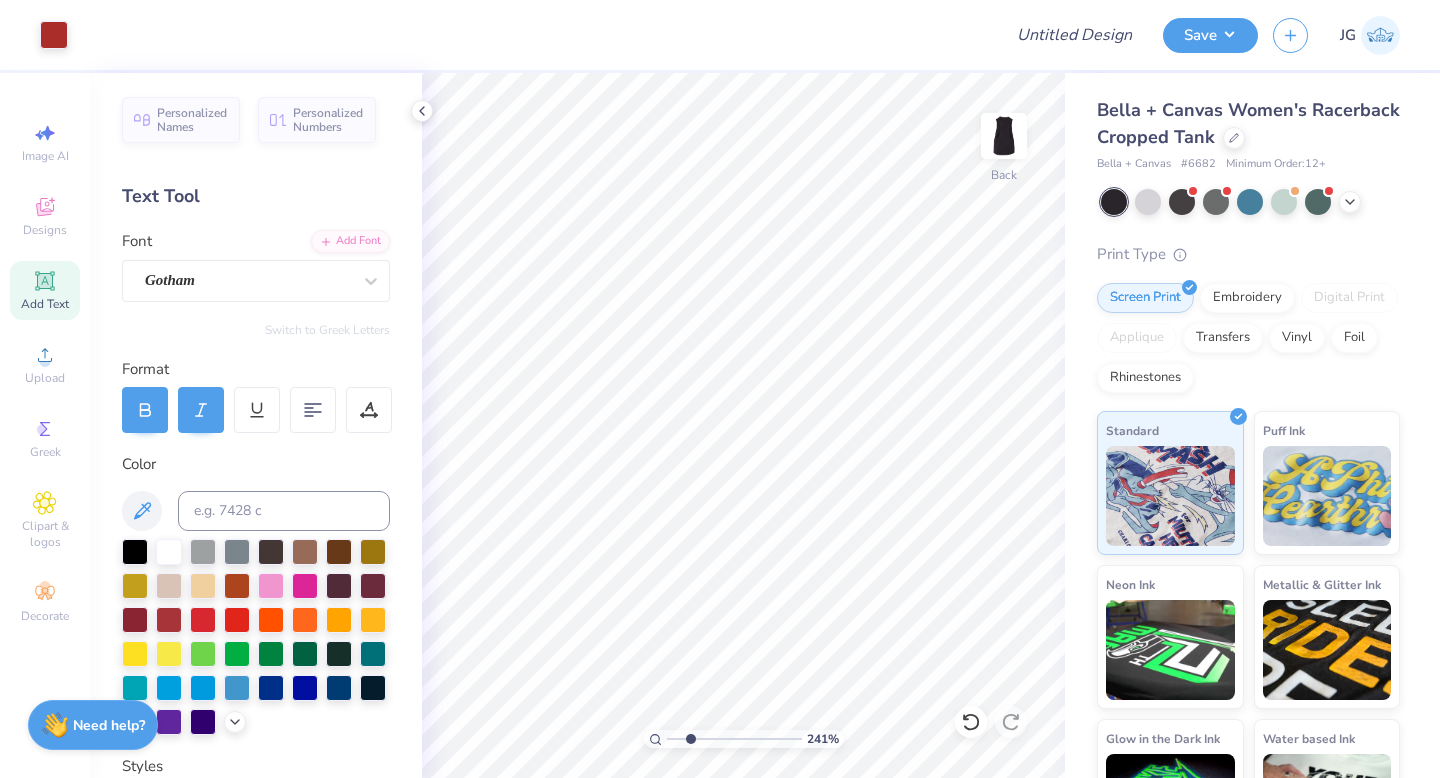 click on "241  %" at bounding box center [743, 425] 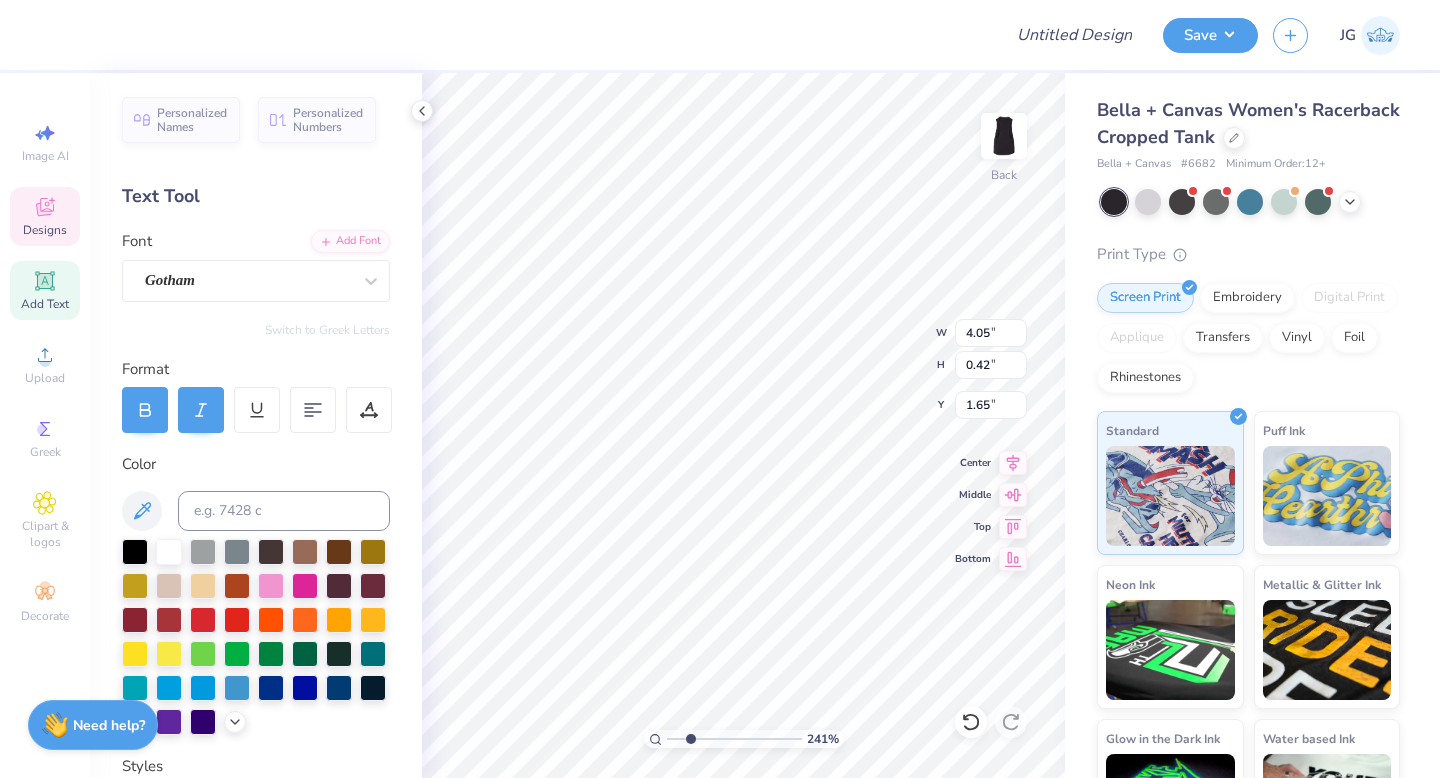 type on "1.80" 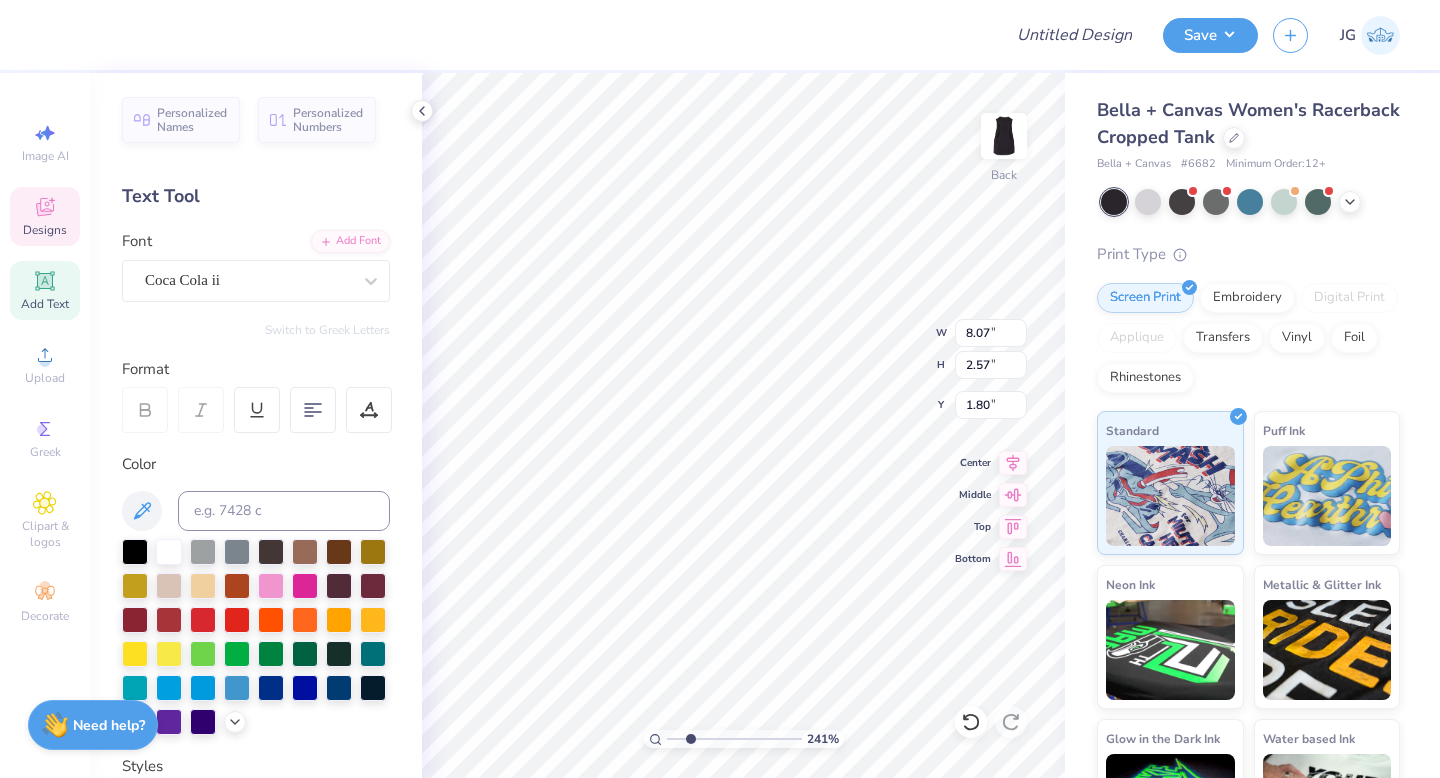 type on "8.07" 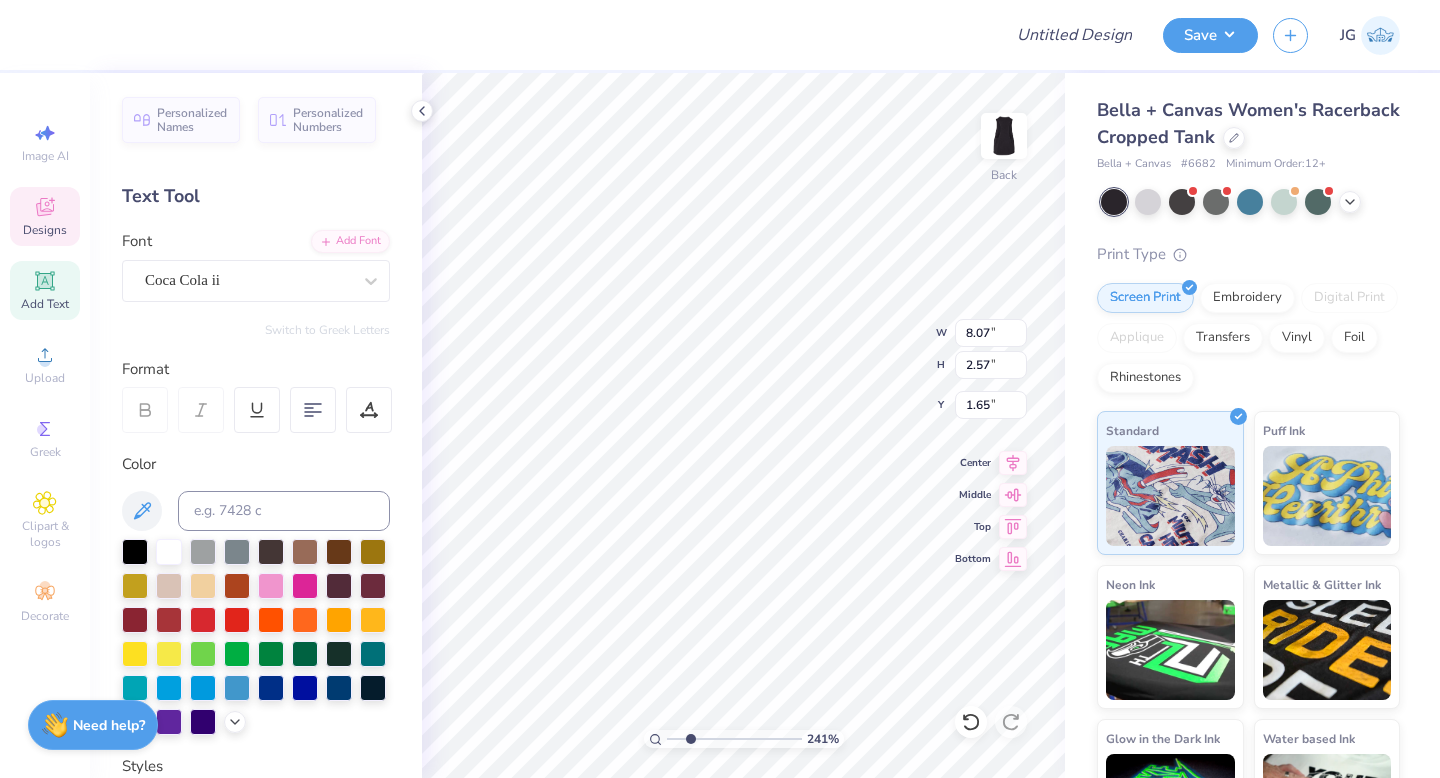 type on "4.05" 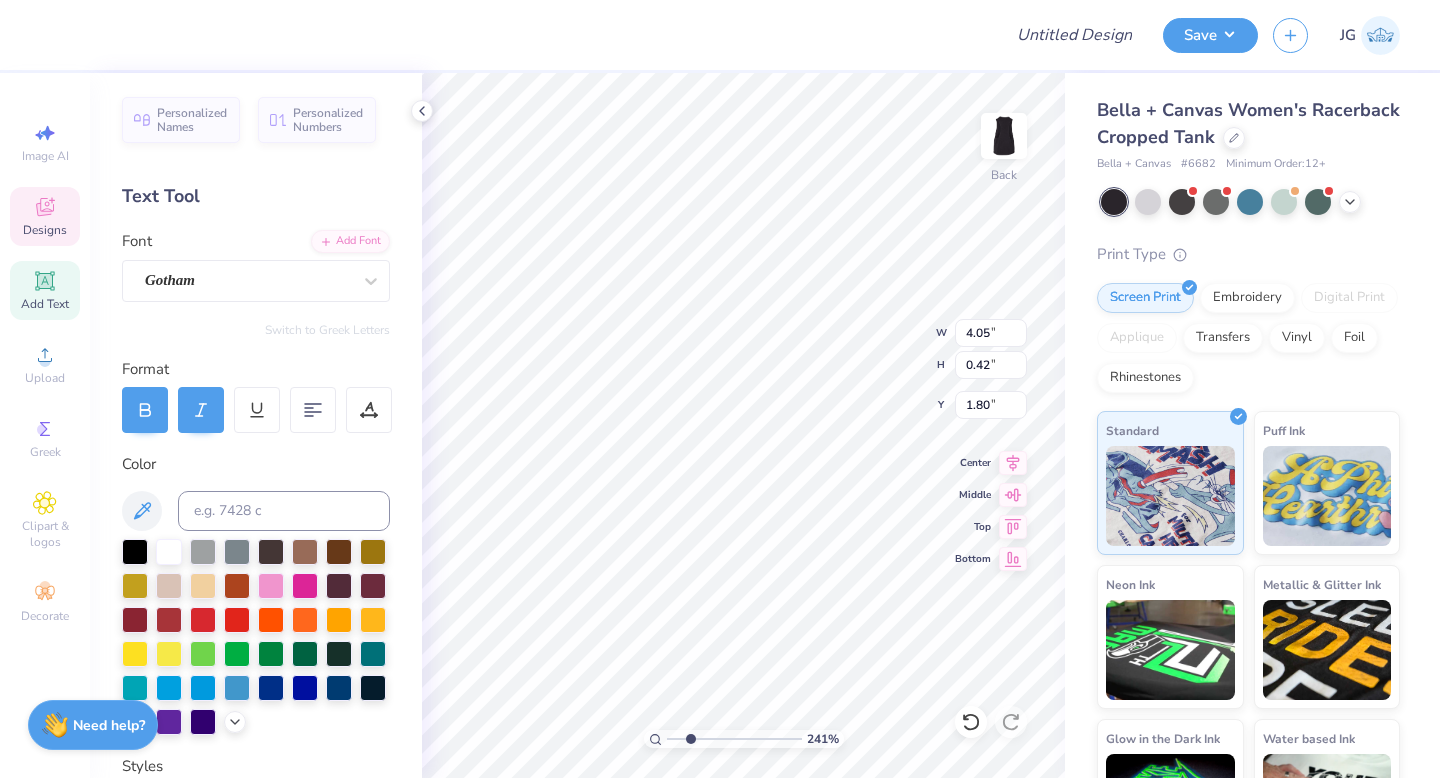 type on "1.82" 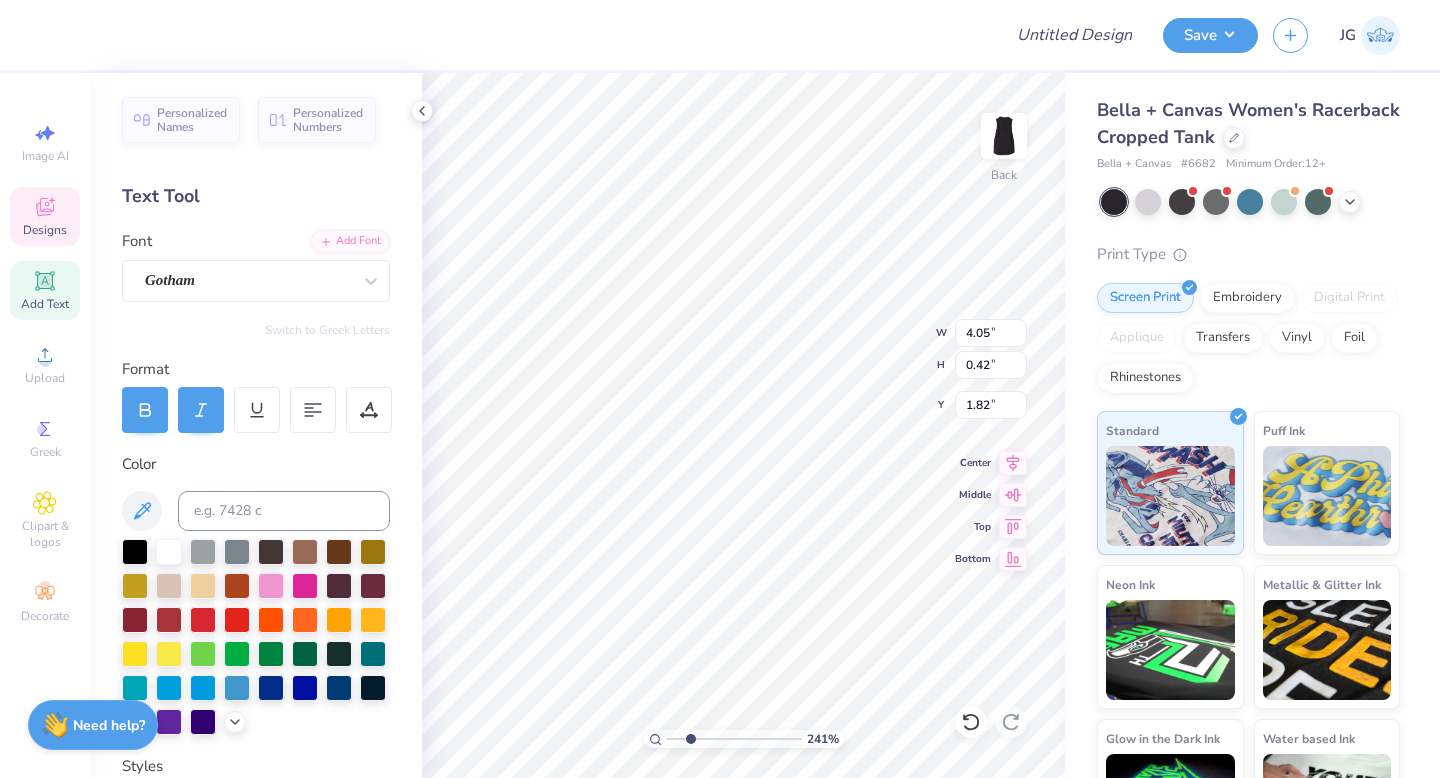 type on "8.07" 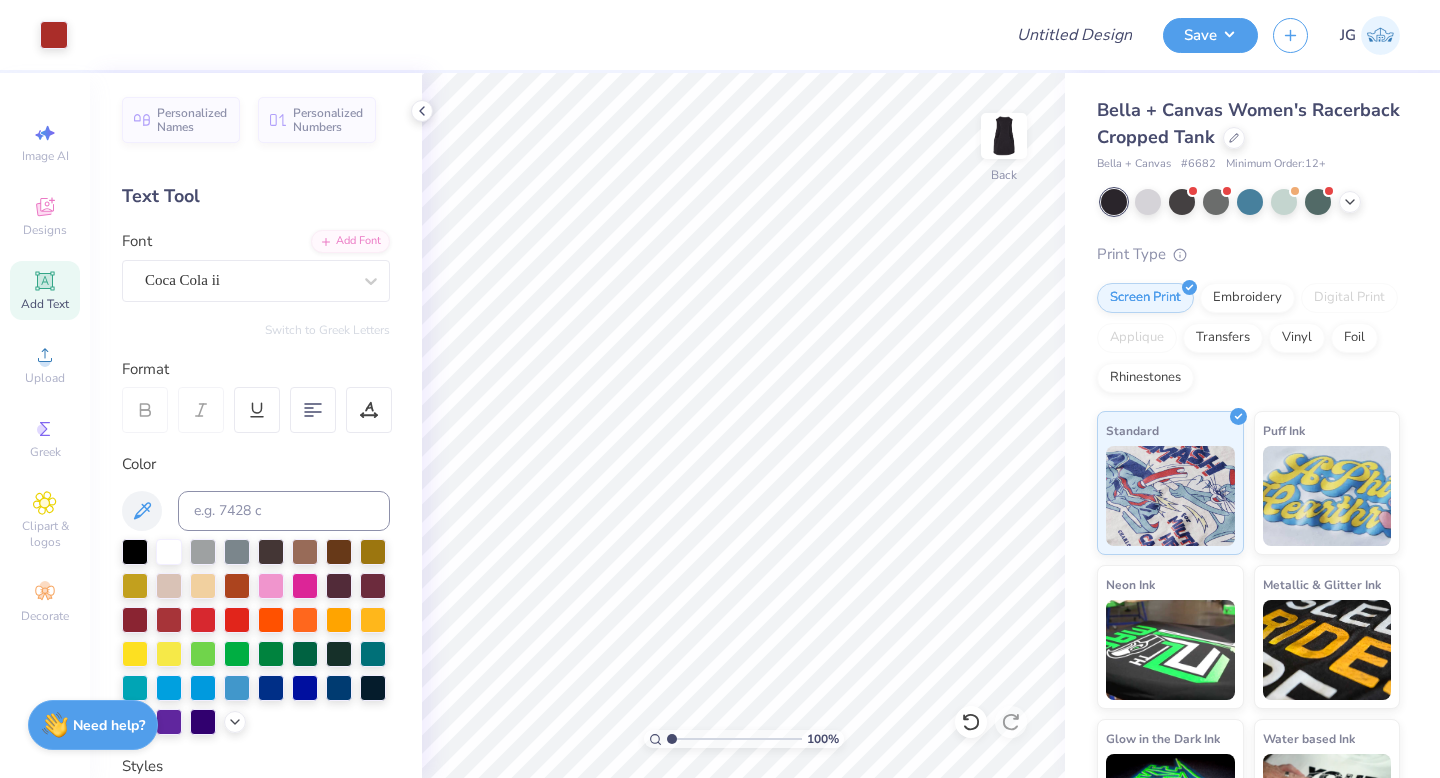 drag, startPoint x: 685, startPoint y: 741, endPoint x: 623, endPoint y: 750, distance: 62.649822 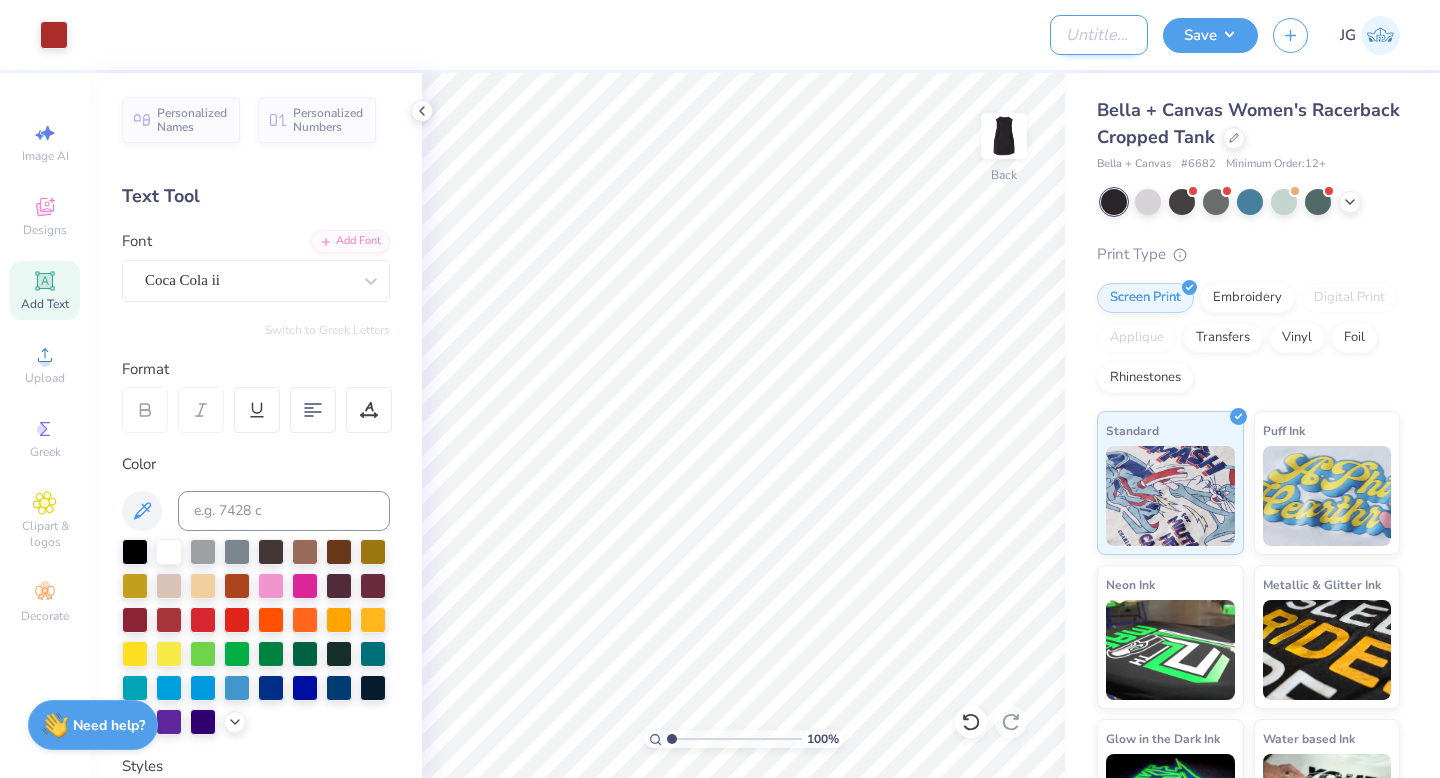 click on "Design Title" at bounding box center (1099, 35) 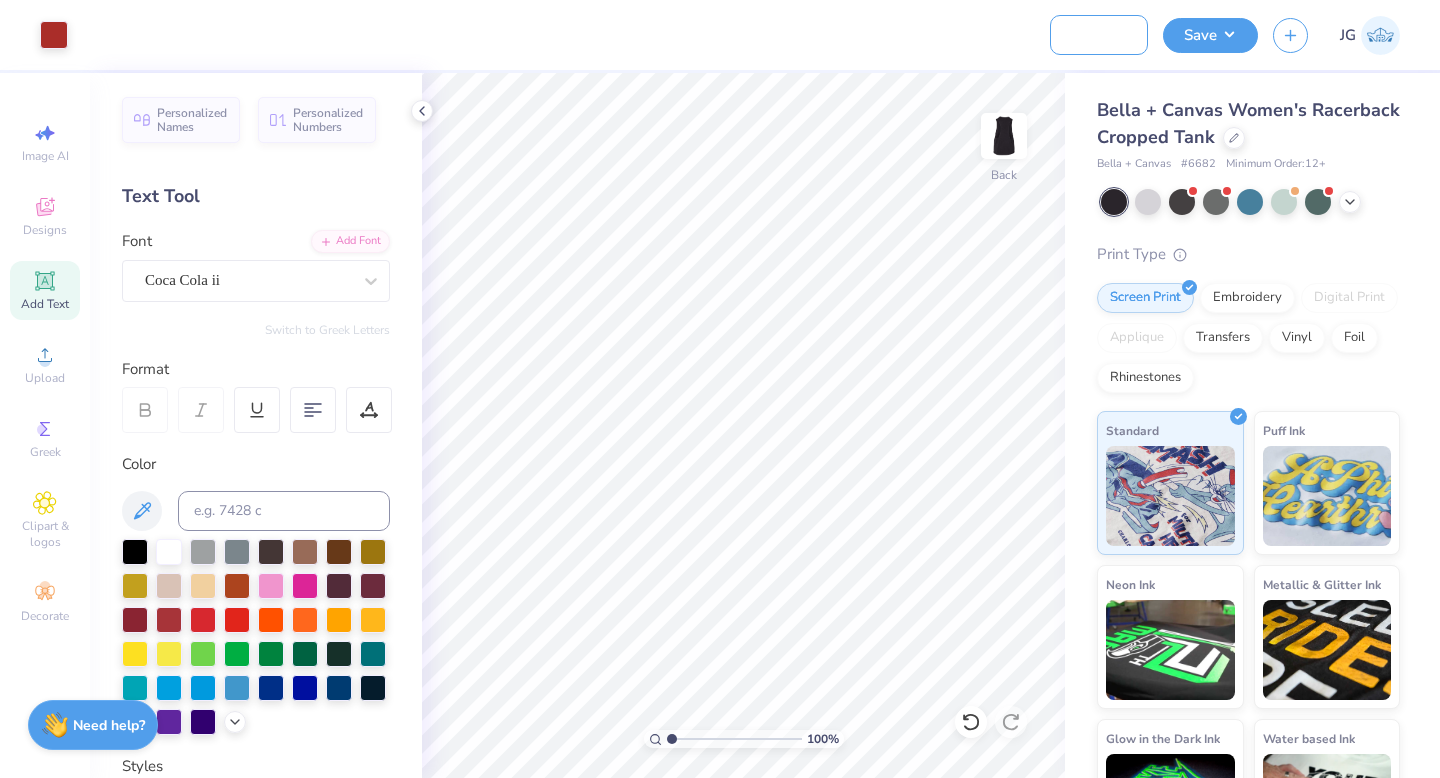 scroll, scrollTop: 0, scrollLeft: 83, axis: horizontal 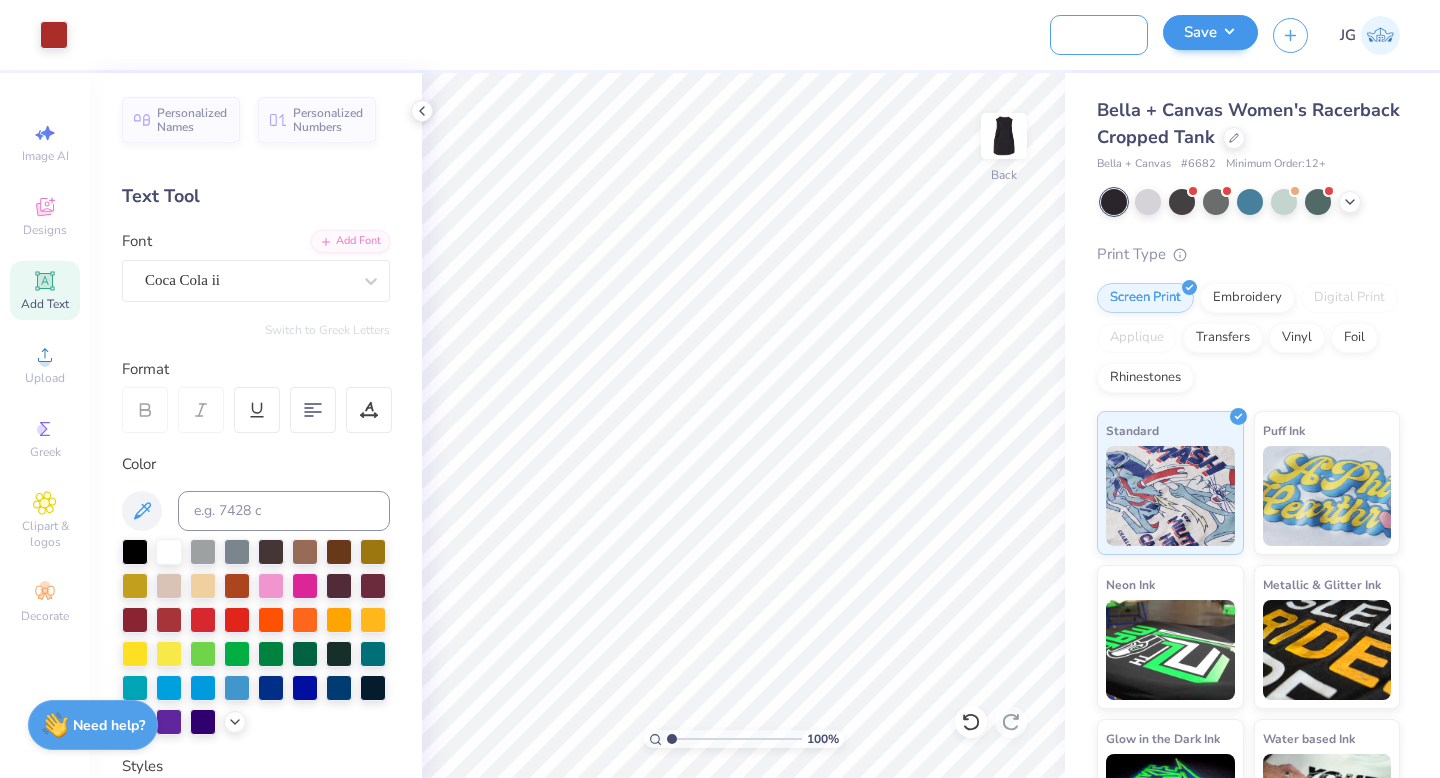 type on "Ill Razor Back Tanks" 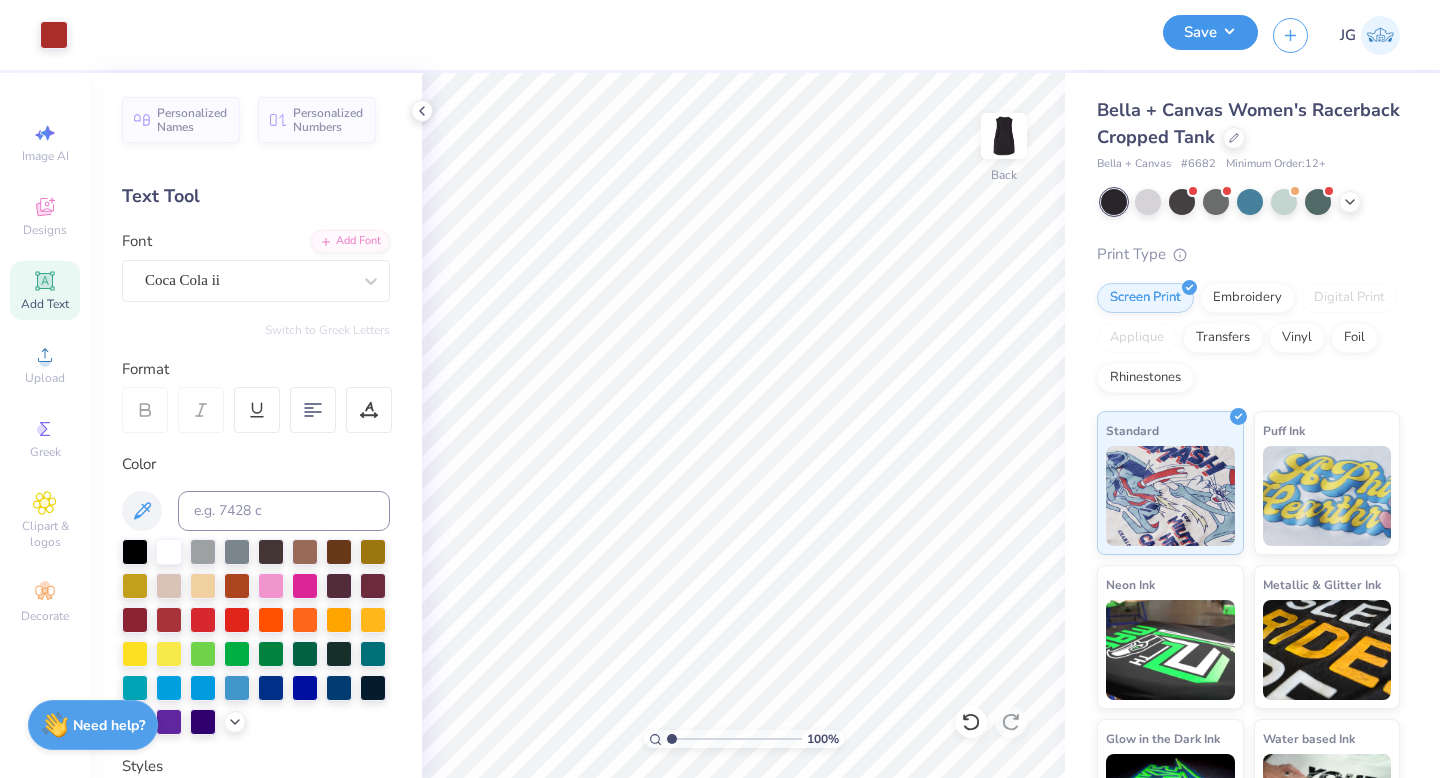 scroll, scrollTop: 0, scrollLeft: 0, axis: both 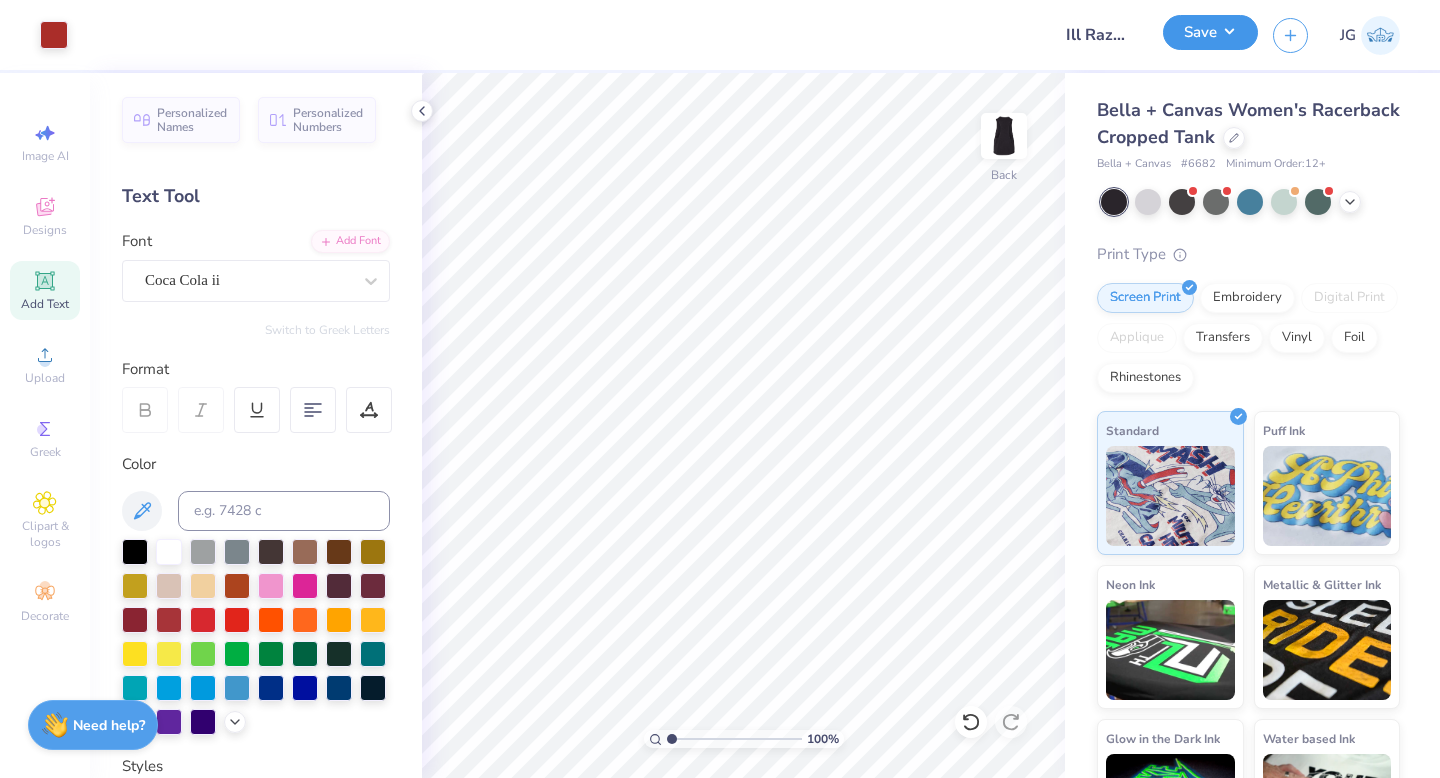 click on "Save" at bounding box center (1210, 32) 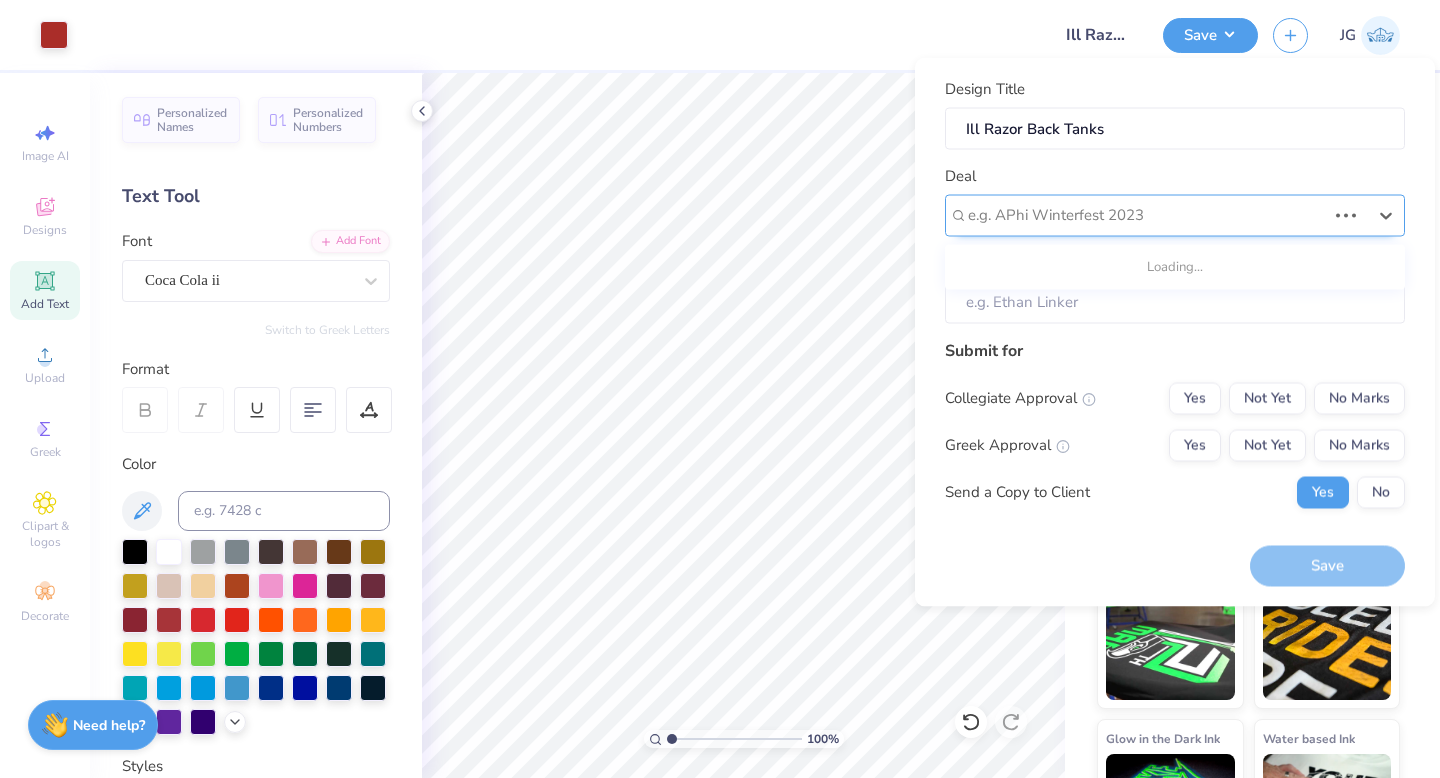 click at bounding box center (1147, 215) 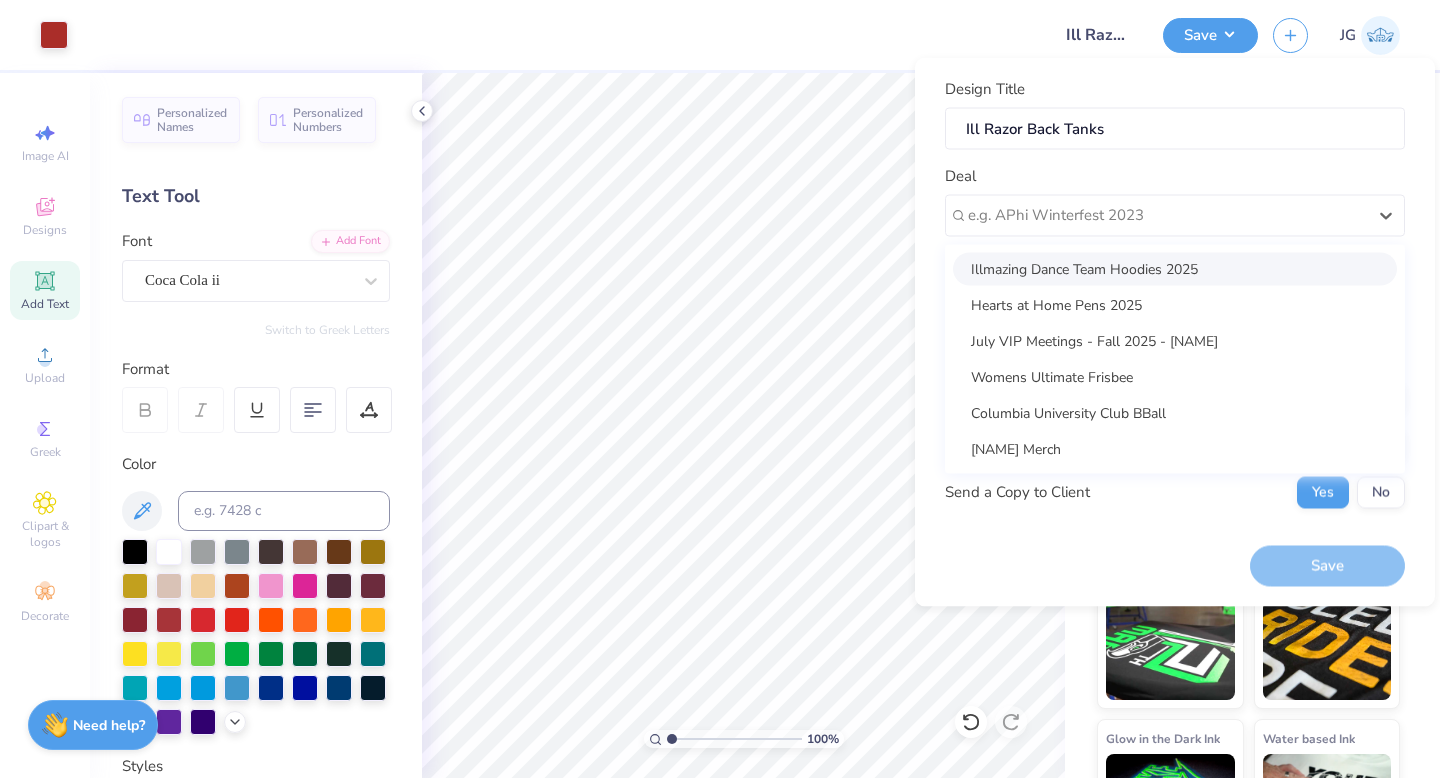 click on "Illmazing Dance Team Hoodies 2025" at bounding box center [1175, 268] 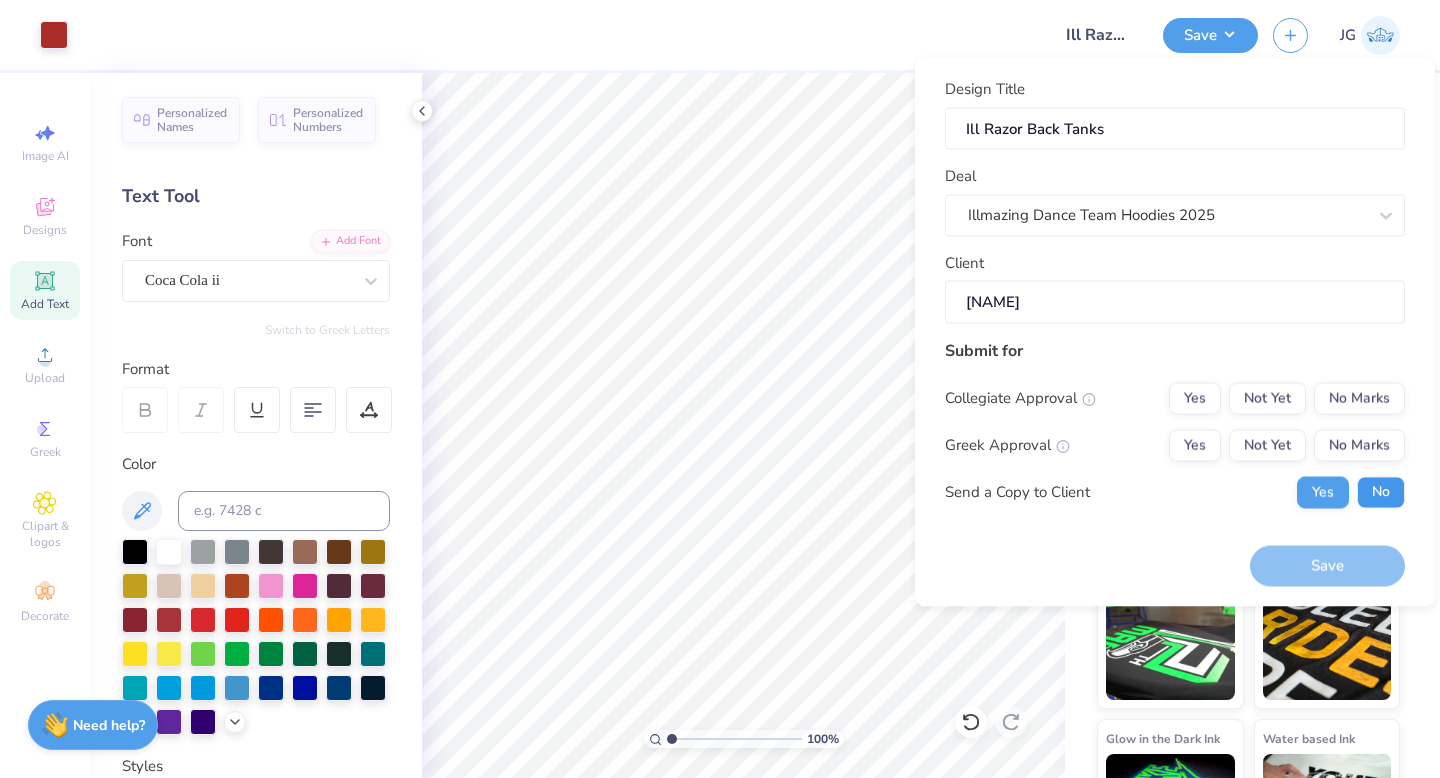 click on "No" at bounding box center (1381, 492) 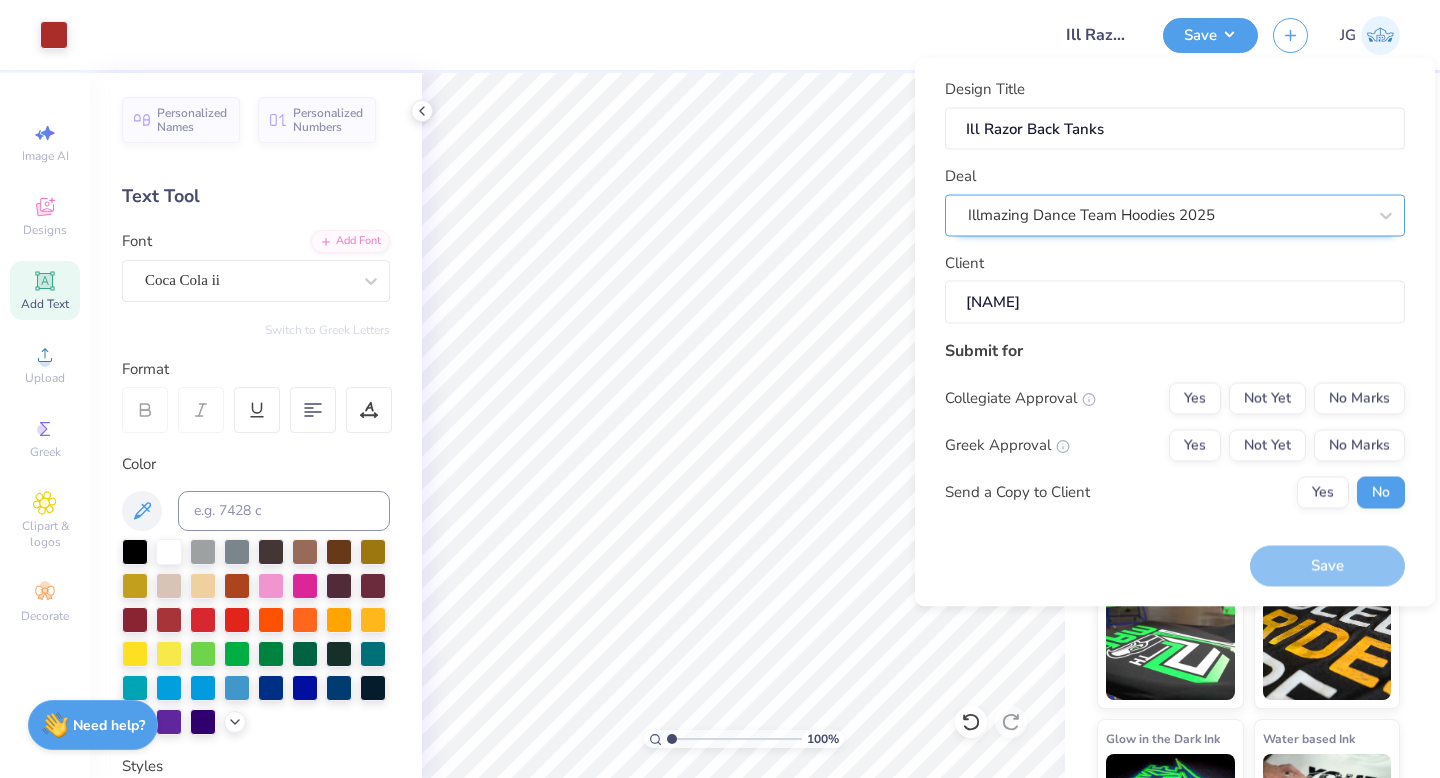 click on "Illmazing Dance Team Hoodies 2025" at bounding box center [1167, 215] 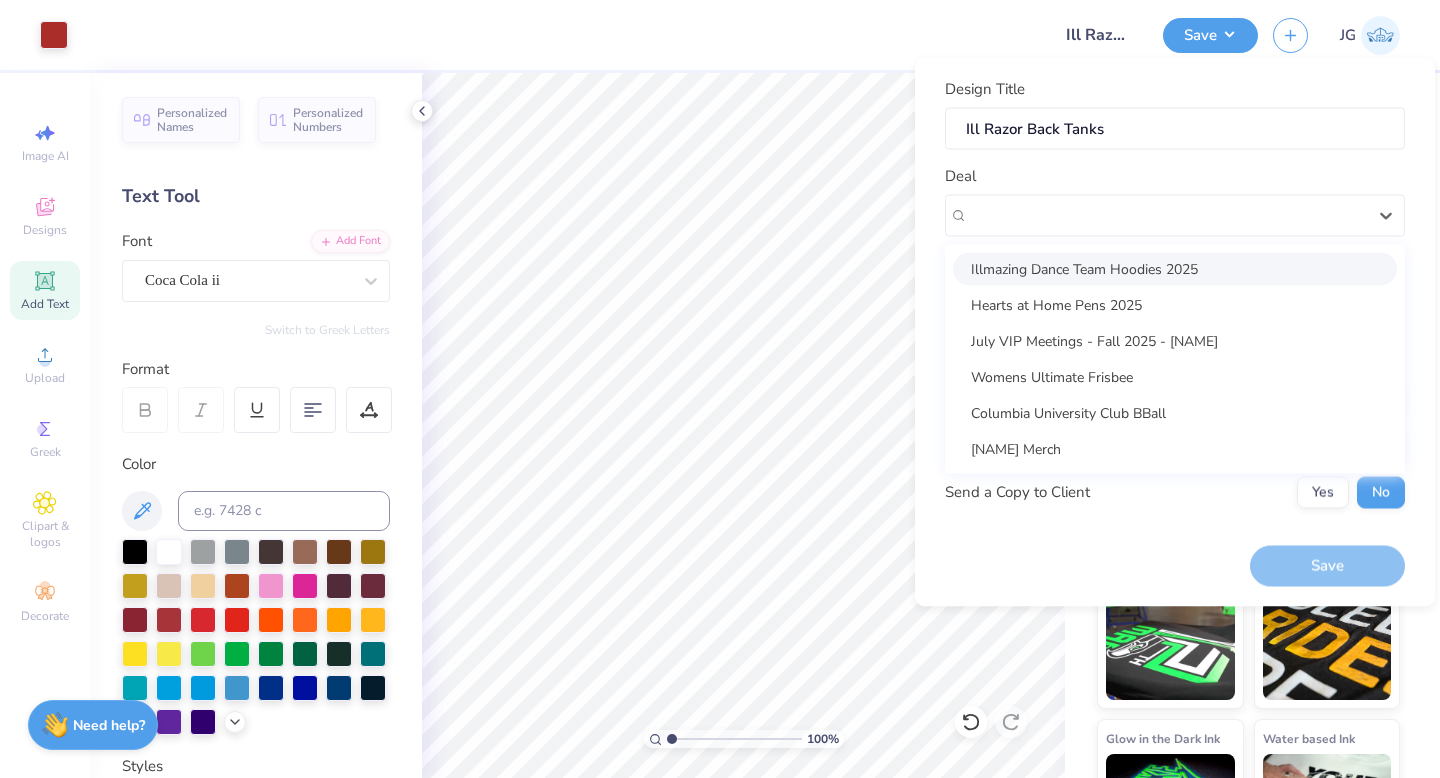 click on "Illmazing Dance Team Hoodies 2025" at bounding box center (1175, 268) 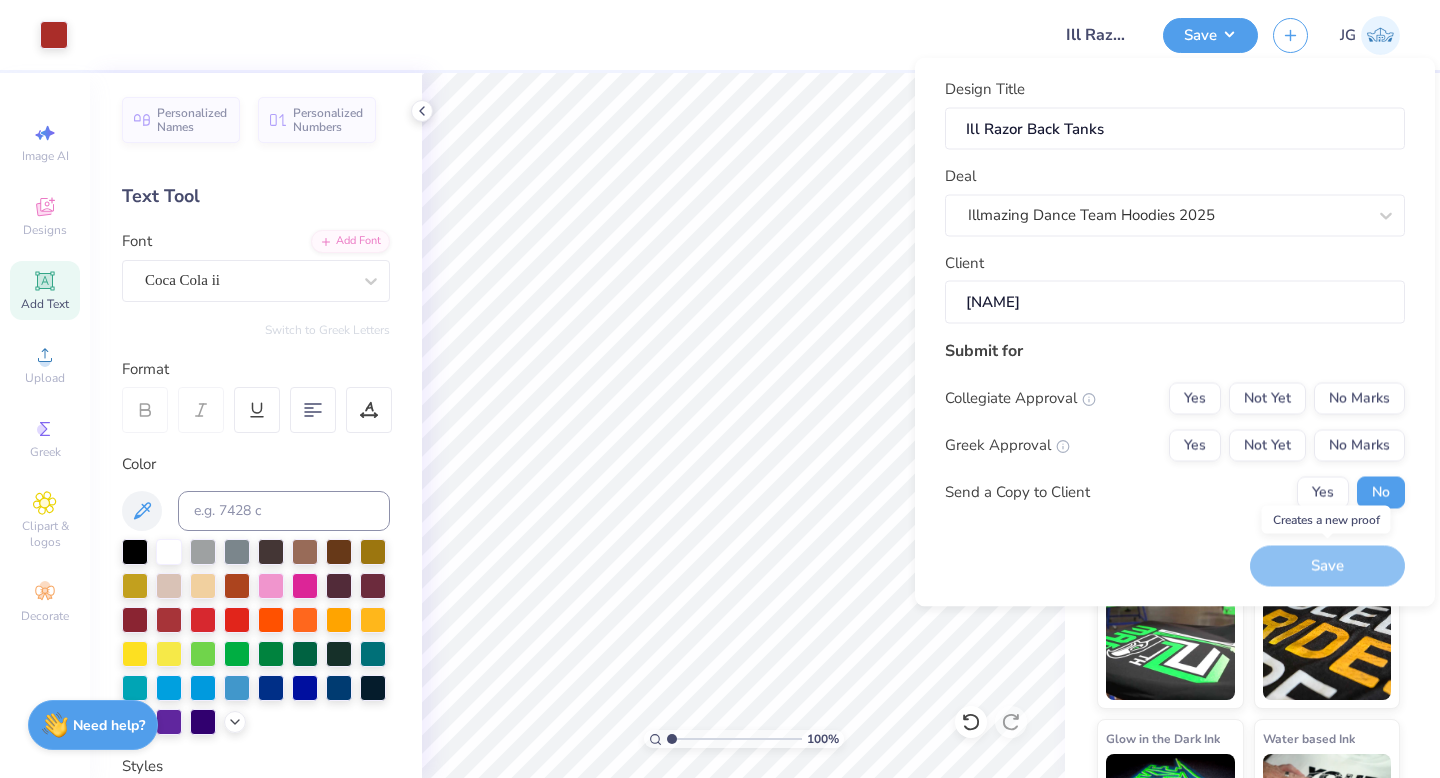 click on "Save" at bounding box center [1327, 566] 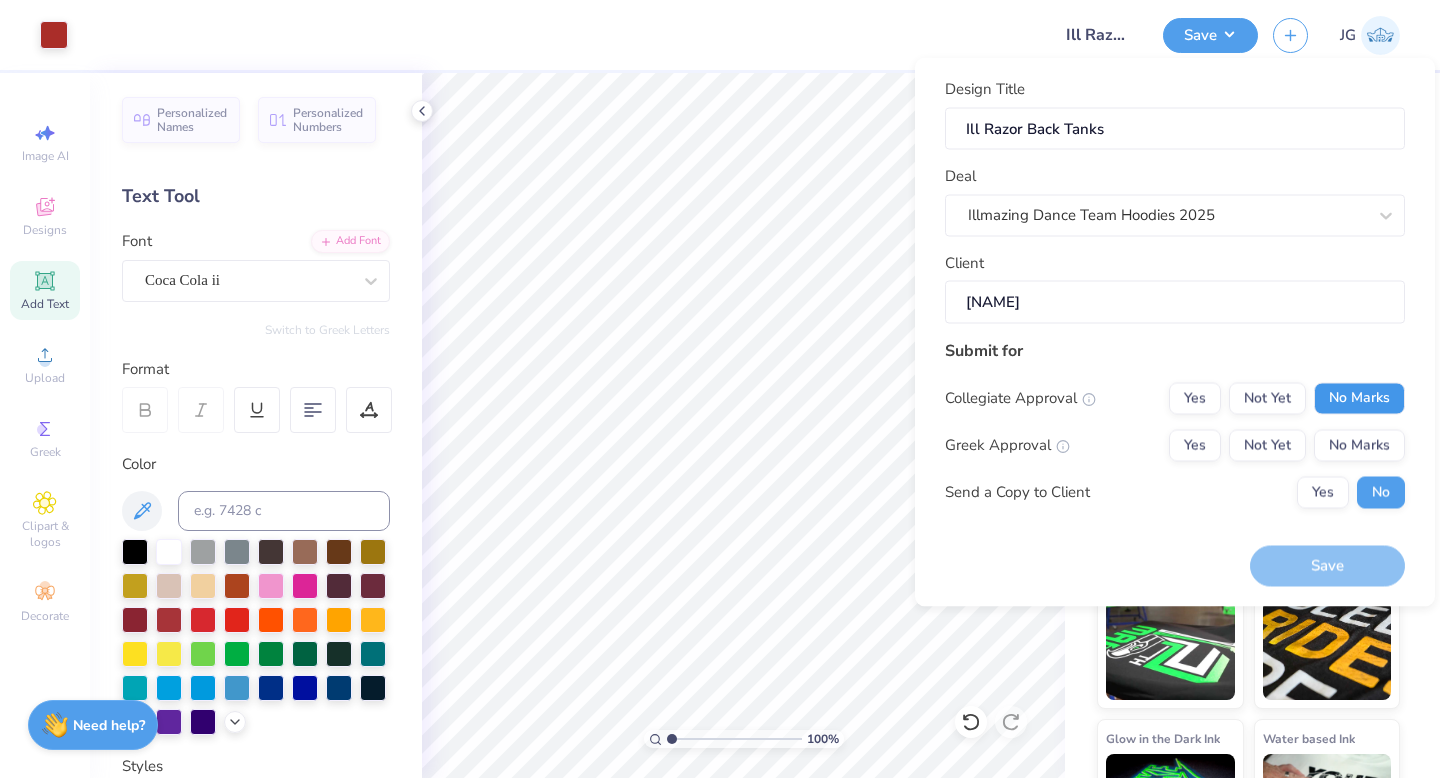 click on "No Marks" at bounding box center [1359, 398] 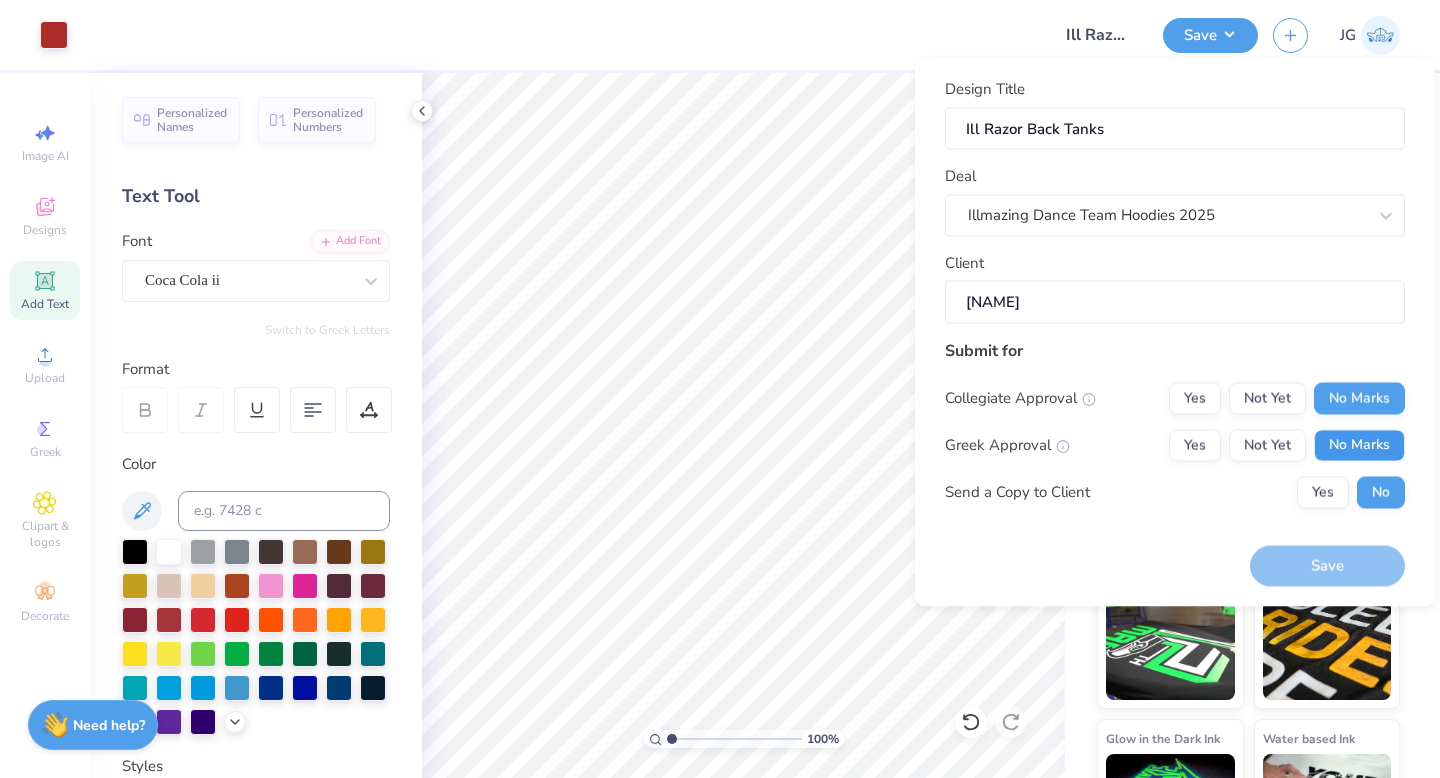 click on "No Marks" at bounding box center (1359, 445) 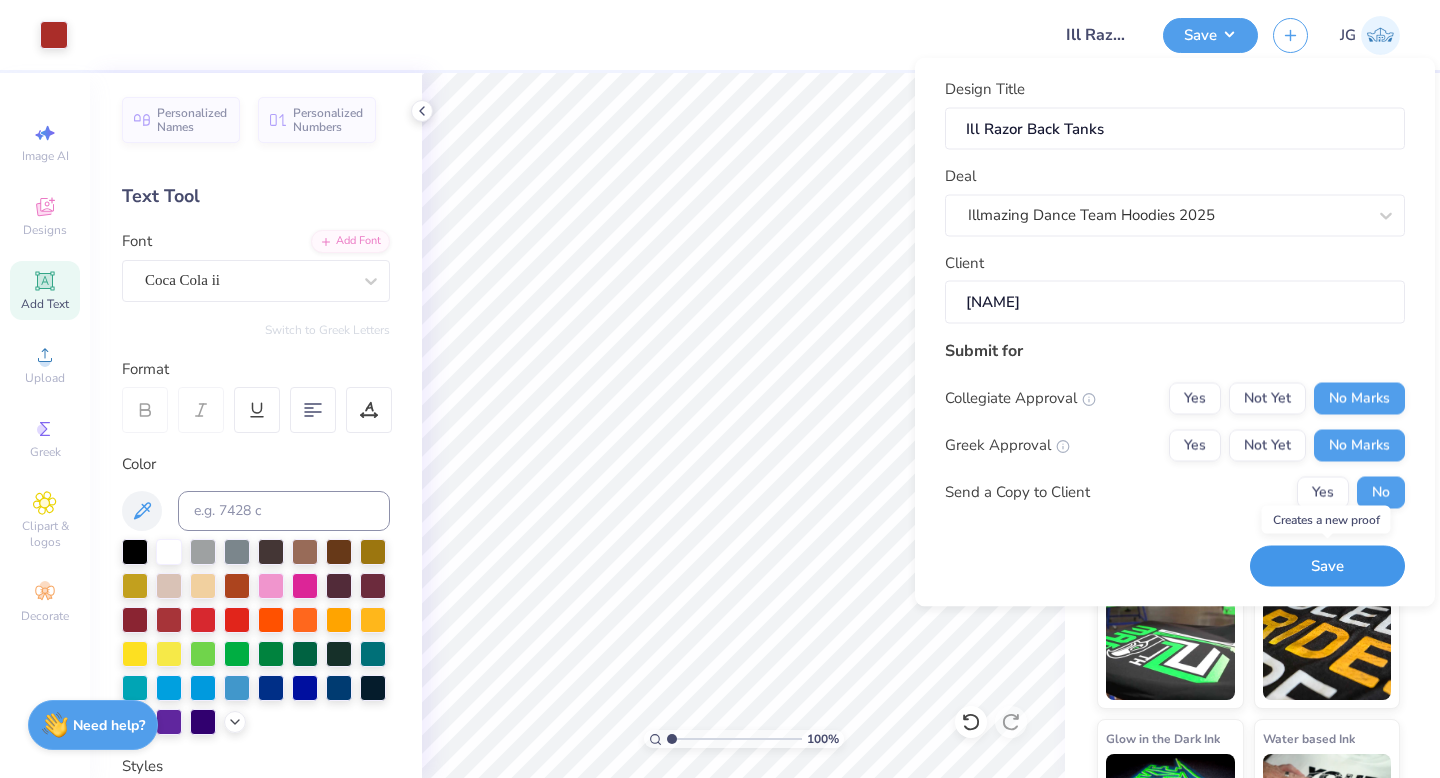 click on "Save" at bounding box center (1327, 566) 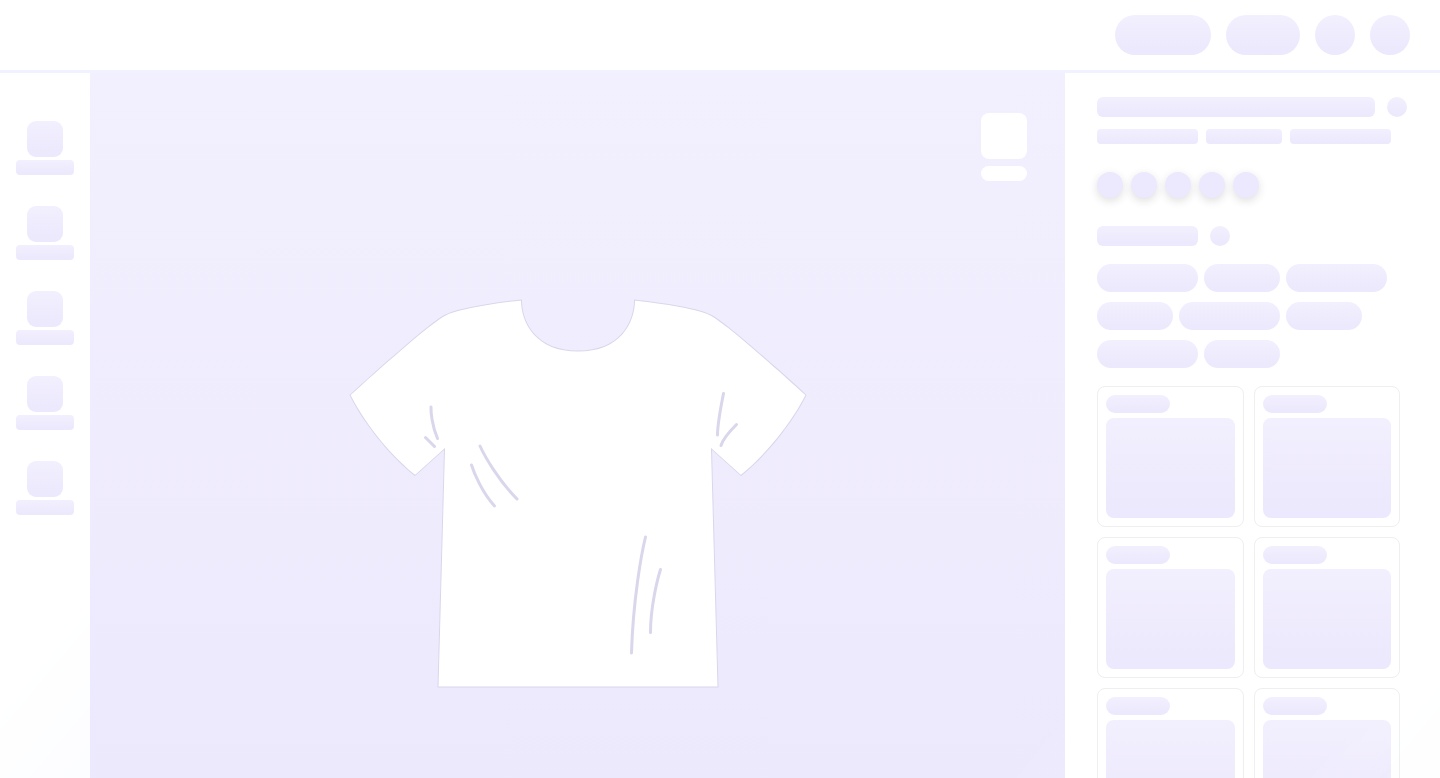 scroll, scrollTop: 0, scrollLeft: 0, axis: both 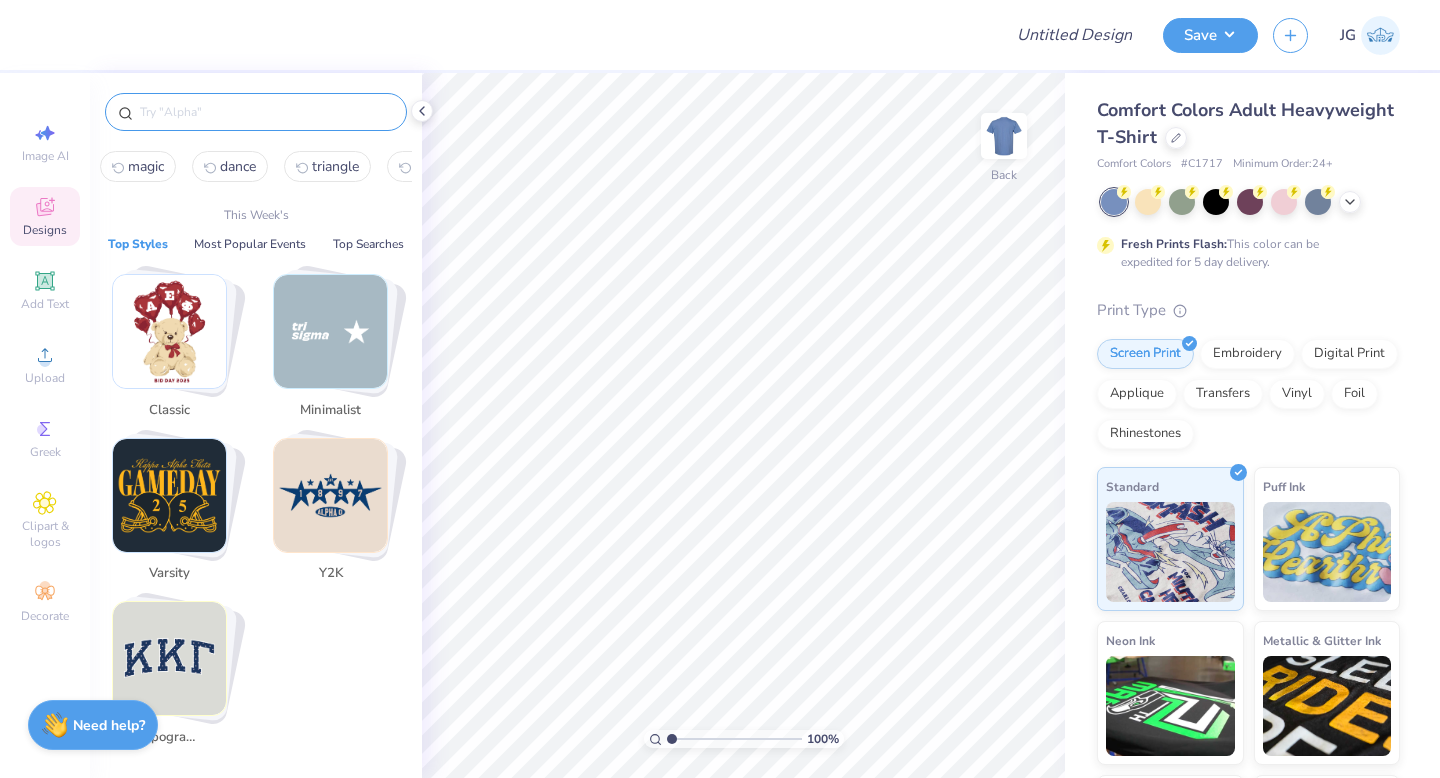 click at bounding box center (266, 112) 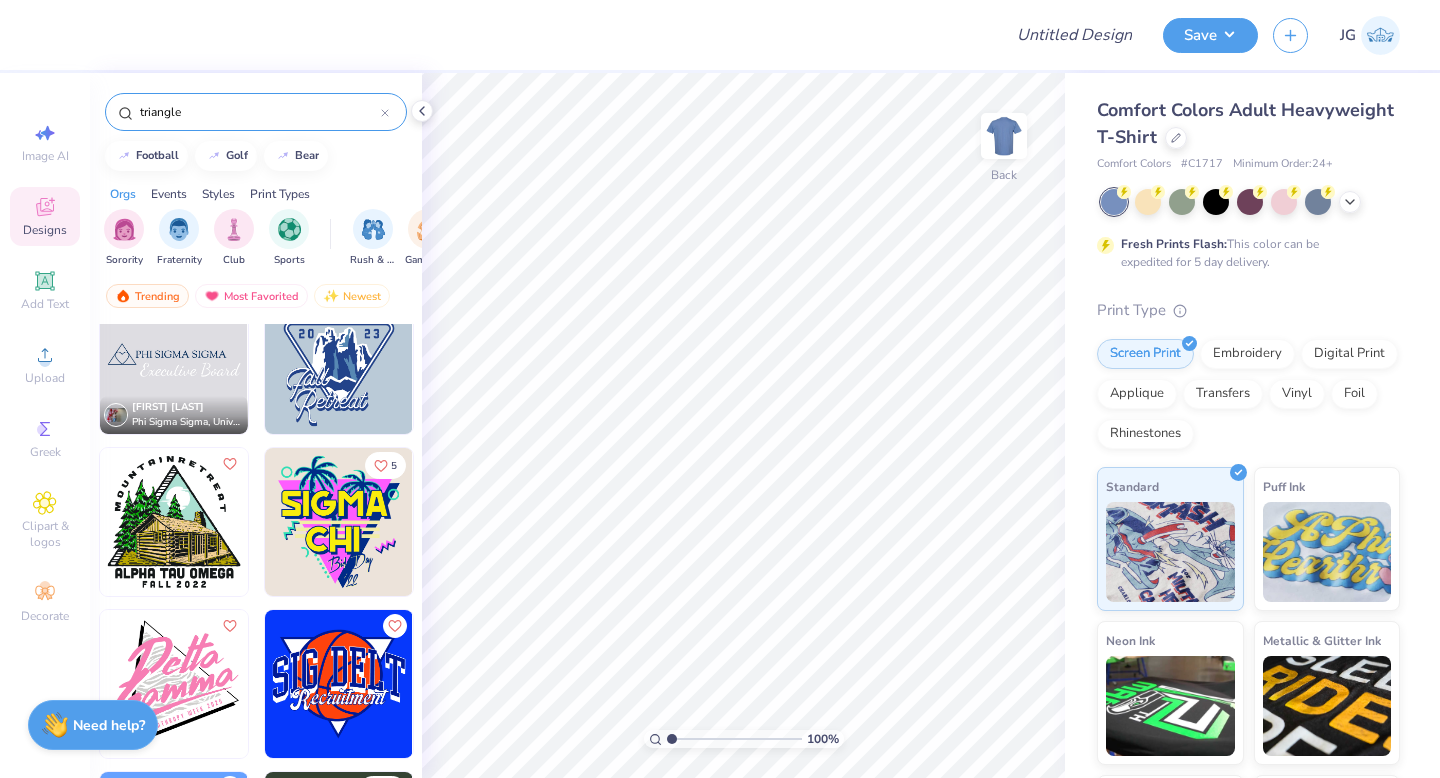 scroll, scrollTop: 0, scrollLeft: 0, axis: both 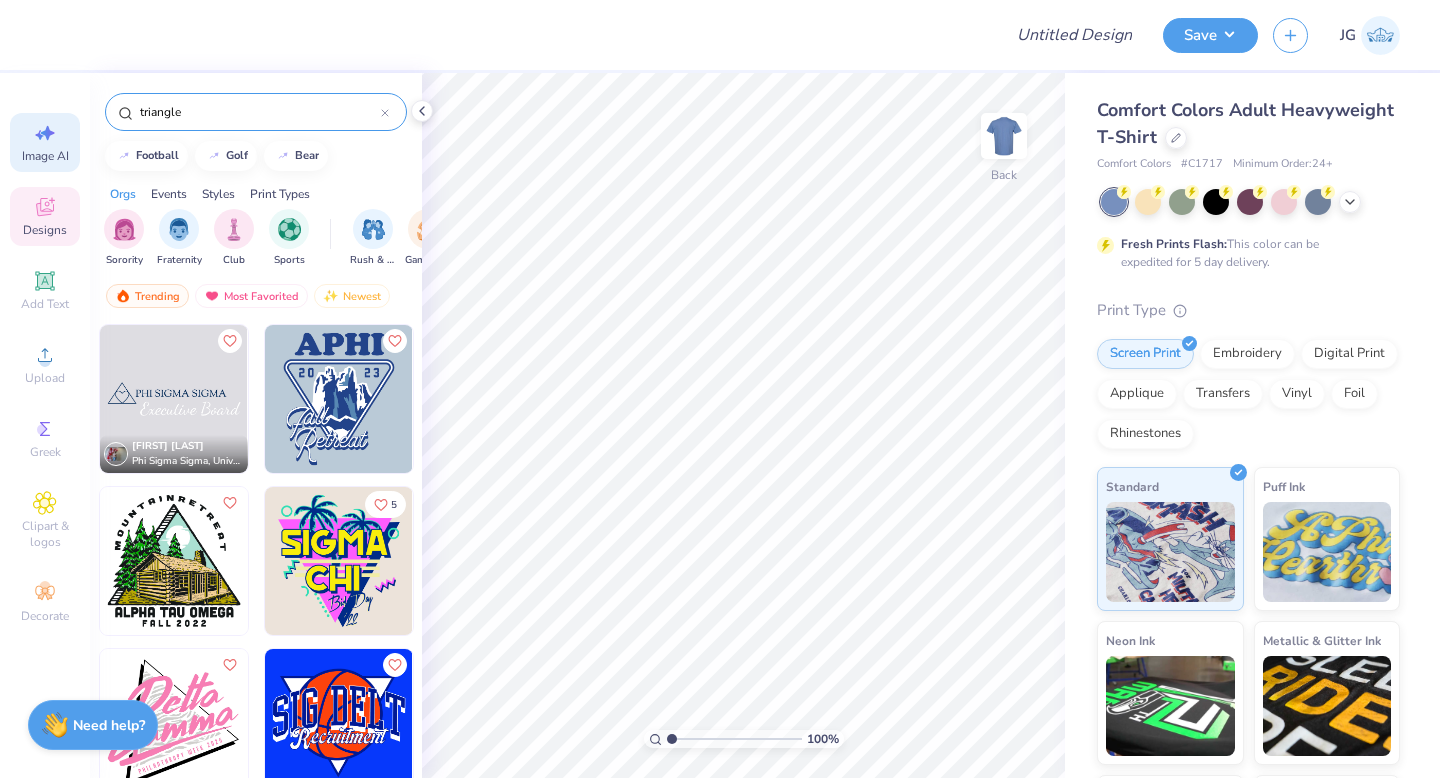 type on "triangle" 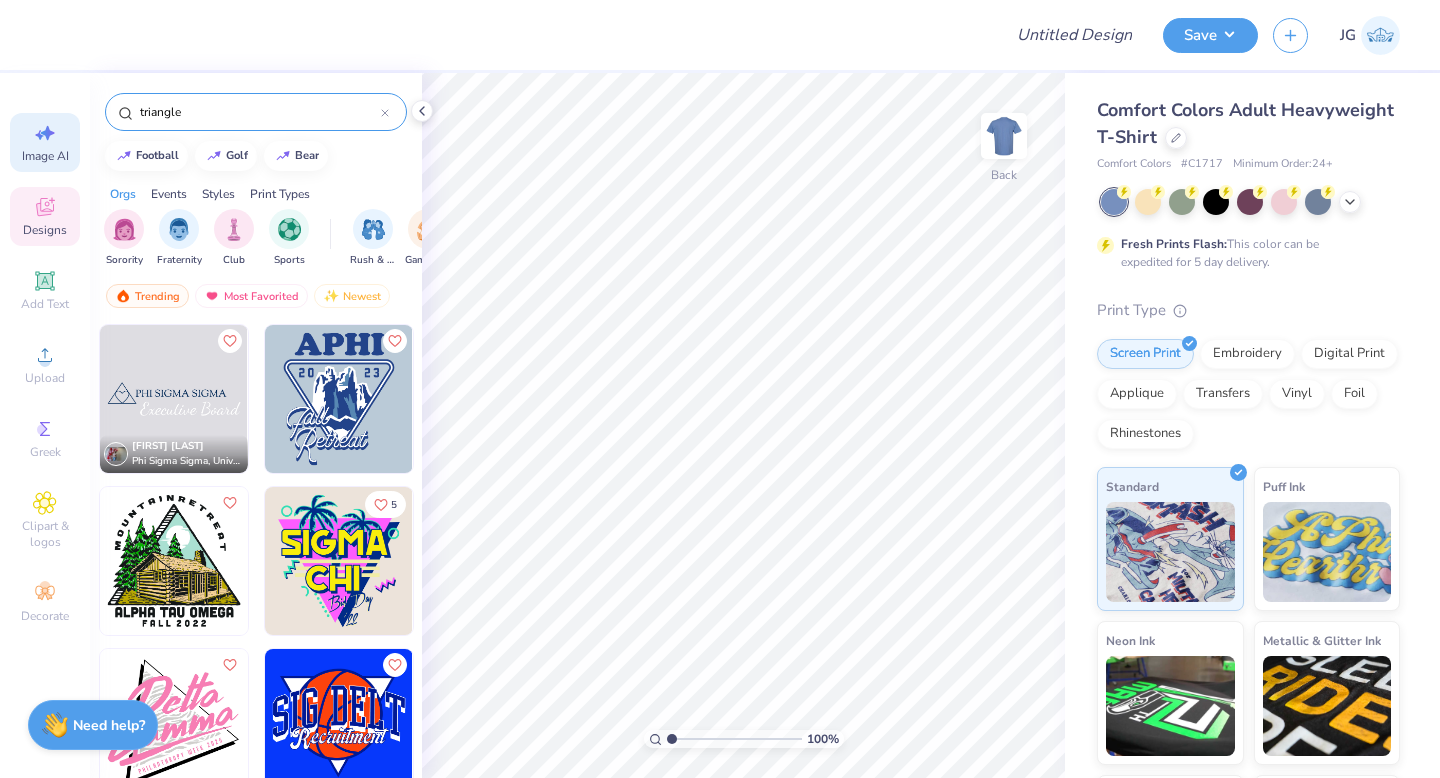 click on "Image AI" at bounding box center [45, 156] 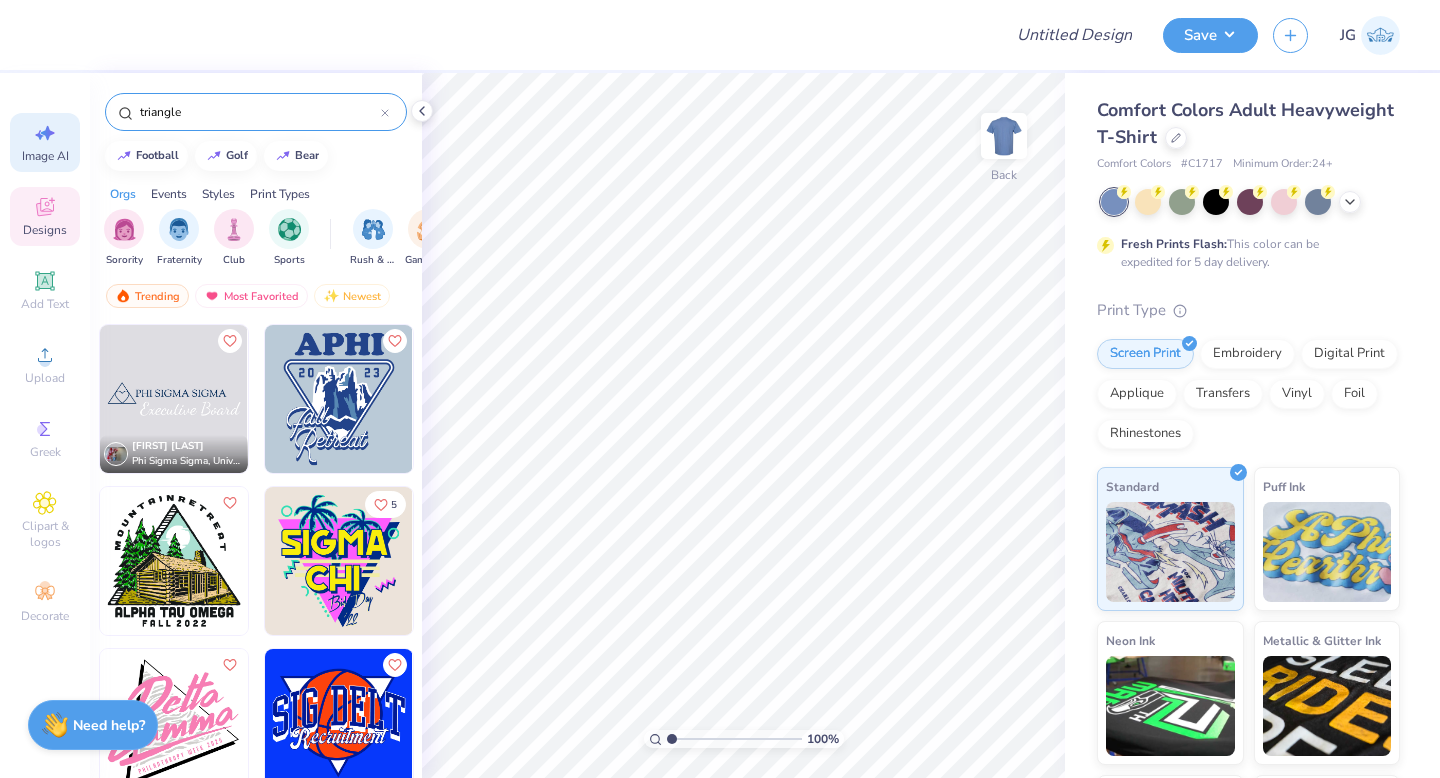 select on "4" 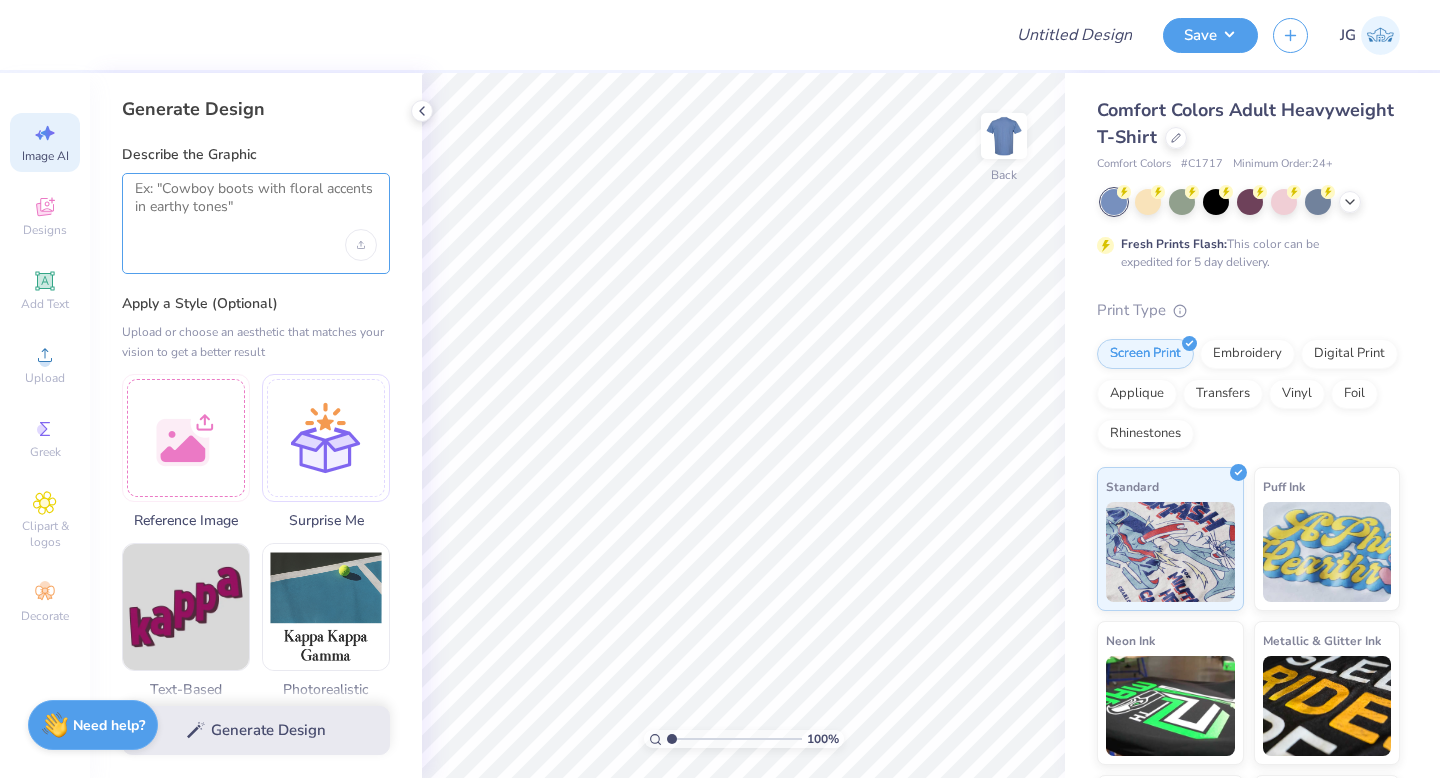 click at bounding box center [256, 205] 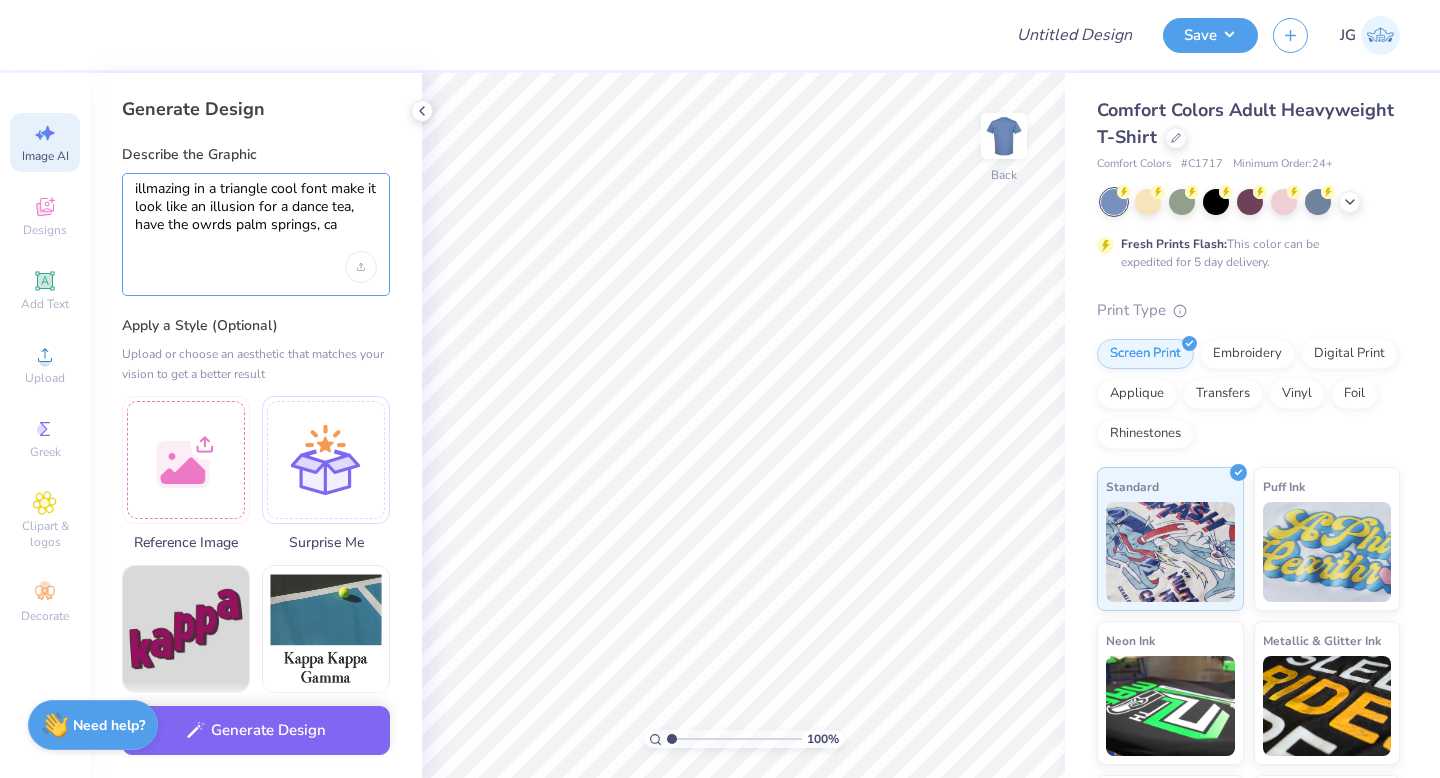 click on "illmazing in a triangle cool font make it look like an illusion for a dance tea, have the owrds palm springs, ca" at bounding box center [256, 216] 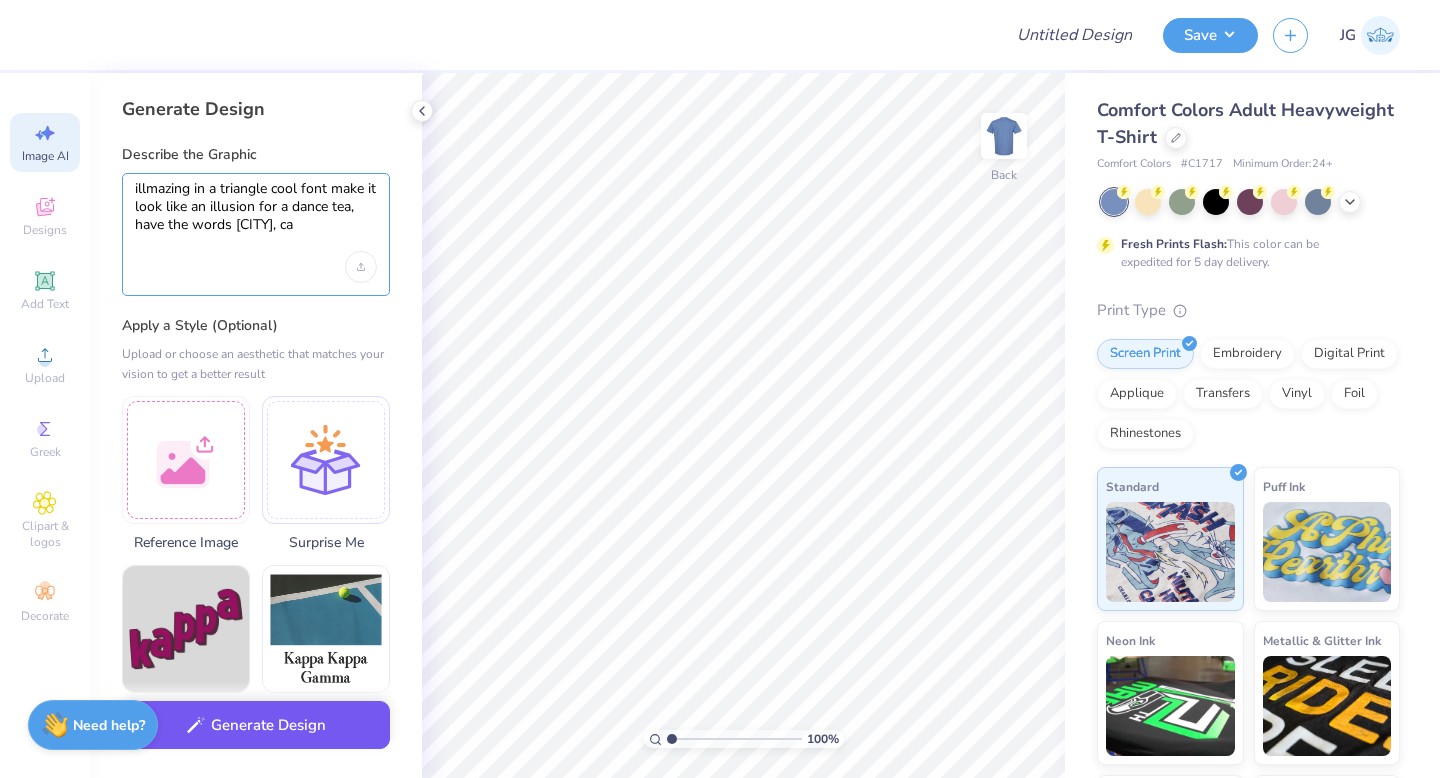 type on "illmazing in a triangle cool font make it look like an illusion for a dance tea, have the words [CITY], ca" 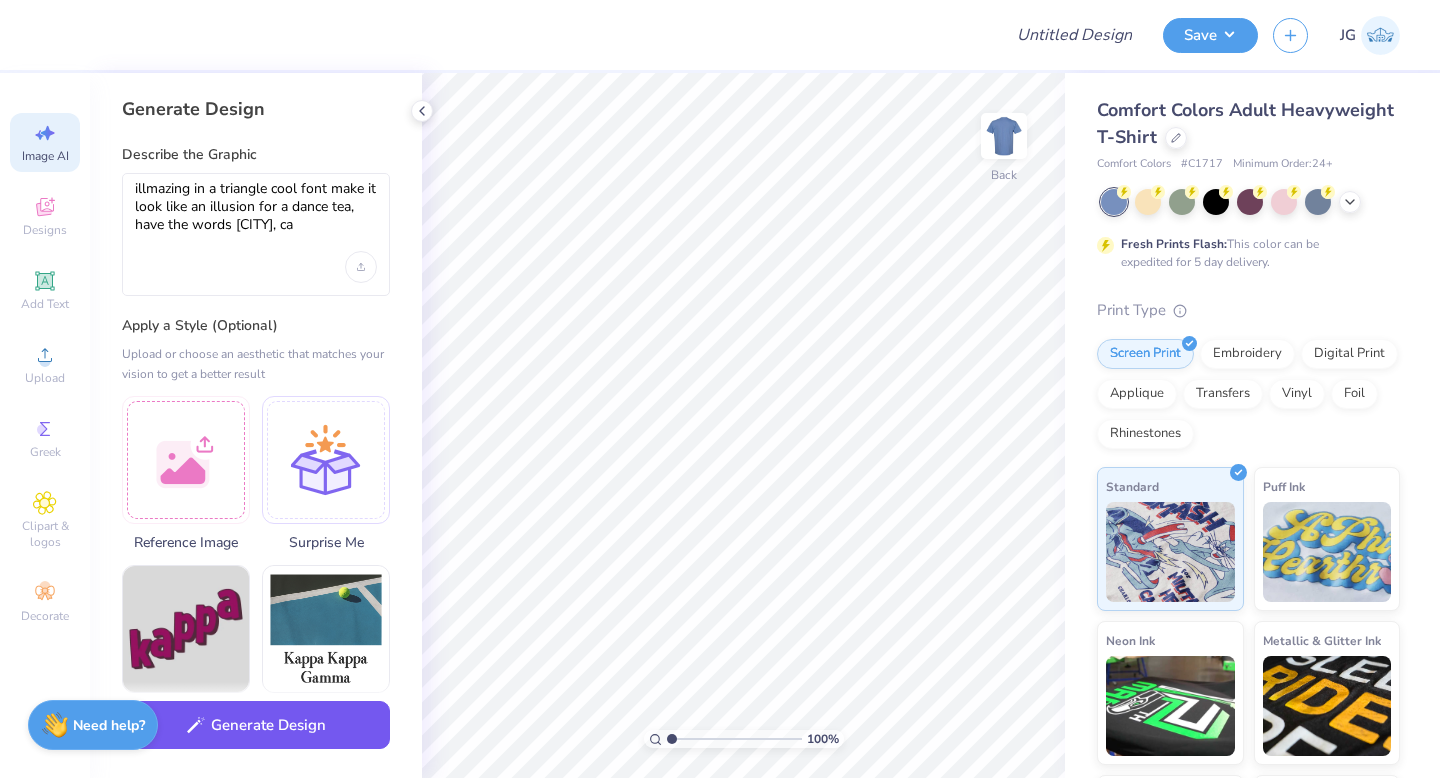 click on "Generate Design" at bounding box center [256, 725] 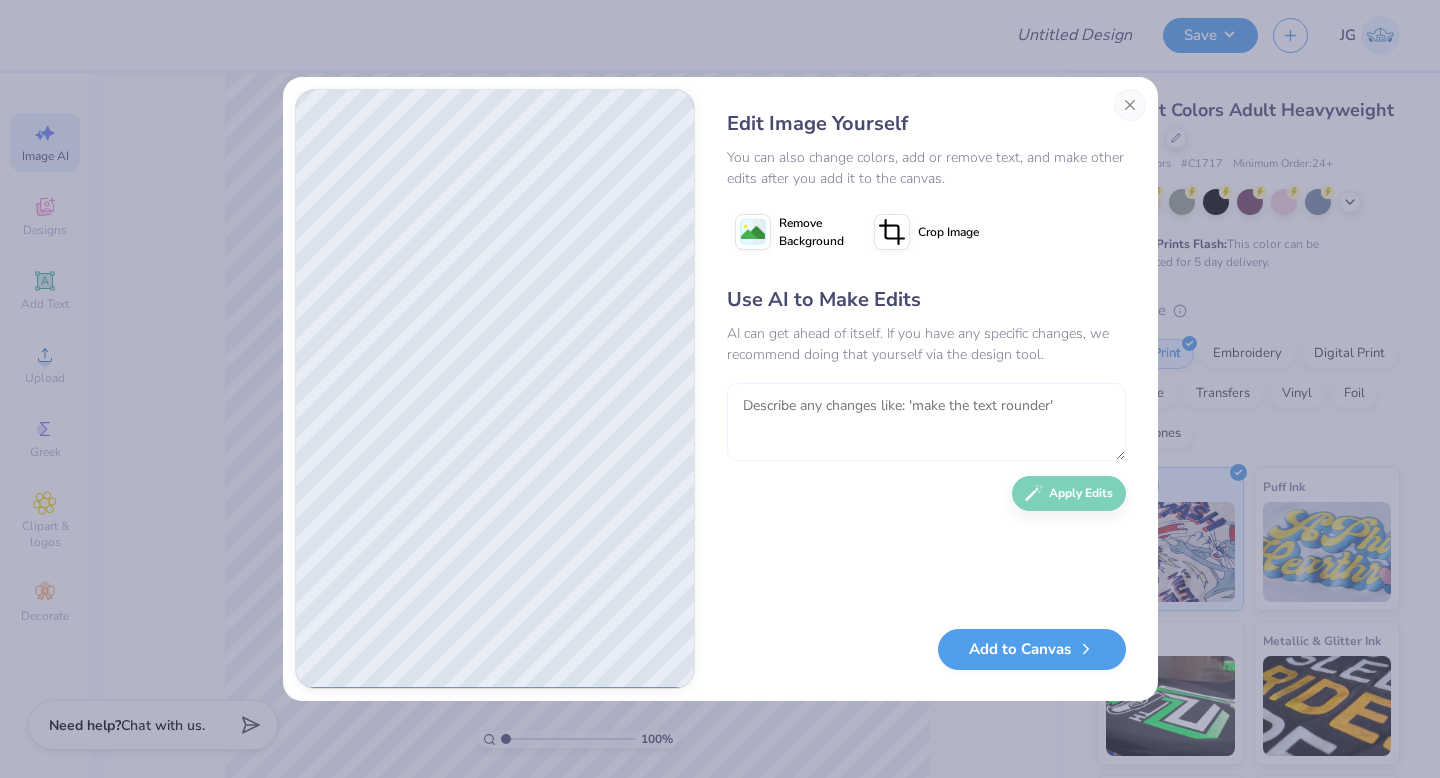 click at bounding box center [926, 422] 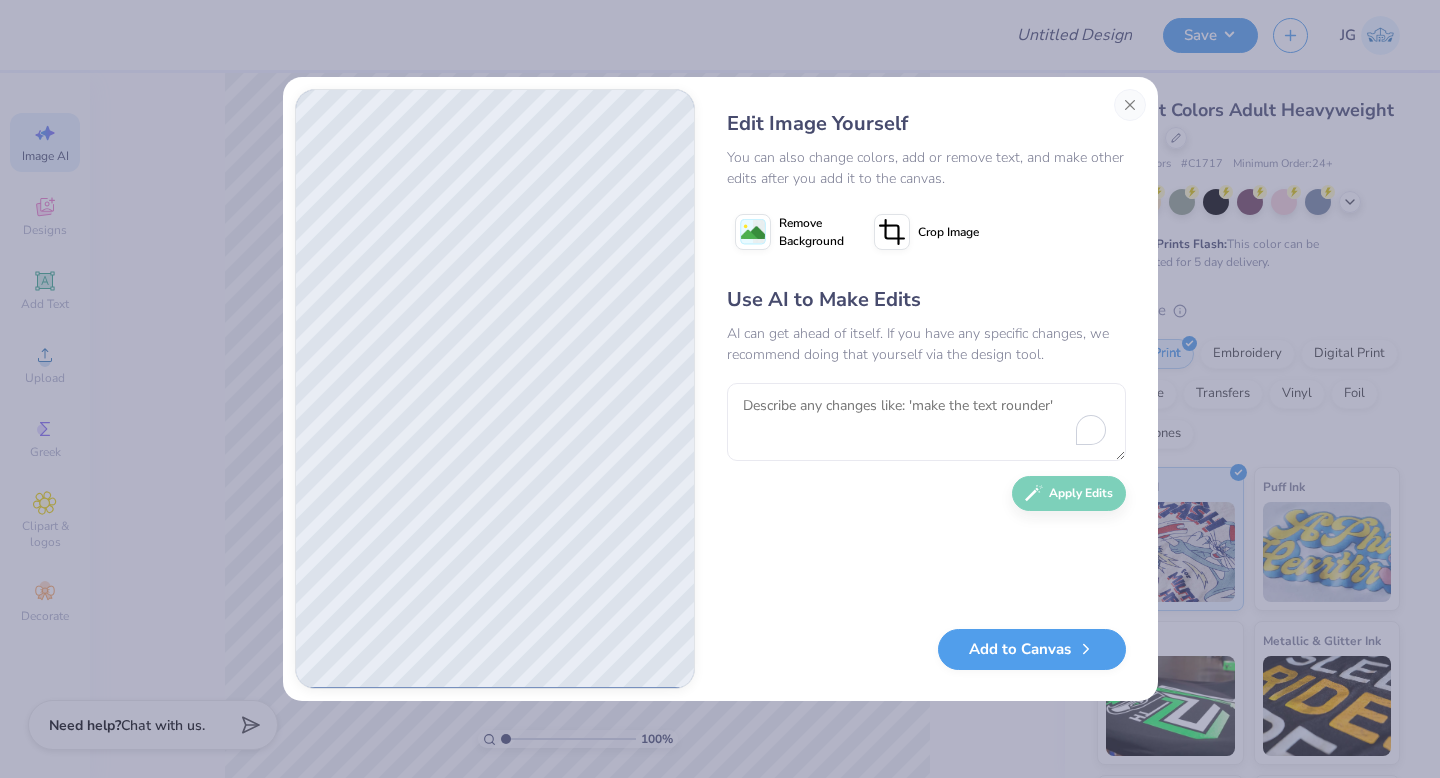click on "Edit Image Yourself You can also change colors, add or remove text, and make other edits after you add it to the canvas. Remove Background Crop Image Use AI to Make Edits AI can get ahead of itself. If you have any specific changes, we recommend doing that yourself via the design tool. Apply Edits Add to Canvas" at bounding box center [926, 389] 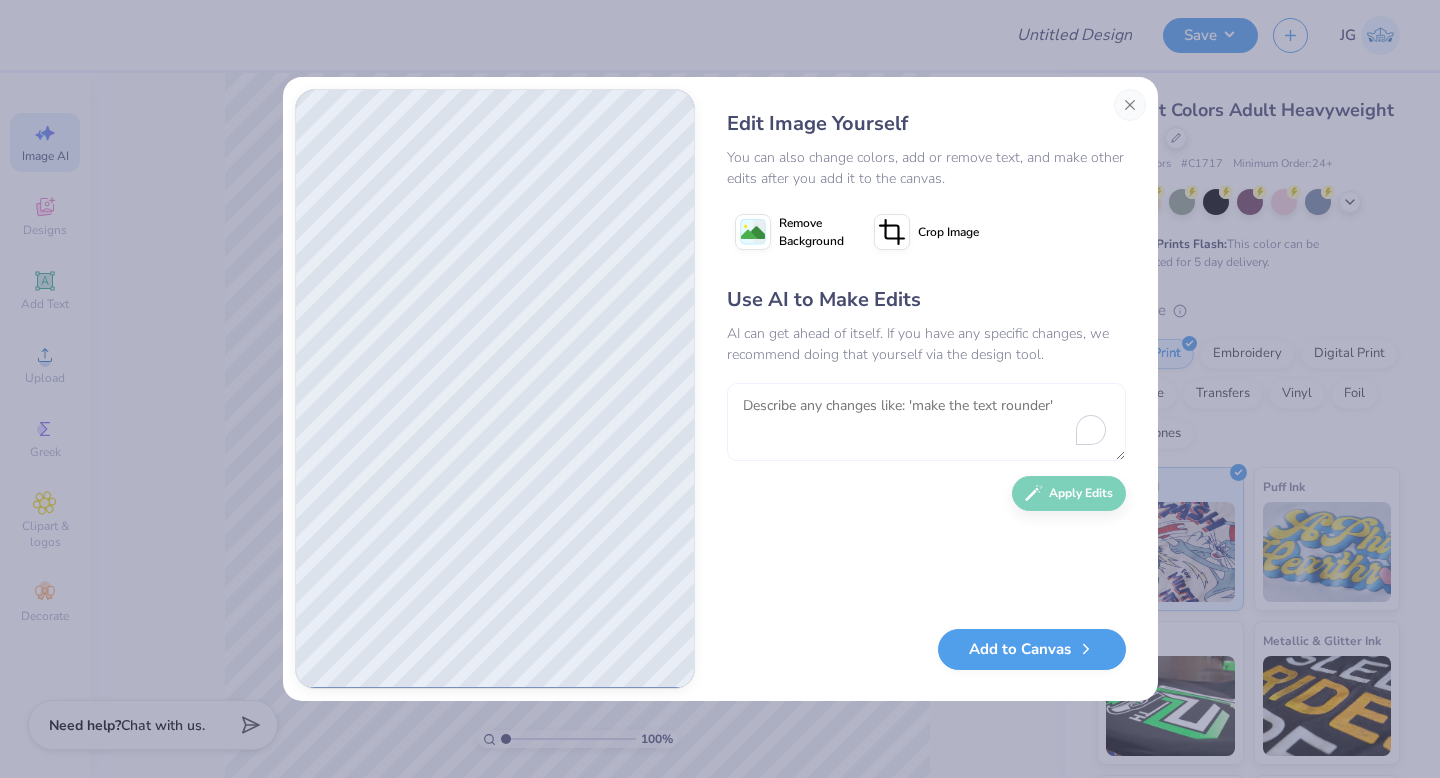 click at bounding box center [926, 422] 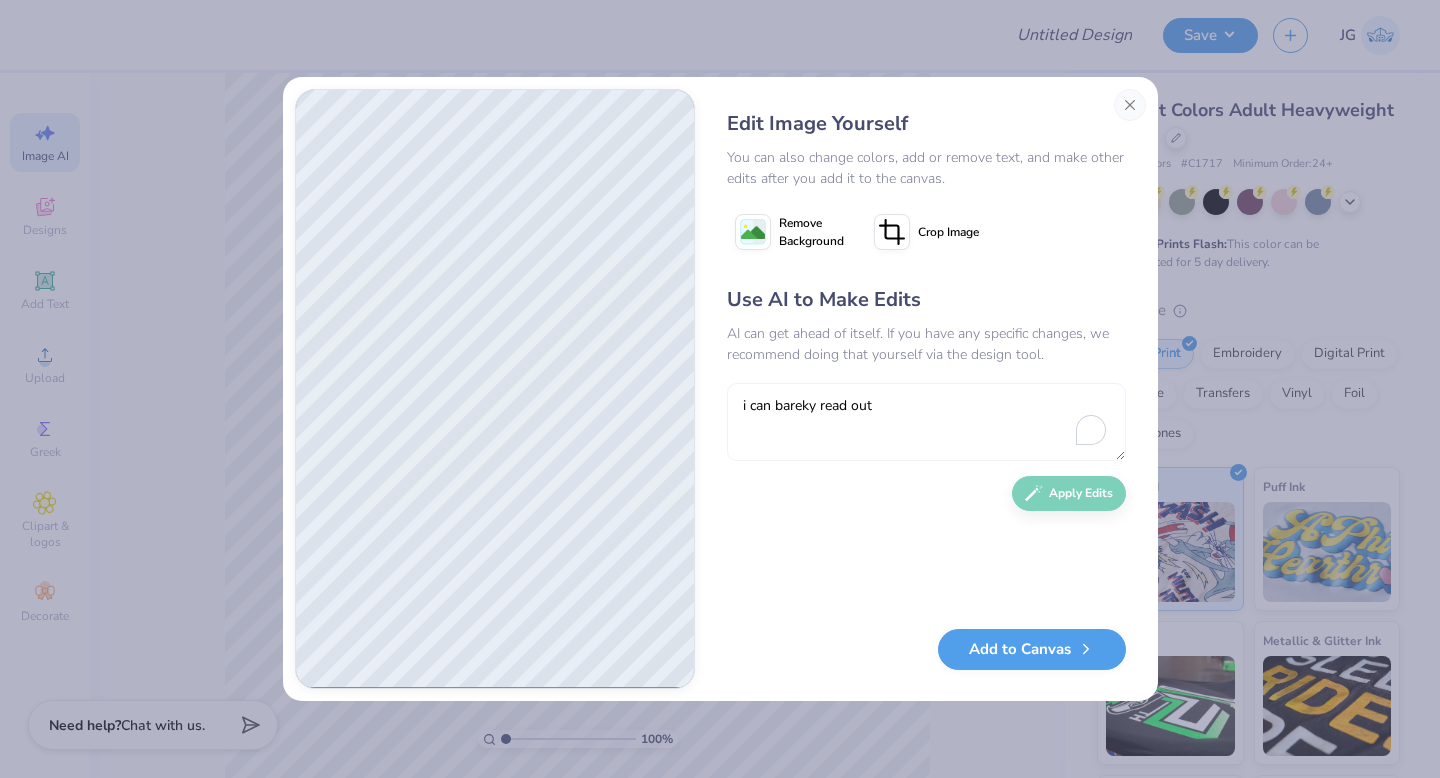 click on "i can bareky read out" at bounding box center (926, 422) 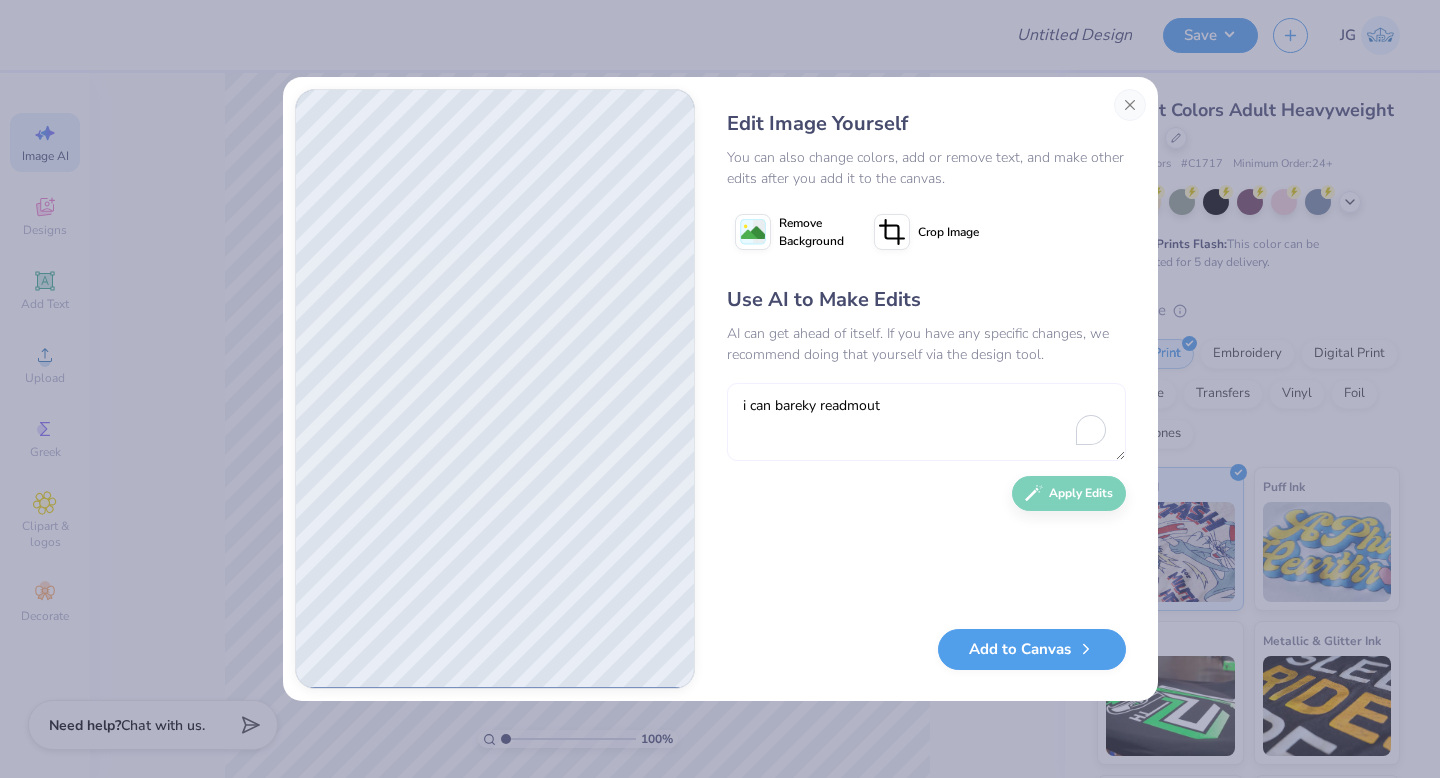 type on "i can bareky readmaout" 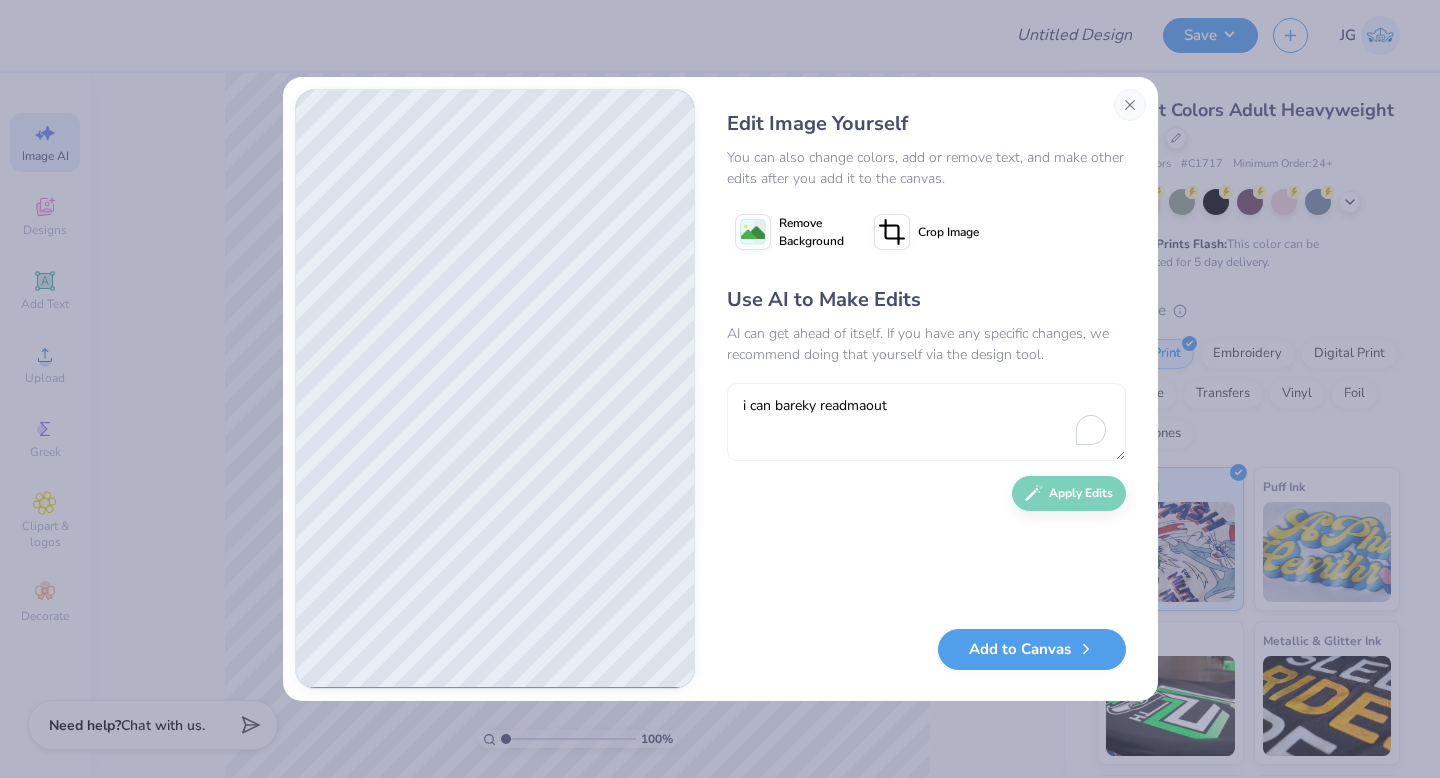 click on "i can bareky readmaout" at bounding box center (926, 422) 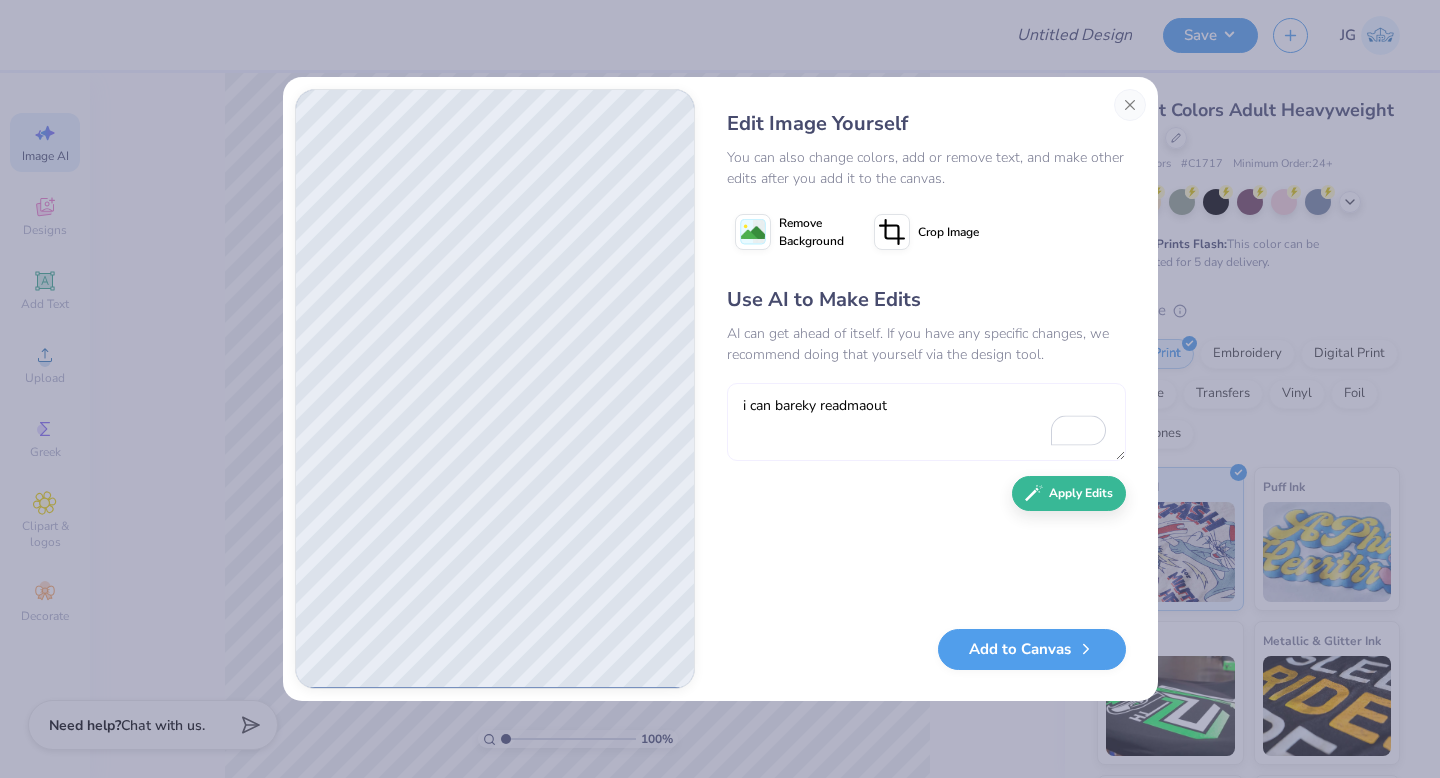 click on "Edit Image Yourself You can also change colors, add or remove text, and make other edits after you add it to the canvas. Remove Background Crop Image Use AI to Make Edits AI can get ahead of itself. If you have any specific changes, we recommend doing that yourself via the design tool. i can bareky readmaout  Apply Edits Add to Canvas" at bounding box center (720, 389) 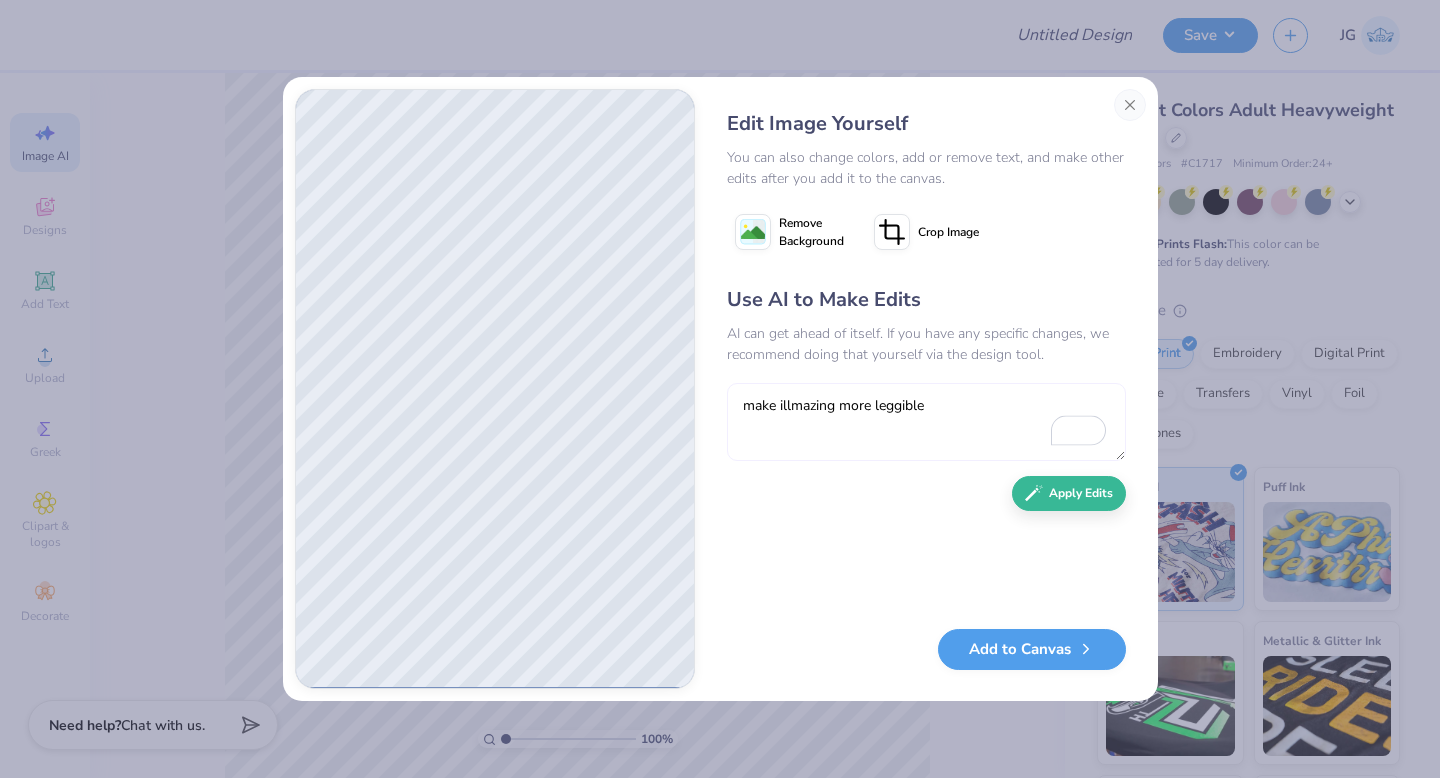 click on "make illmazing more leggible" at bounding box center (926, 422) 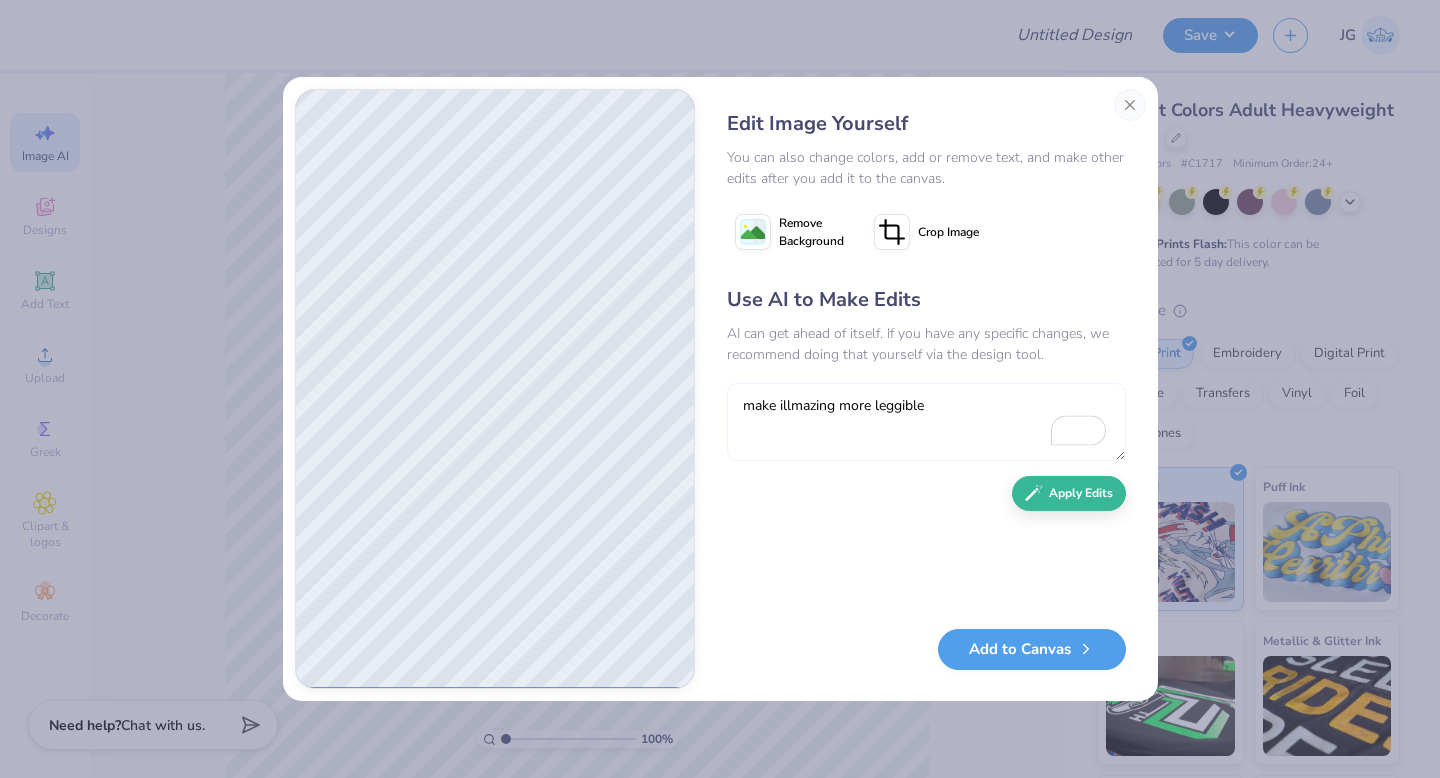 click on "make illmazing more leggible" at bounding box center (926, 422) 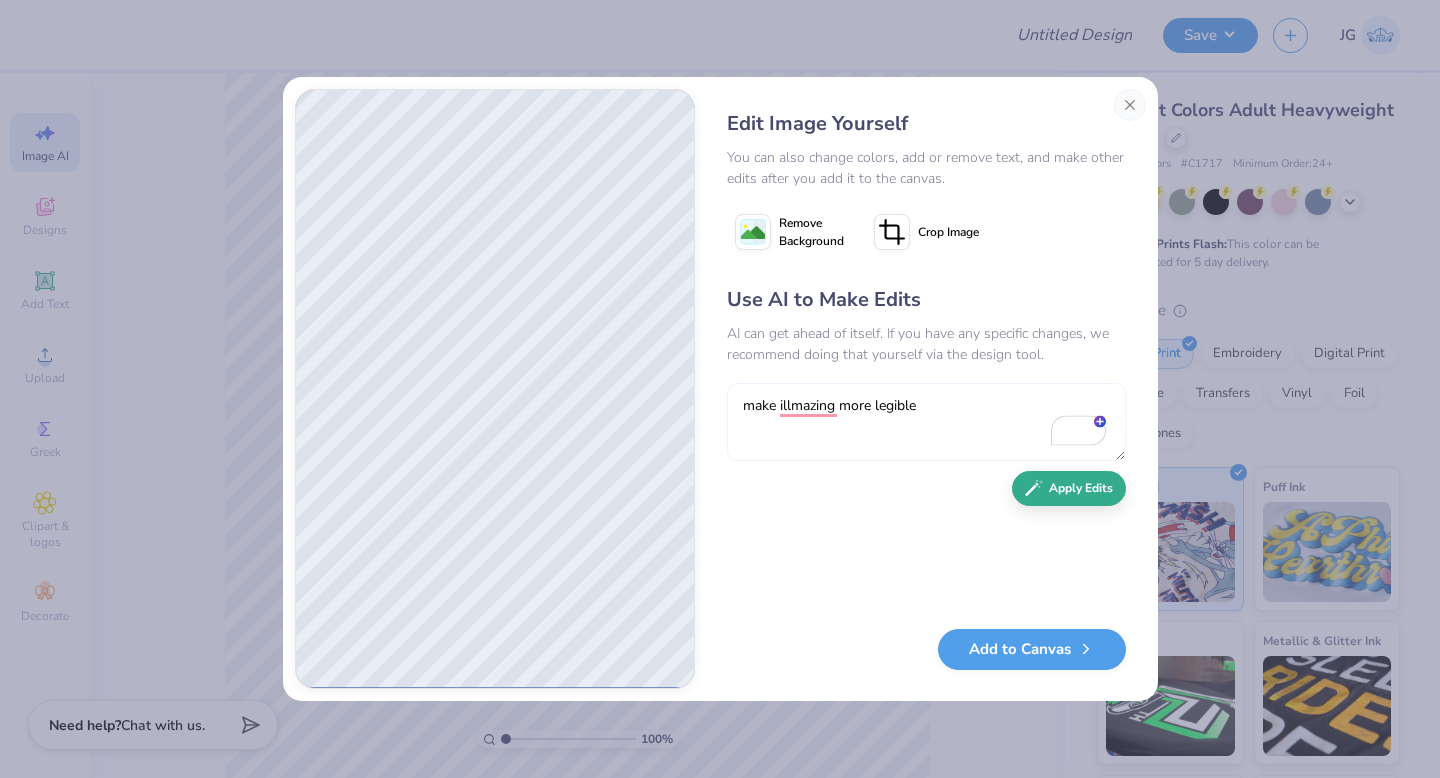type on "make illmazing more legible" 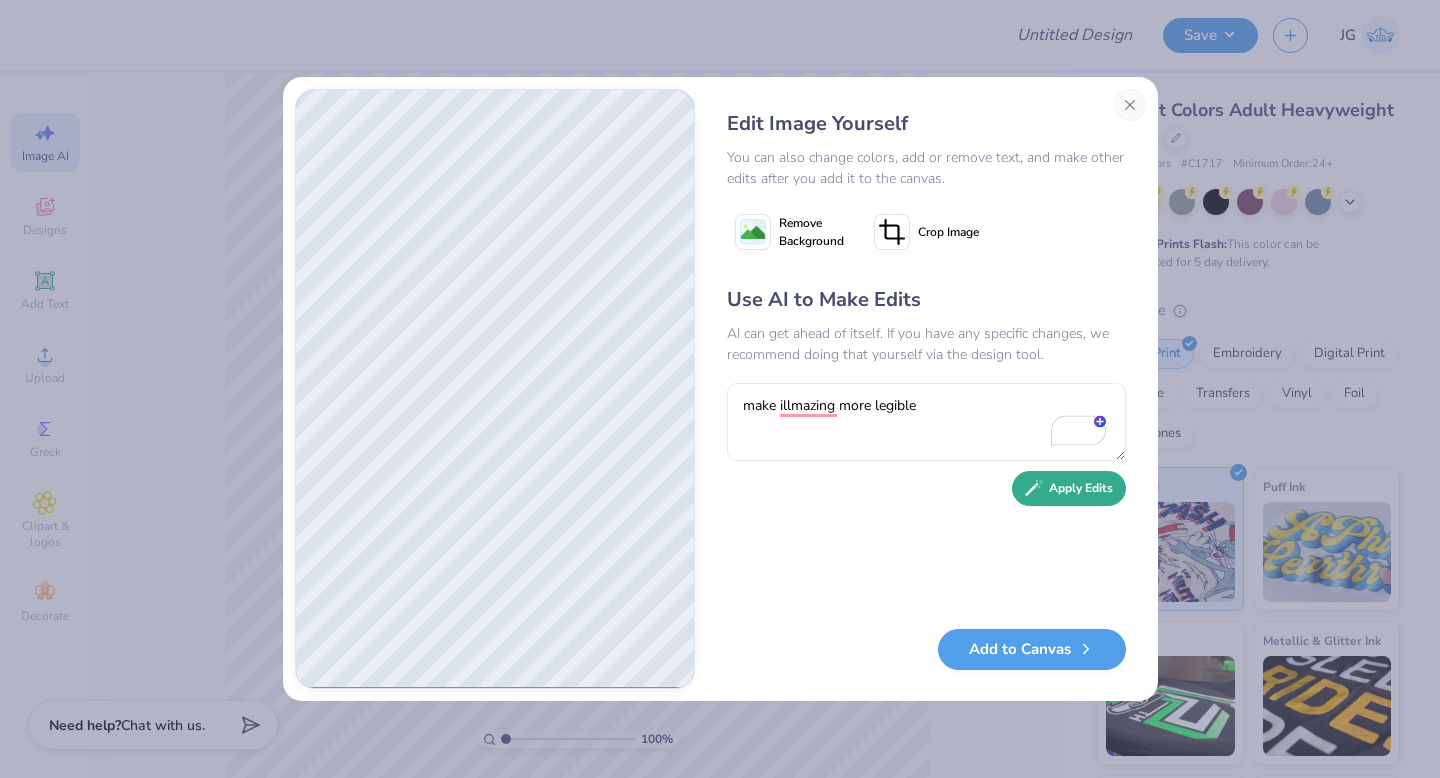 click on "Apply Edits" at bounding box center [1069, 488] 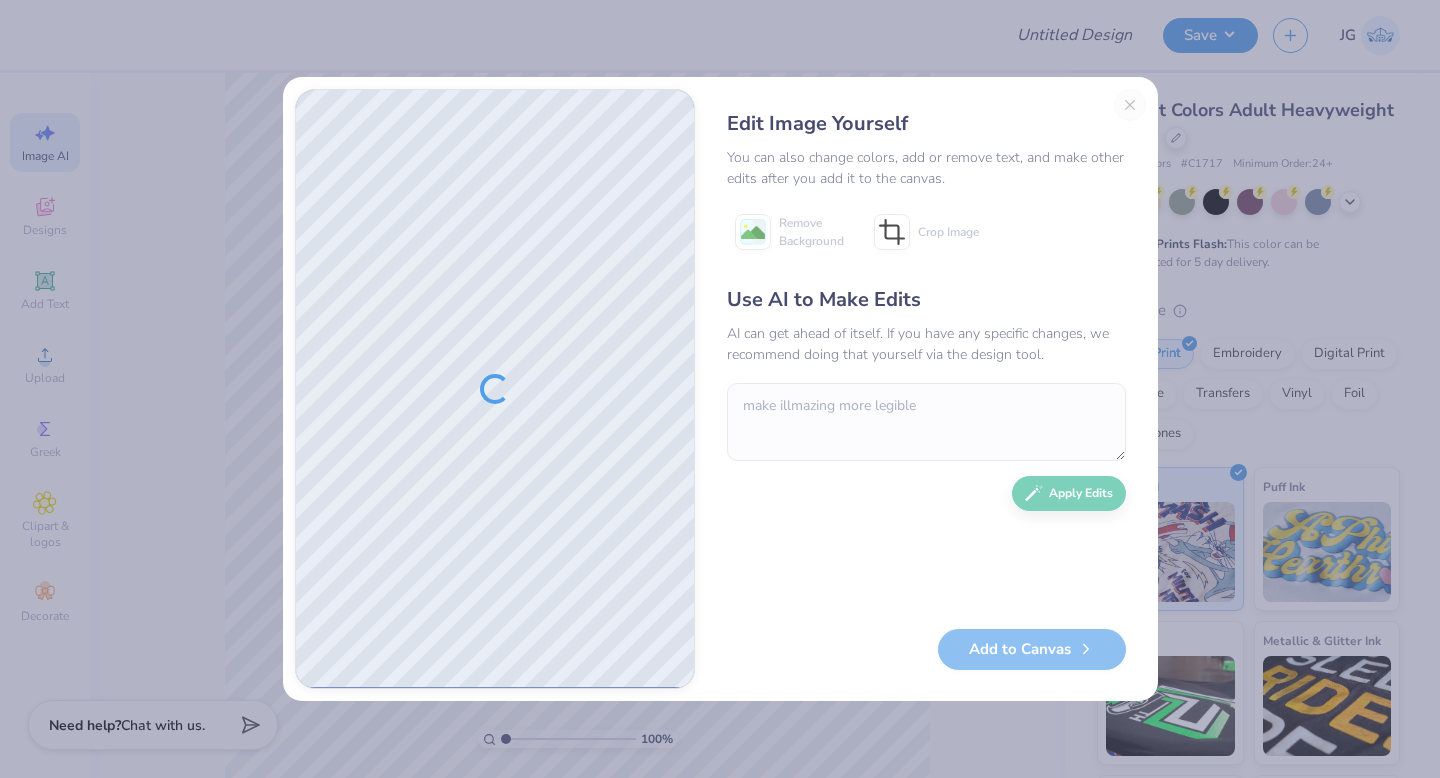 scroll, scrollTop: 0, scrollLeft: 0, axis: both 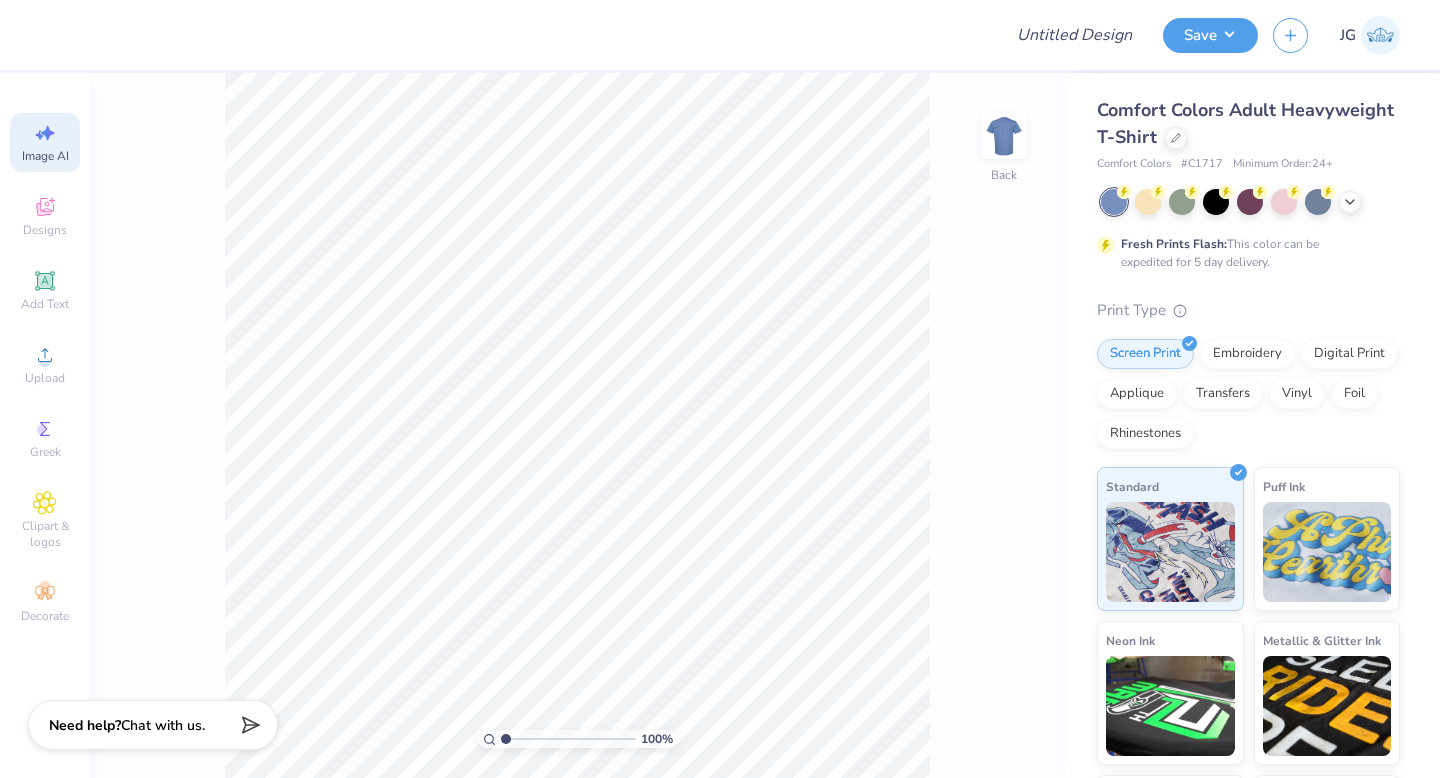select on "4" 